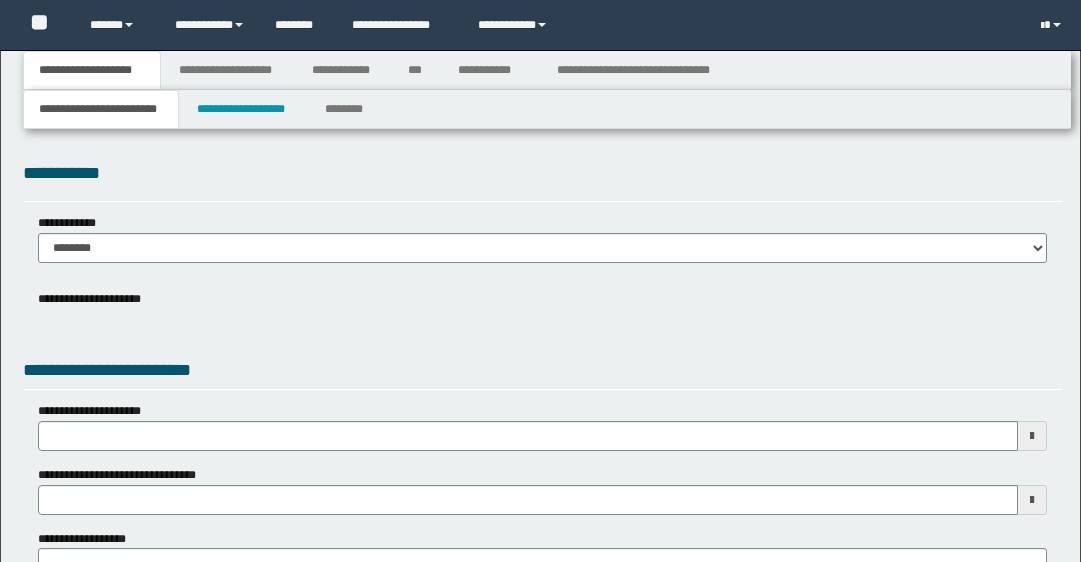 scroll, scrollTop: 0, scrollLeft: 0, axis: both 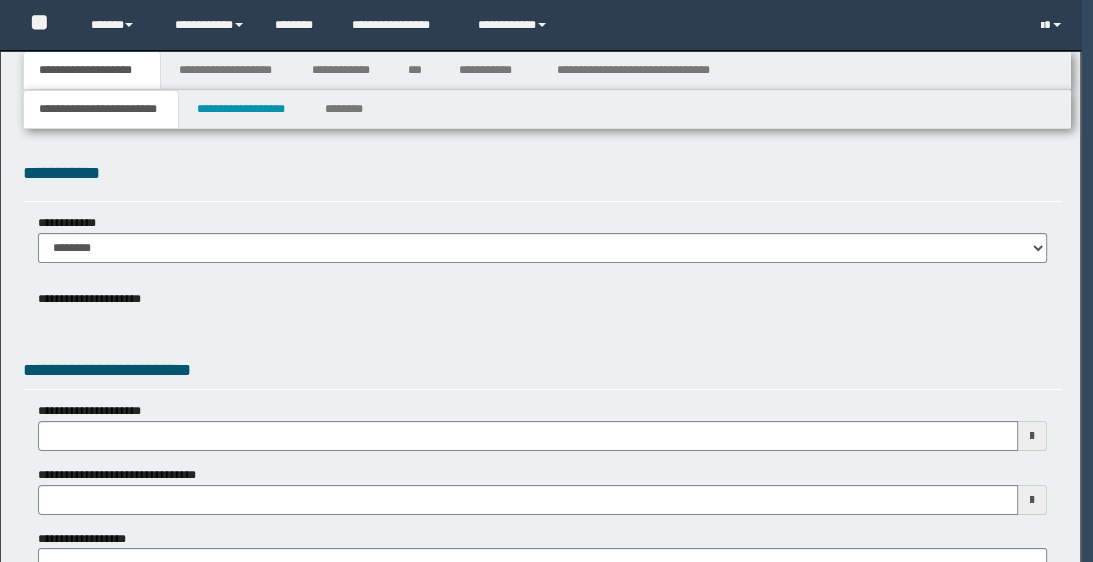 type 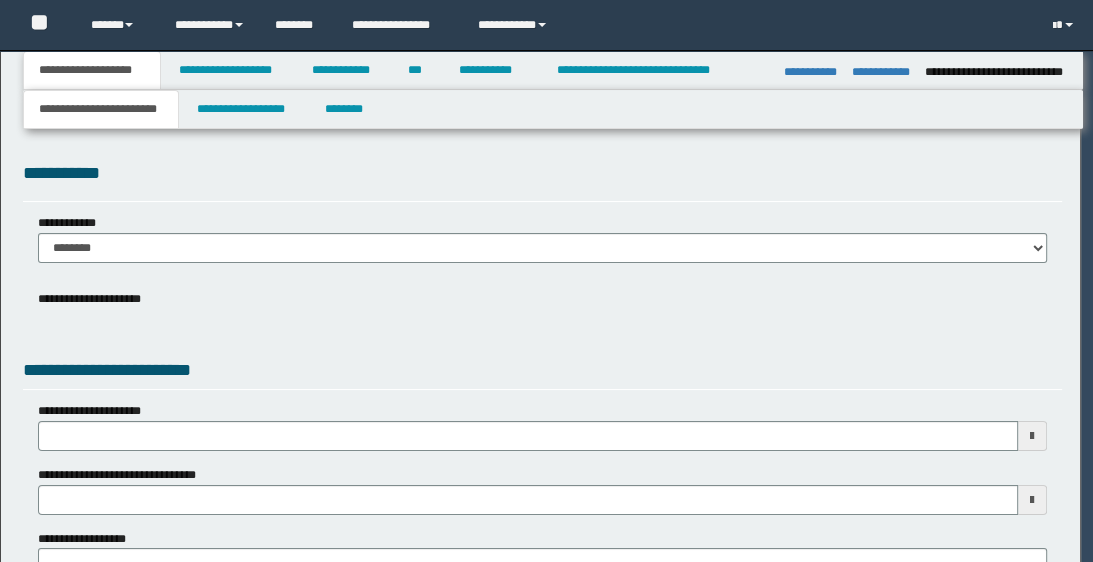 type on "**********" 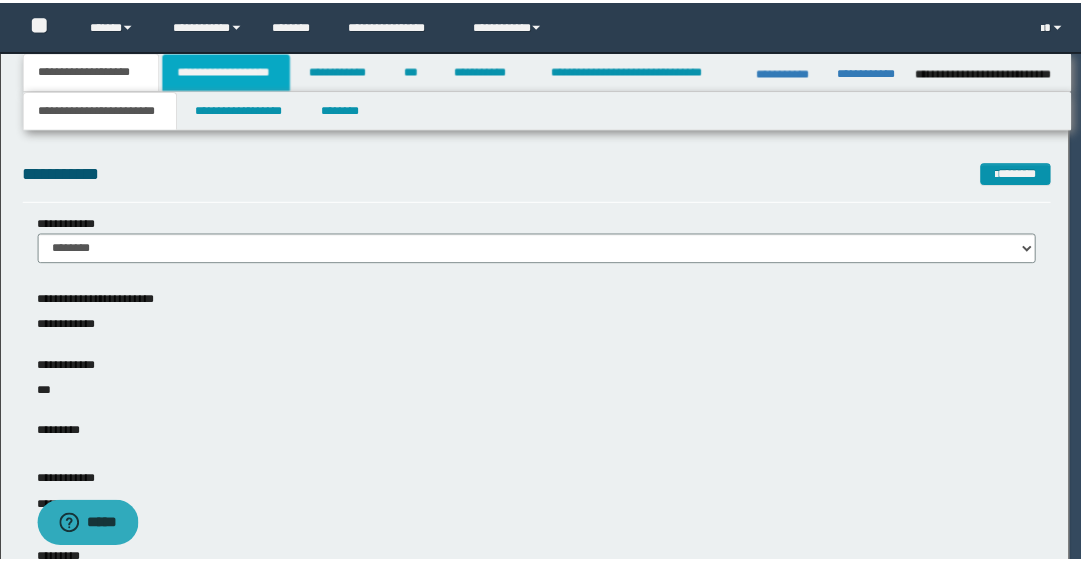 scroll, scrollTop: 0, scrollLeft: 0, axis: both 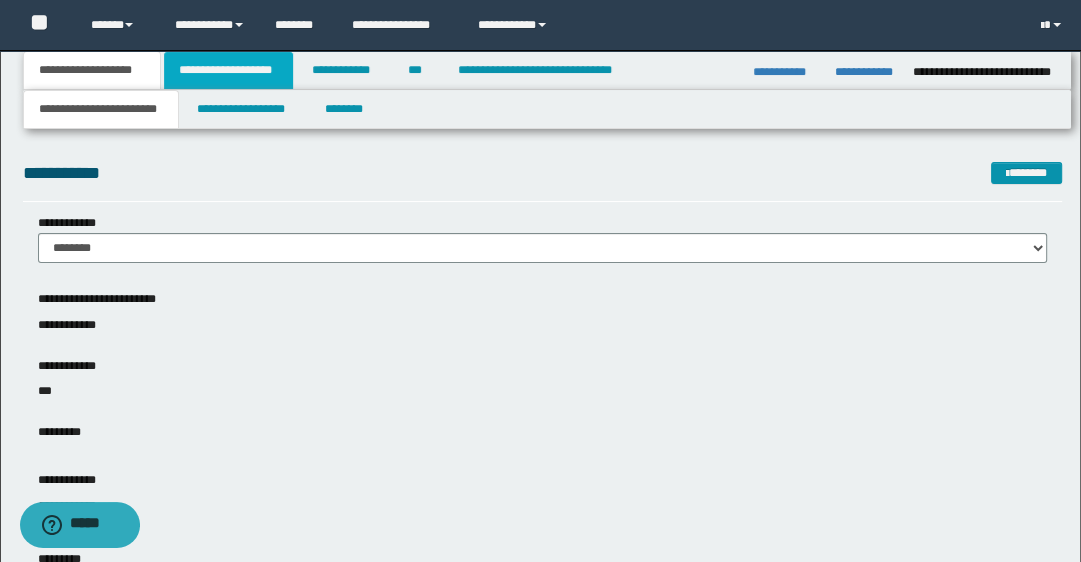 click on "**********" at bounding box center [228, 70] 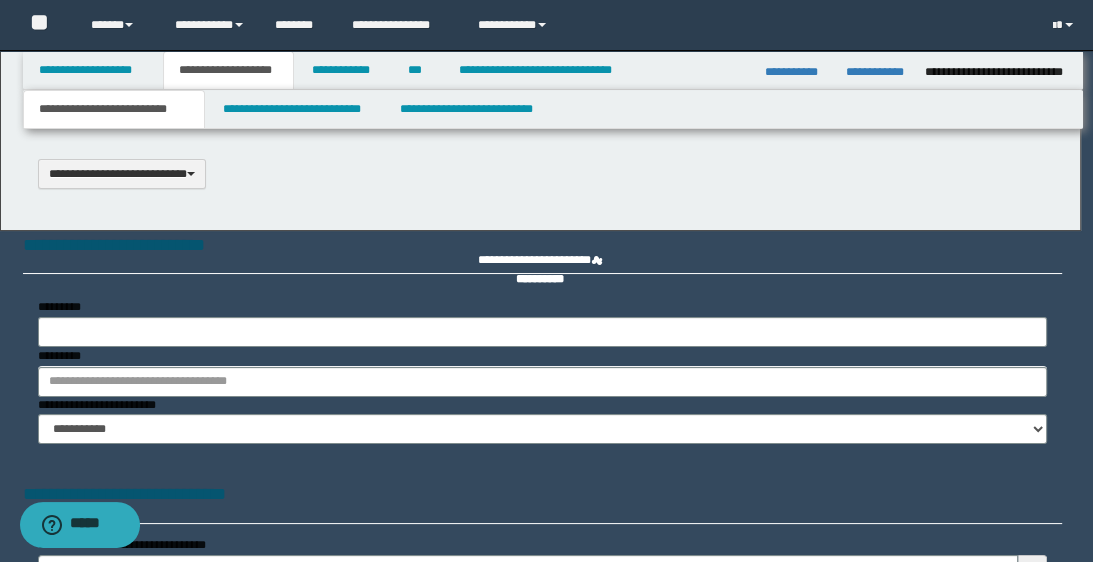 type 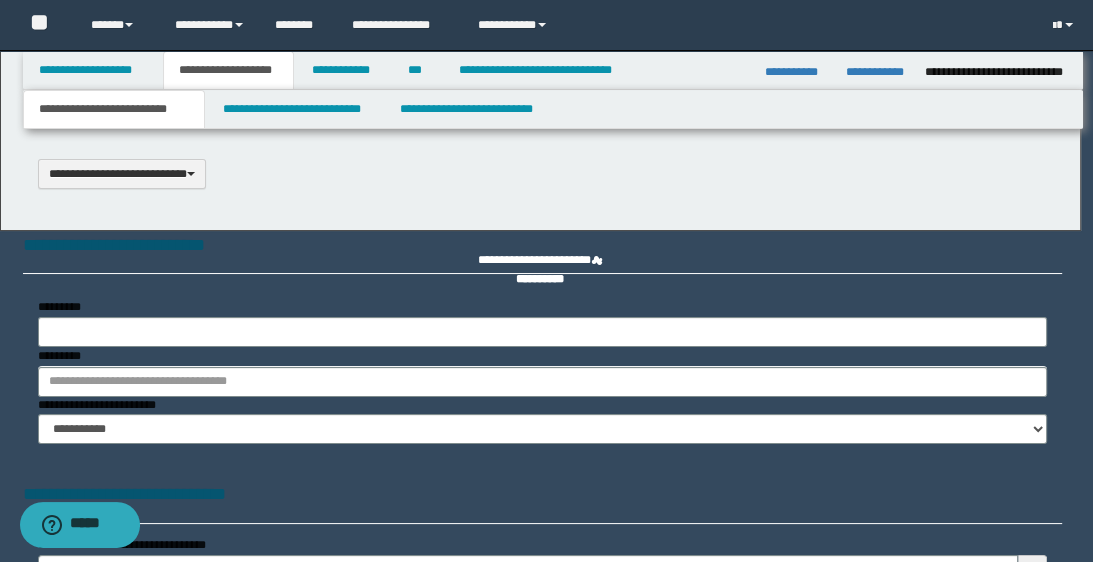select on "*" 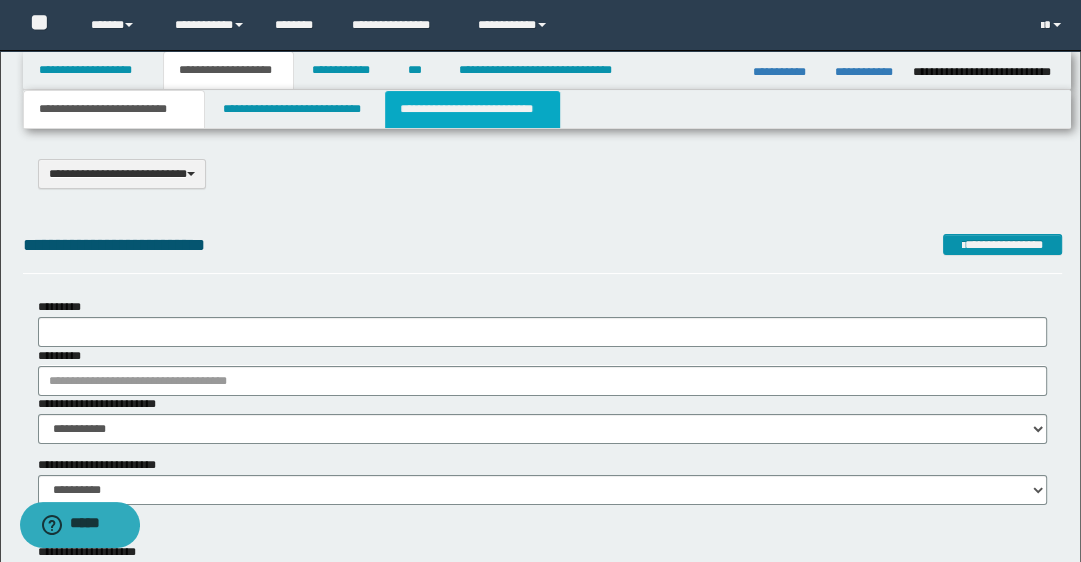 scroll, scrollTop: 0, scrollLeft: 0, axis: both 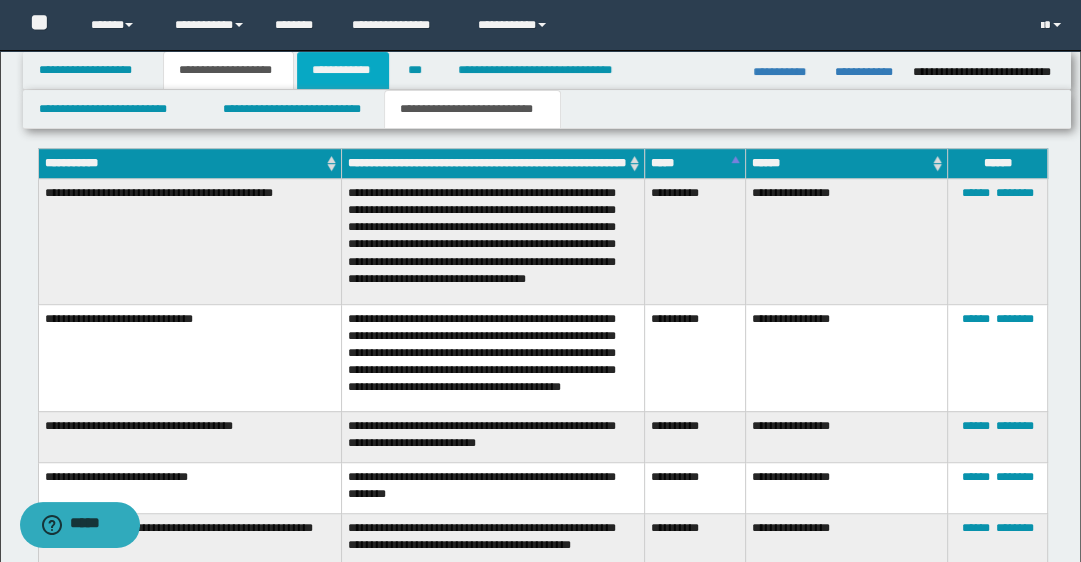 click on "**********" at bounding box center (343, 70) 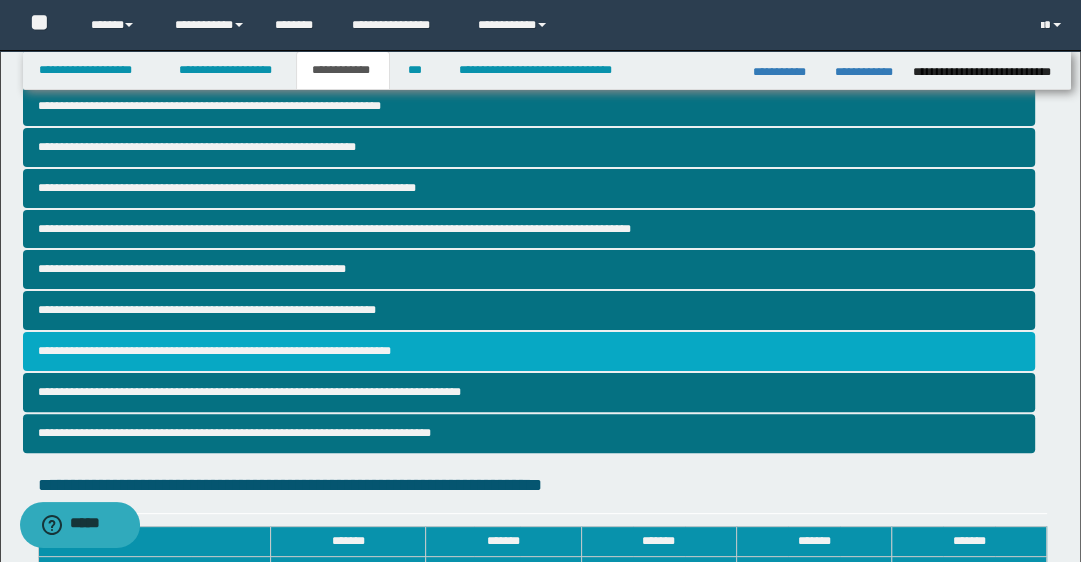 click on "**********" at bounding box center (529, 351) 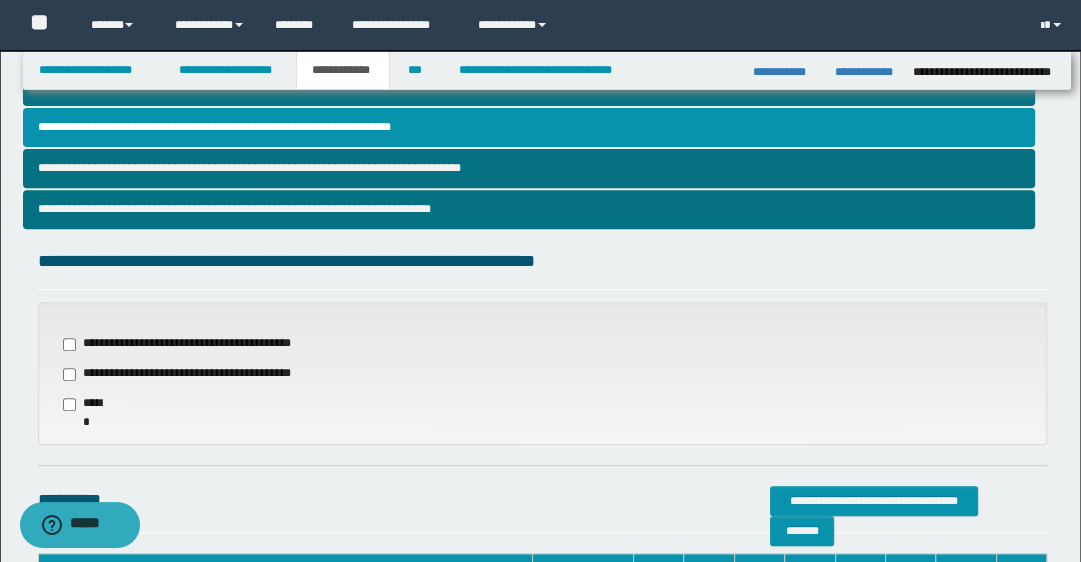 scroll, scrollTop: 560, scrollLeft: 0, axis: vertical 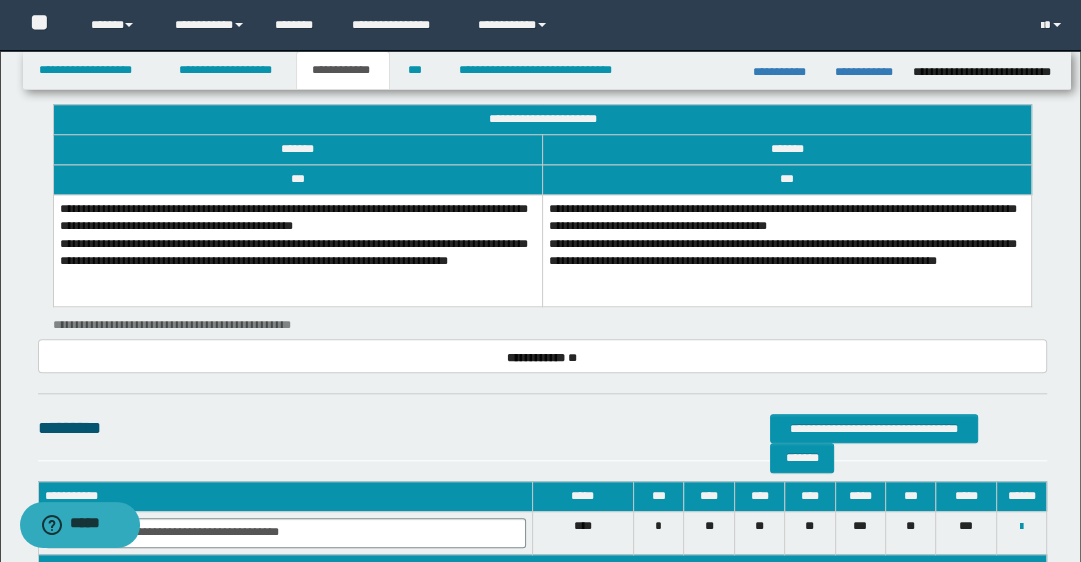 click on "**********" at bounding box center [786, 251] 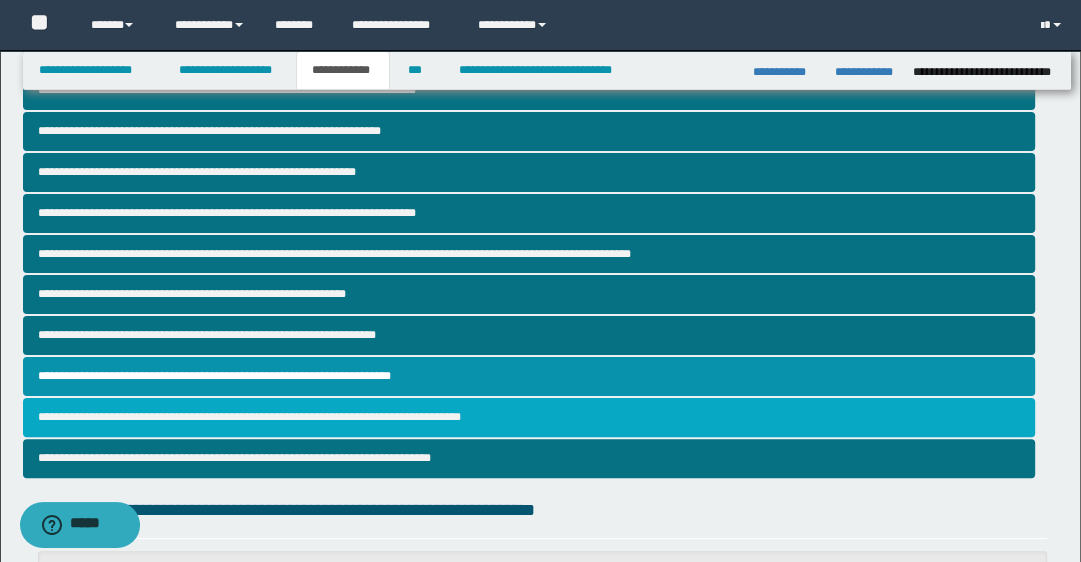 scroll, scrollTop: 240, scrollLeft: 0, axis: vertical 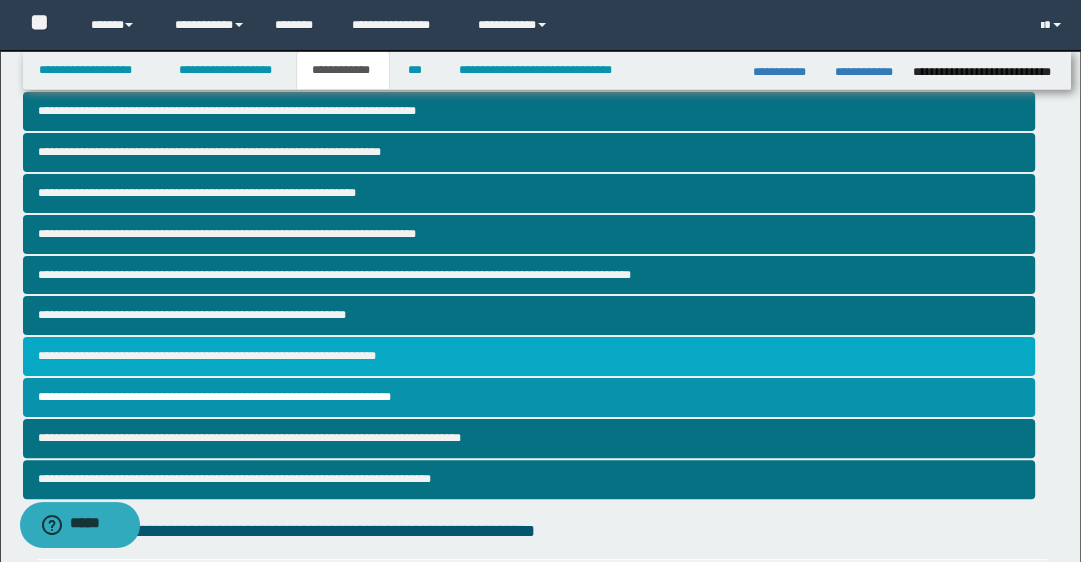 click on "**********" at bounding box center [529, 356] 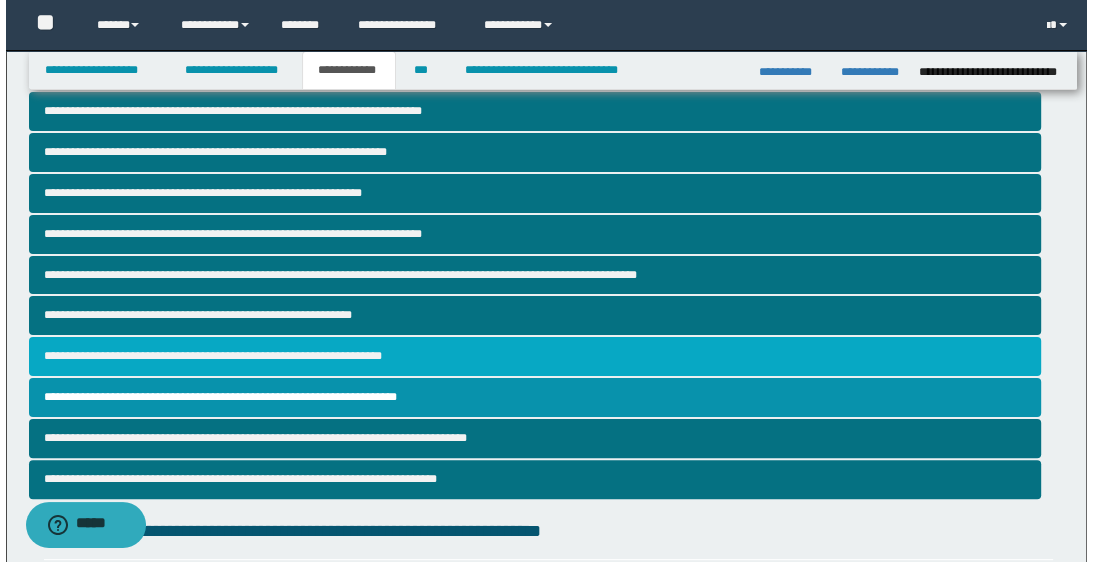 scroll, scrollTop: 0, scrollLeft: 0, axis: both 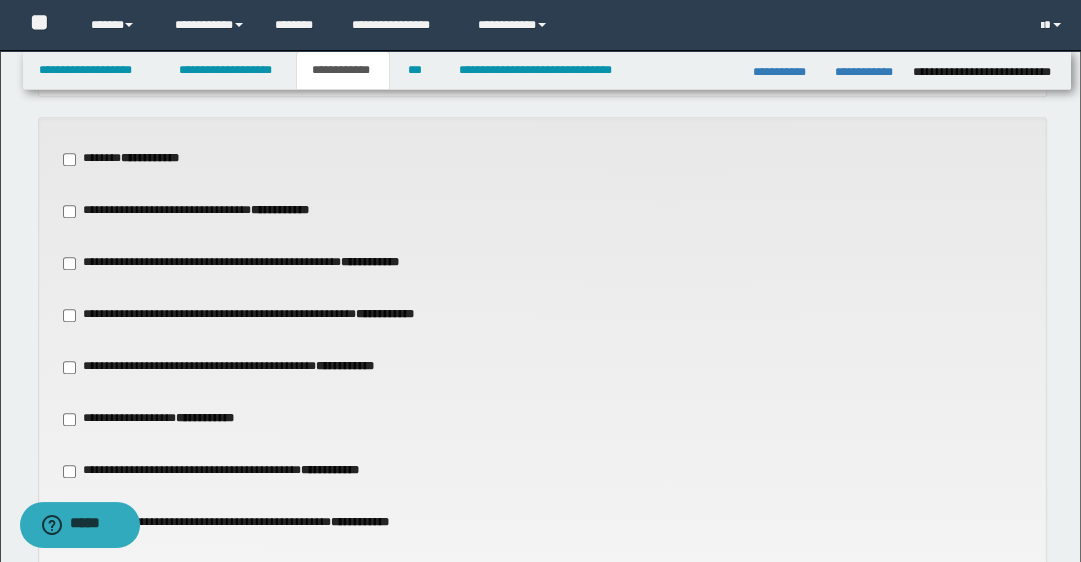 click on "**********" at bounding box center (129, 159) 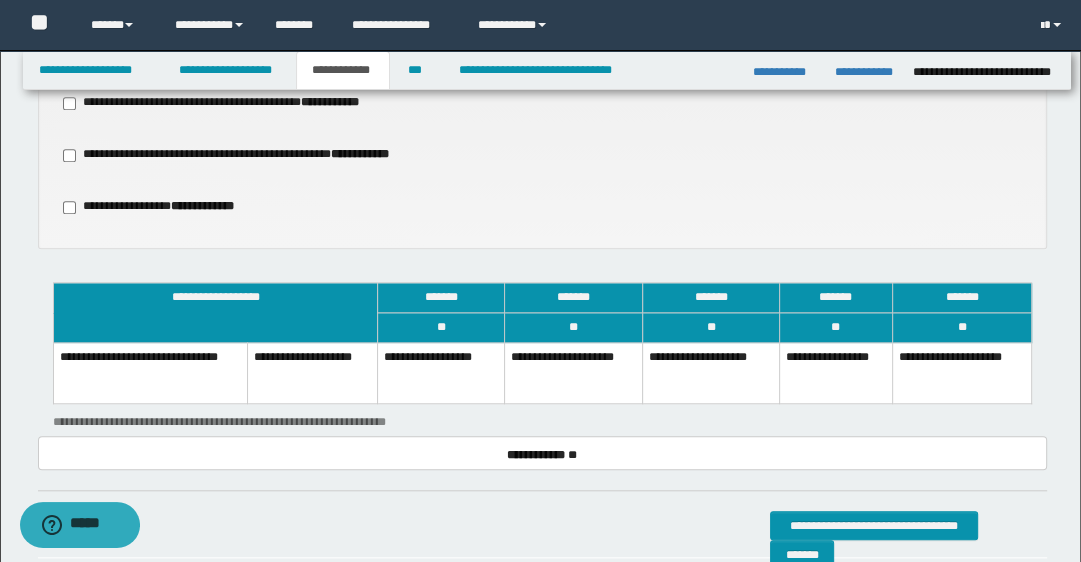 scroll, scrollTop: 1280, scrollLeft: 0, axis: vertical 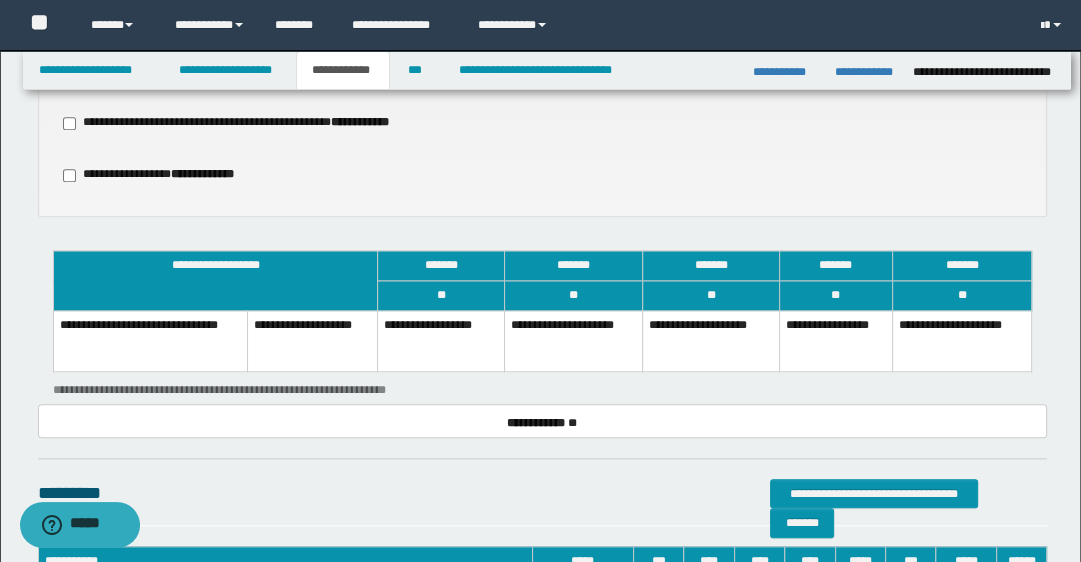 click on "**********" at bounding box center (711, 341) 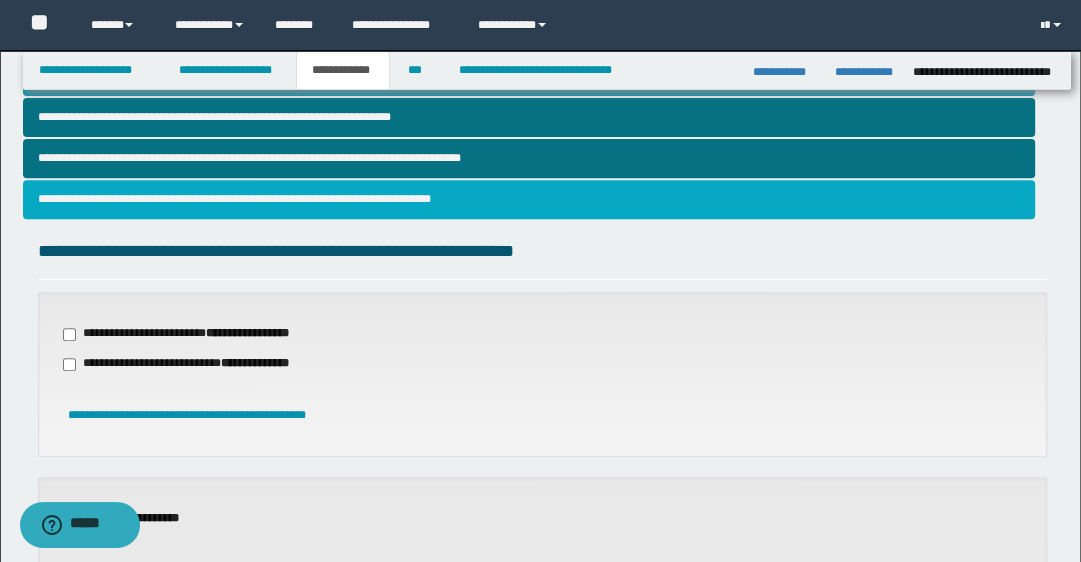 scroll, scrollTop: 400, scrollLeft: 0, axis: vertical 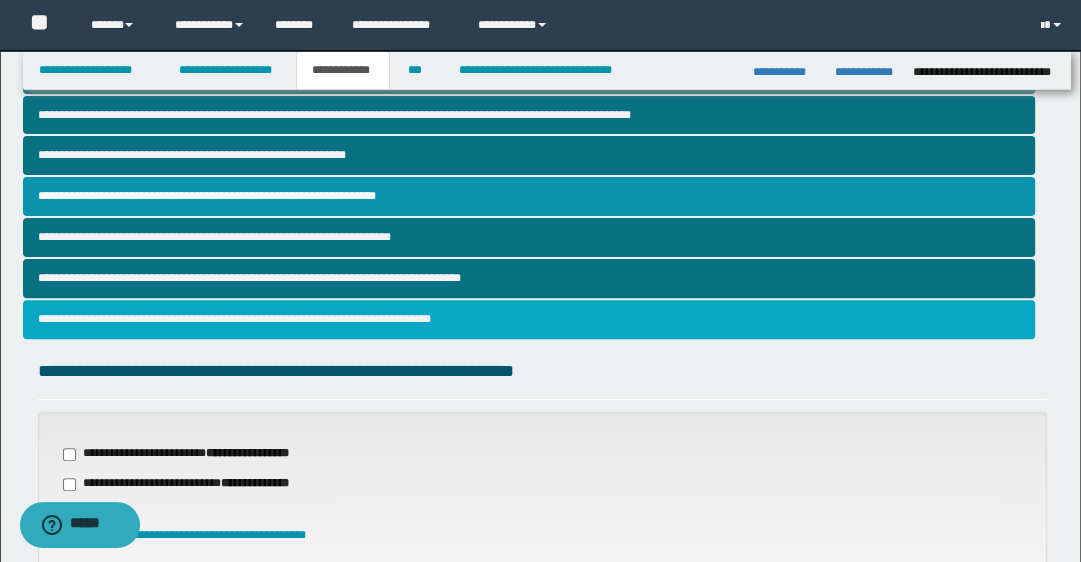 click on "**********" at bounding box center (529, 319) 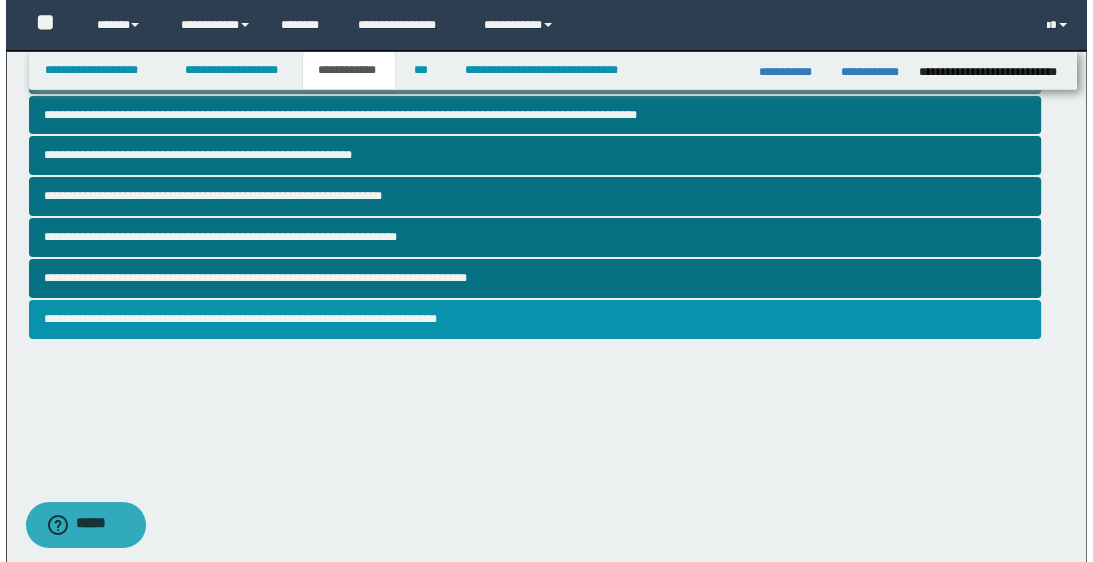 scroll, scrollTop: 0, scrollLeft: 0, axis: both 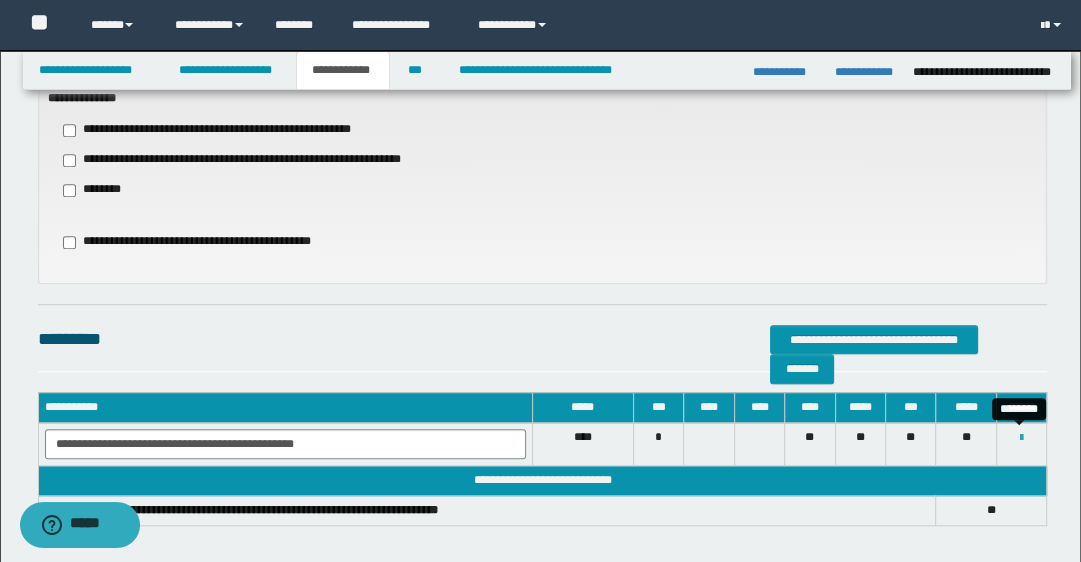 click at bounding box center [1021, 438] 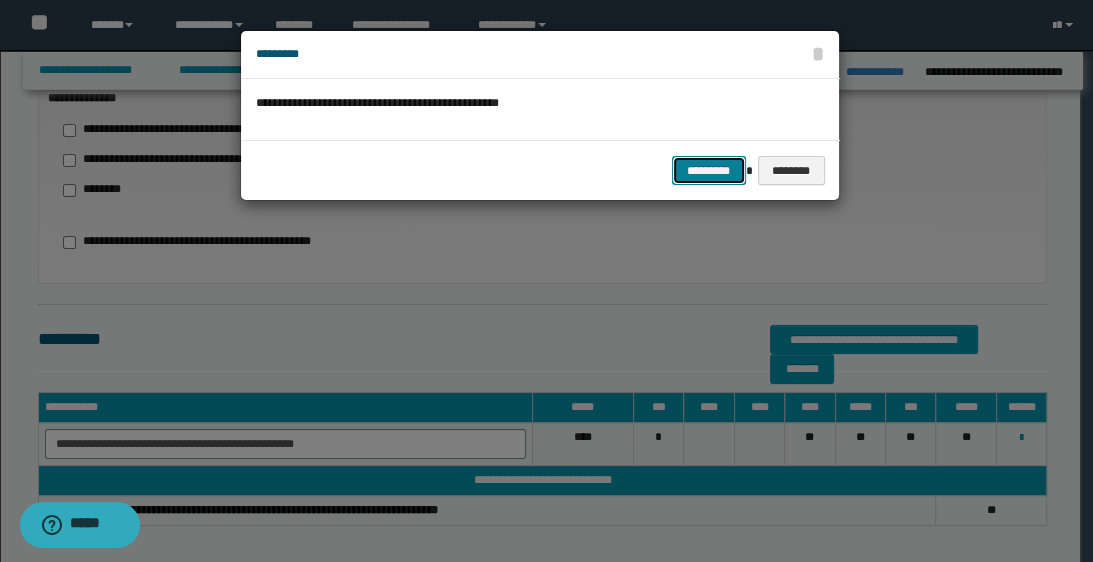 click on "*********" at bounding box center (709, 171) 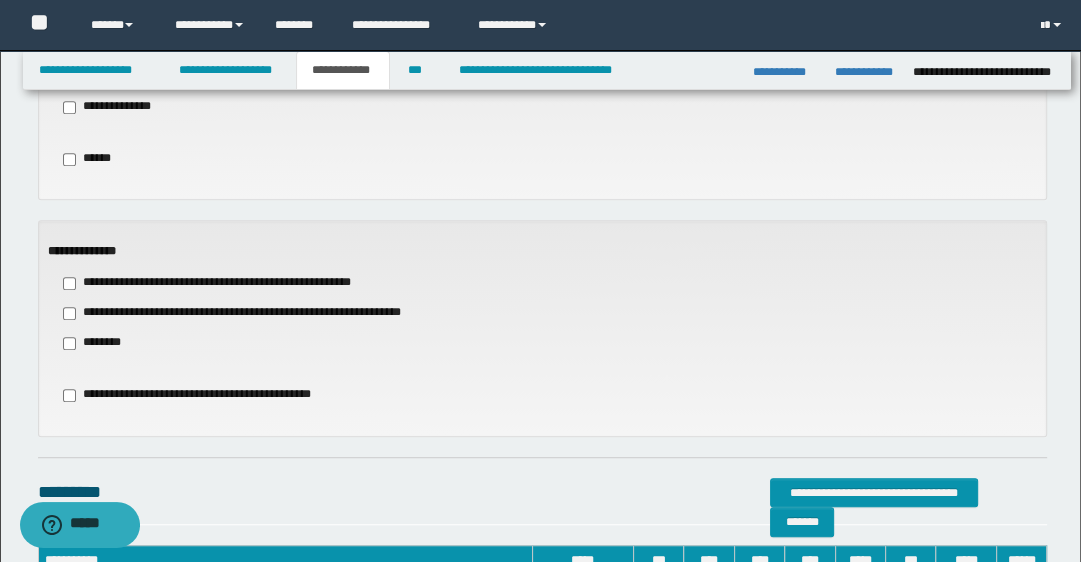 scroll, scrollTop: 800, scrollLeft: 0, axis: vertical 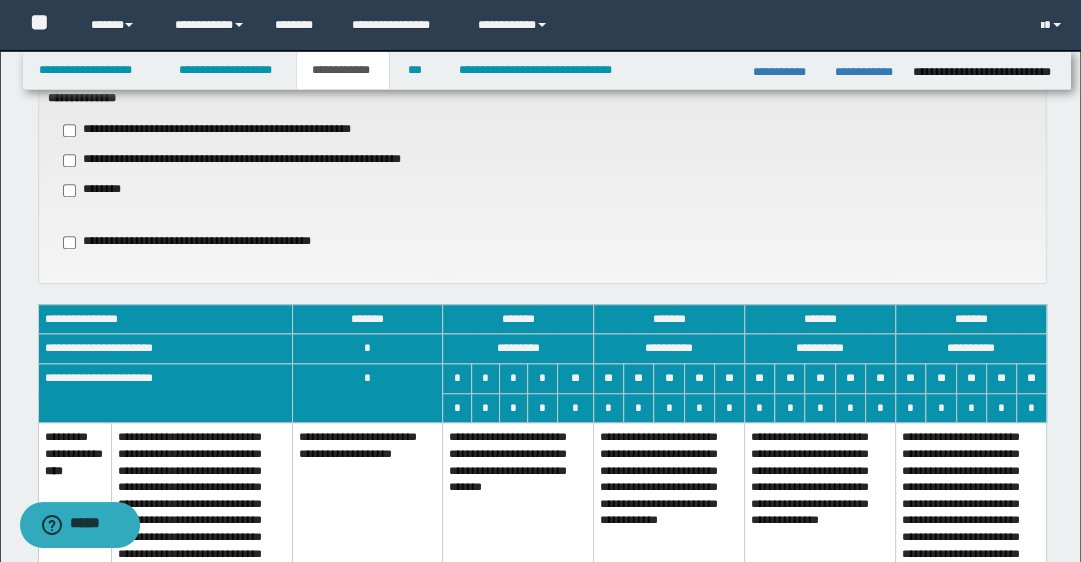 click on "**********" at bounding box center [518, 527] 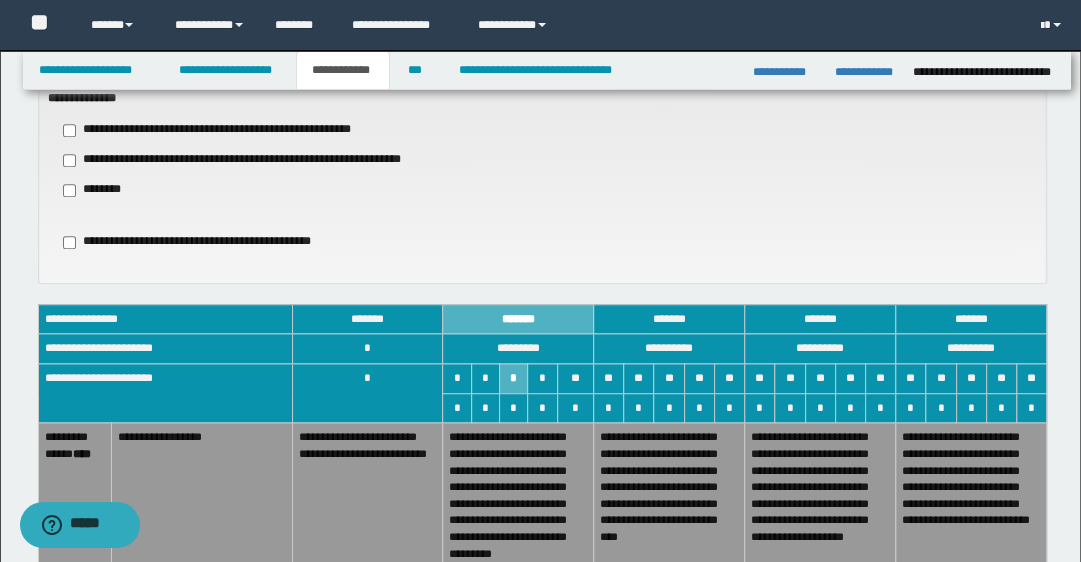 click on "**********" at bounding box center (669, 506) 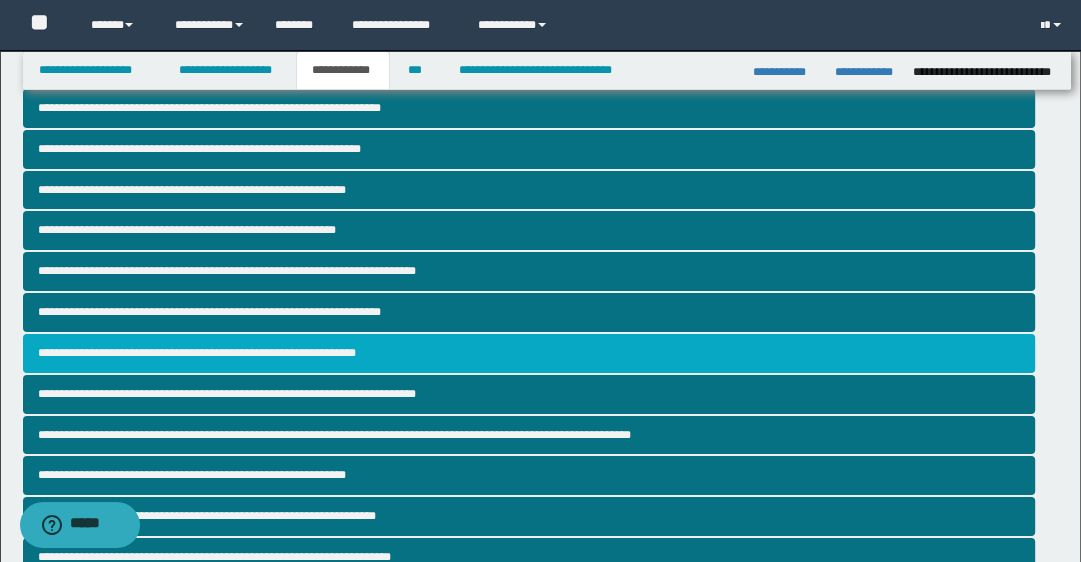 scroll, scrollTop: 0, scrollLeft: 0, axis: both 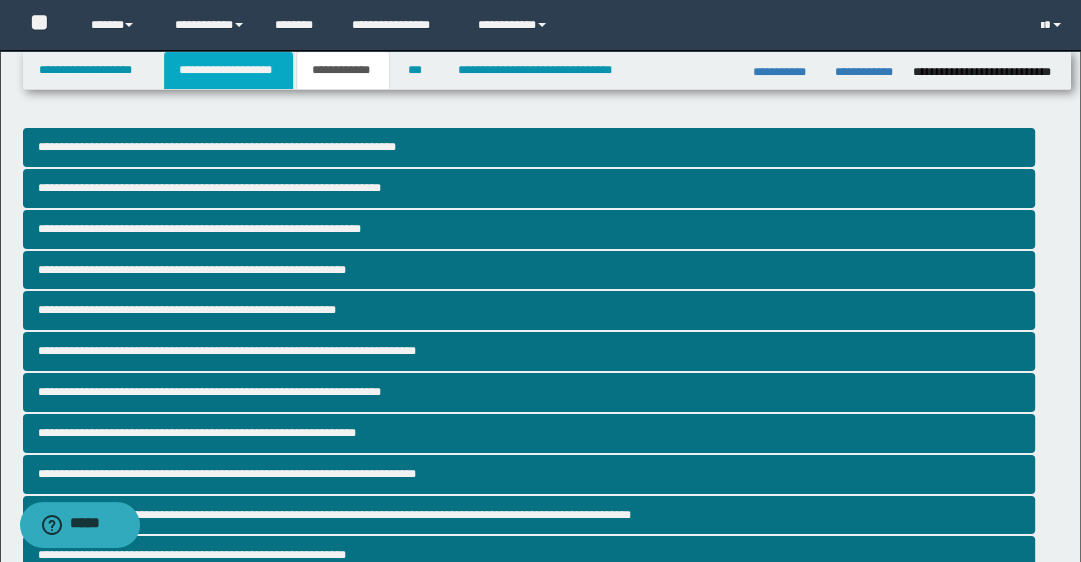 click on "**********" at bounding box center (228, 70) 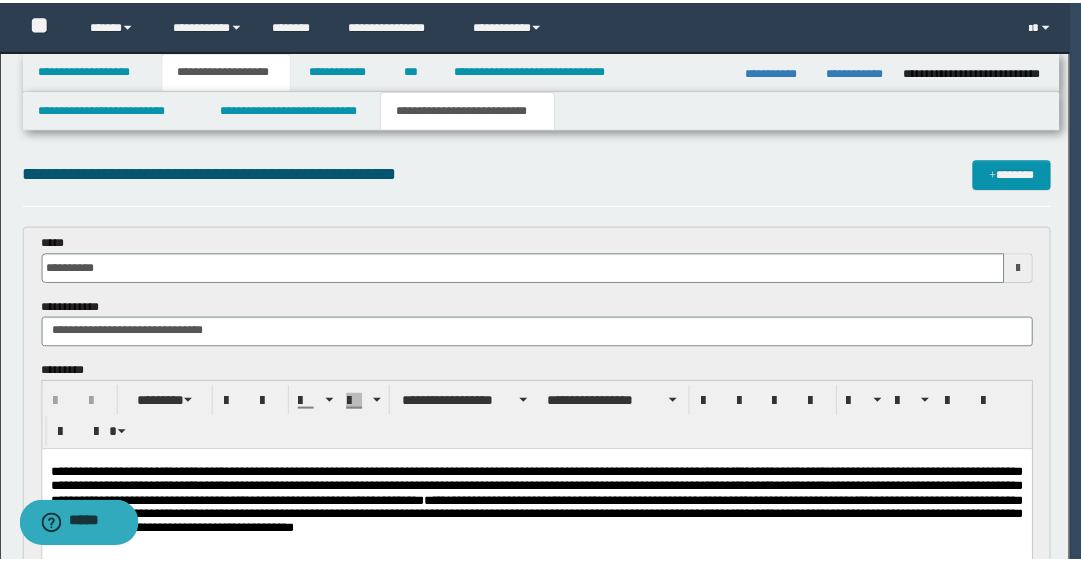 scroll, scrollTop: 0, scrollLeft: 0, axis: both 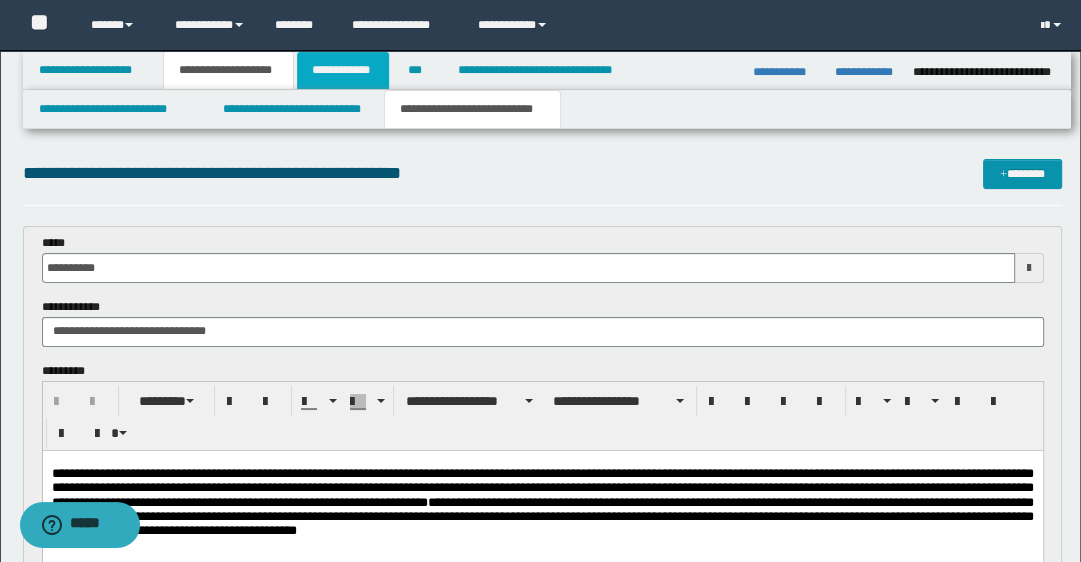 click on "**********" at bounding box center [343, 70] 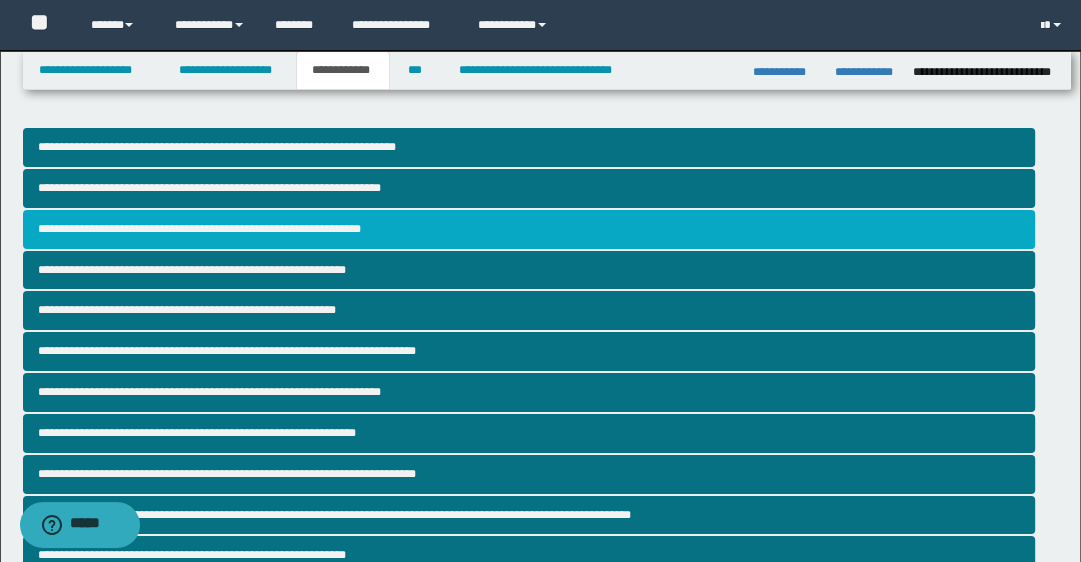 click on "**********" at bounding box center [529, 229] 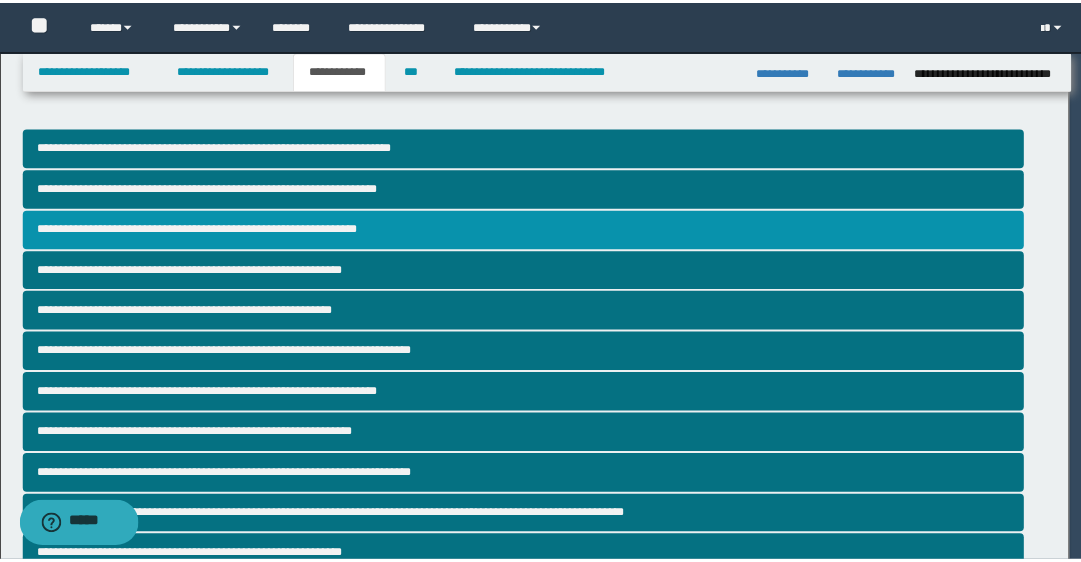 scroll, scrollTop: 0, scrollLeft: 0, axis: both 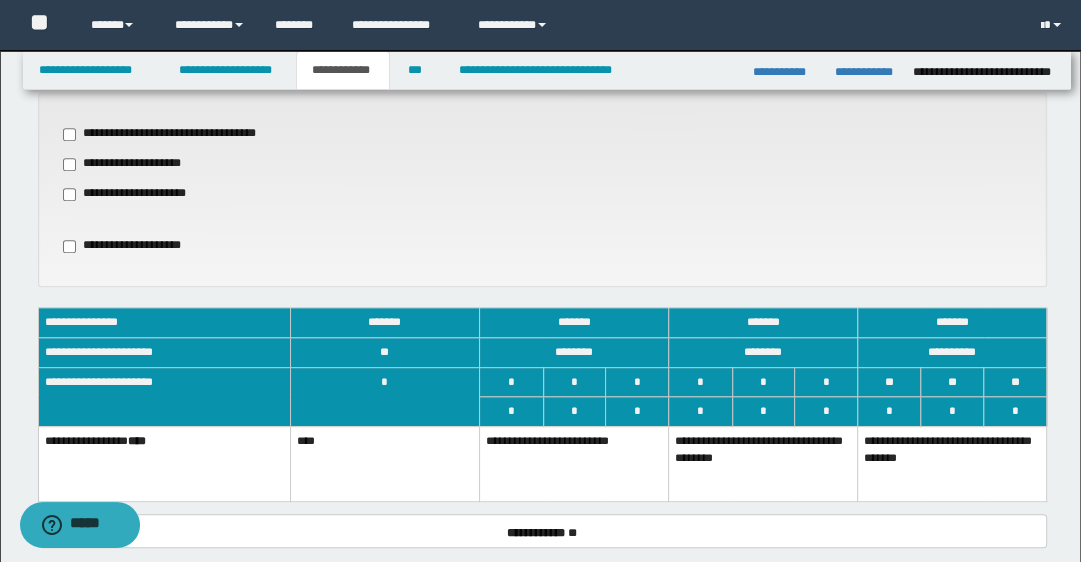click on "**********" at bounding box center (573, 464) 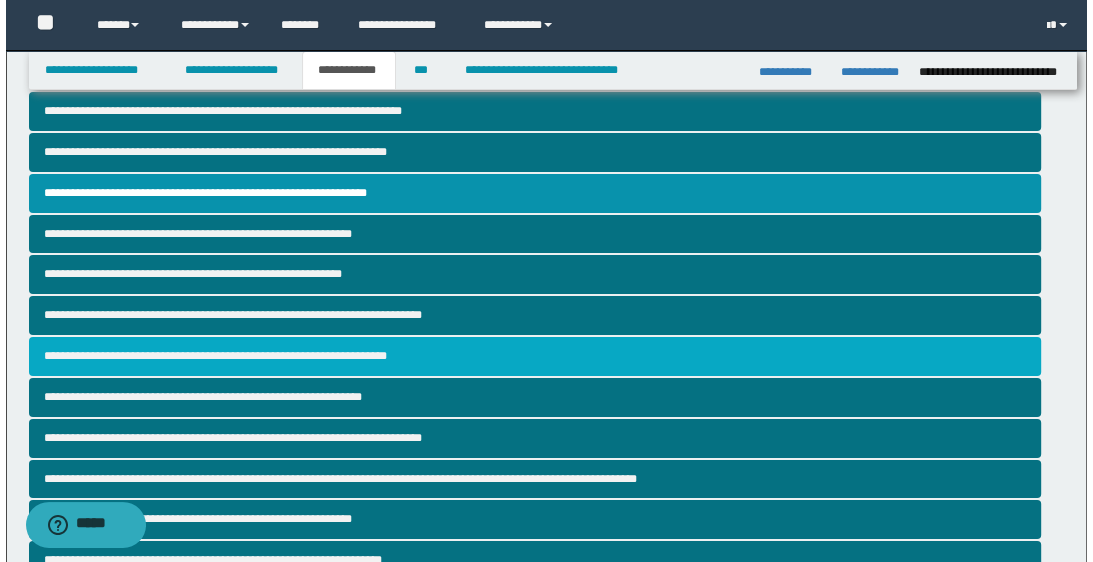 scroll, scrollTop: 0, scrollLeft: 0, axis: both 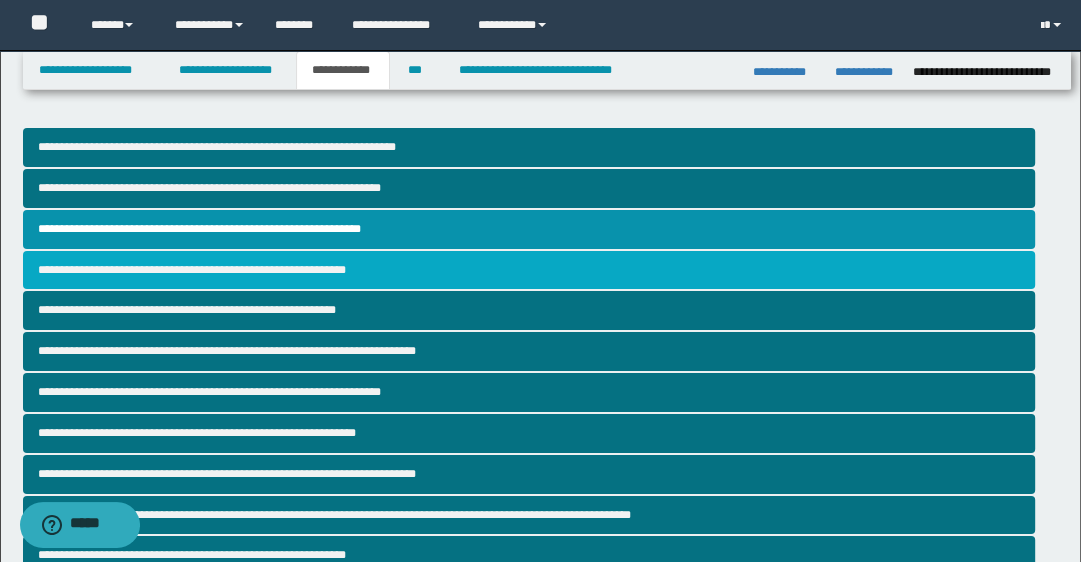 click on "**********" at bounding box center [529, 270] 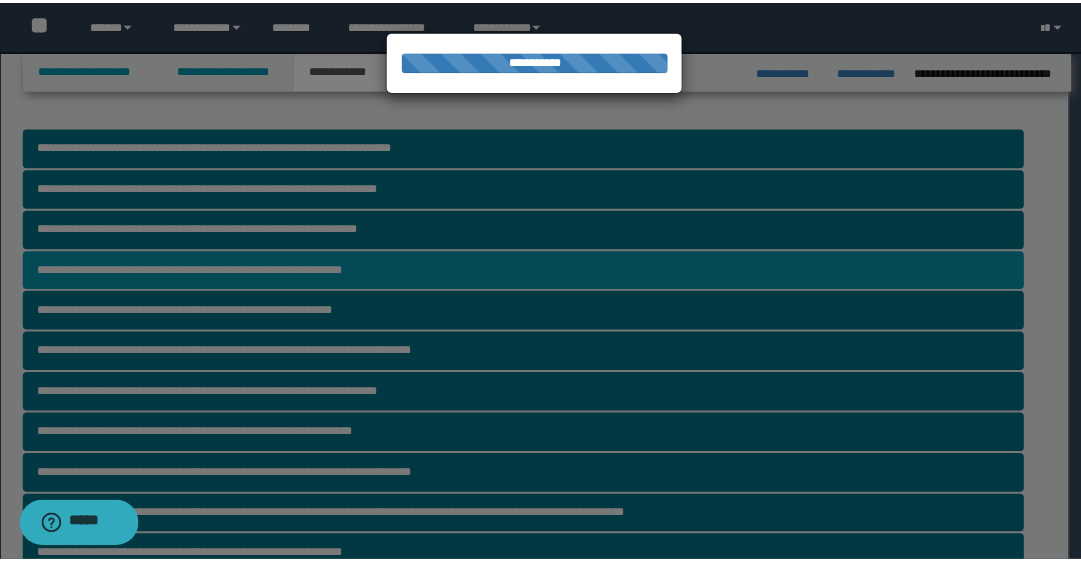scroll, scrollTop: 0, scrollLeft: 0, axis: both 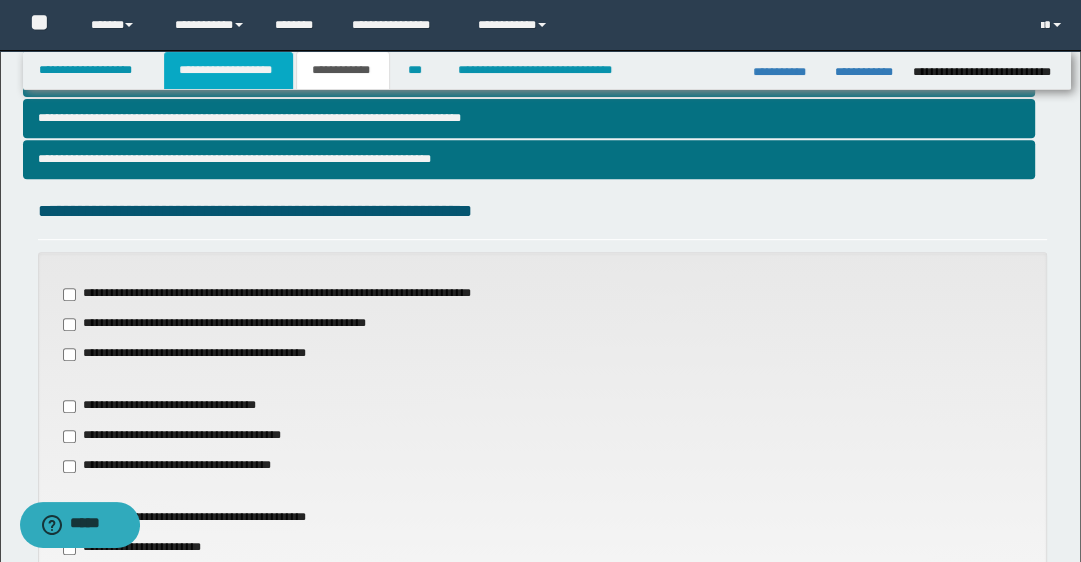 click on "**********" at bounding box center (228, 70) 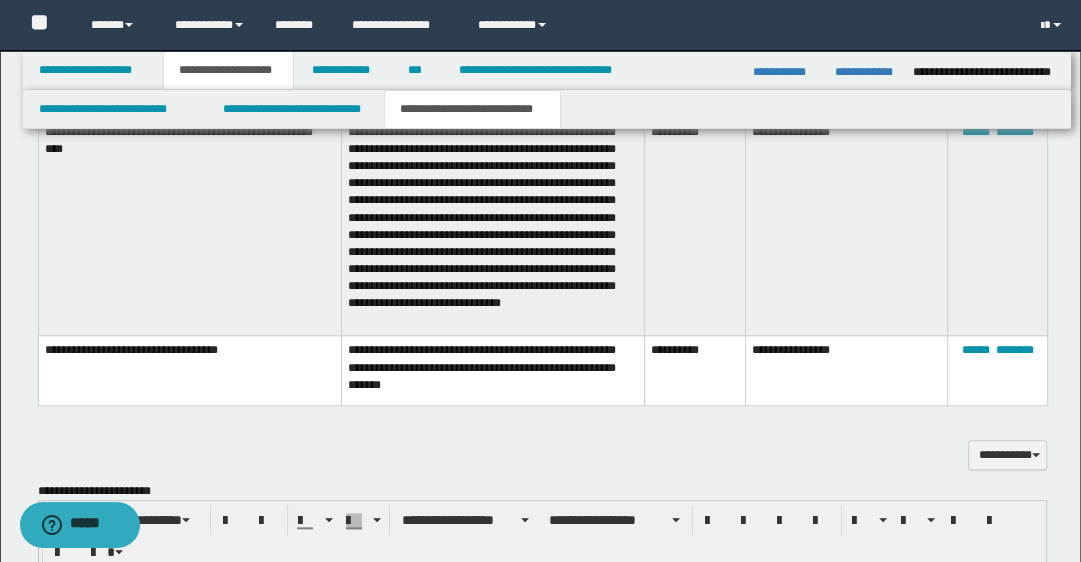 scroll, scrollTop: 1551, scrollLeft: 0, axis: vertical 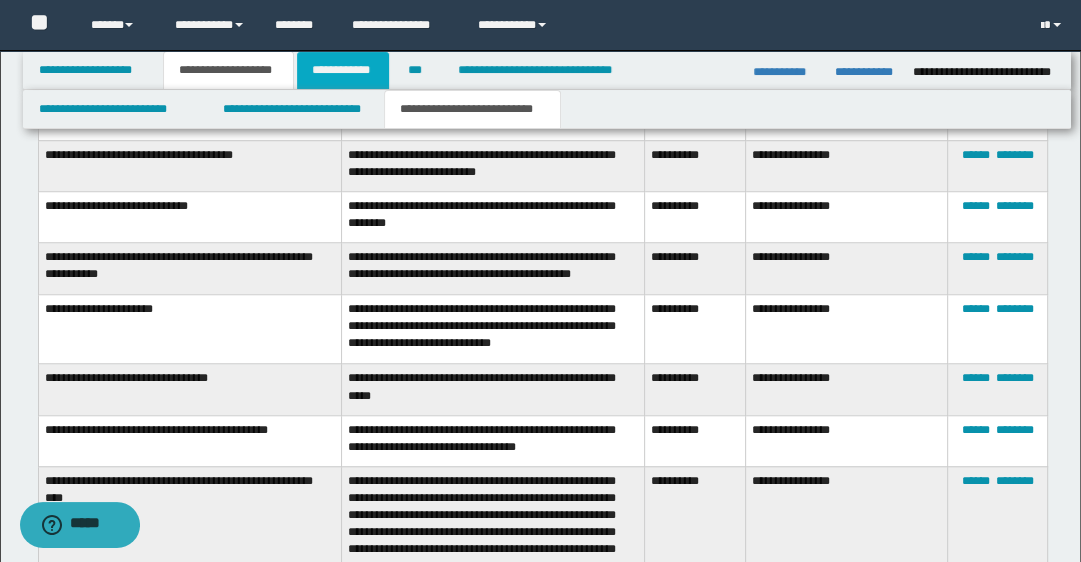 click on "**********" at bounding box center (343, 70) 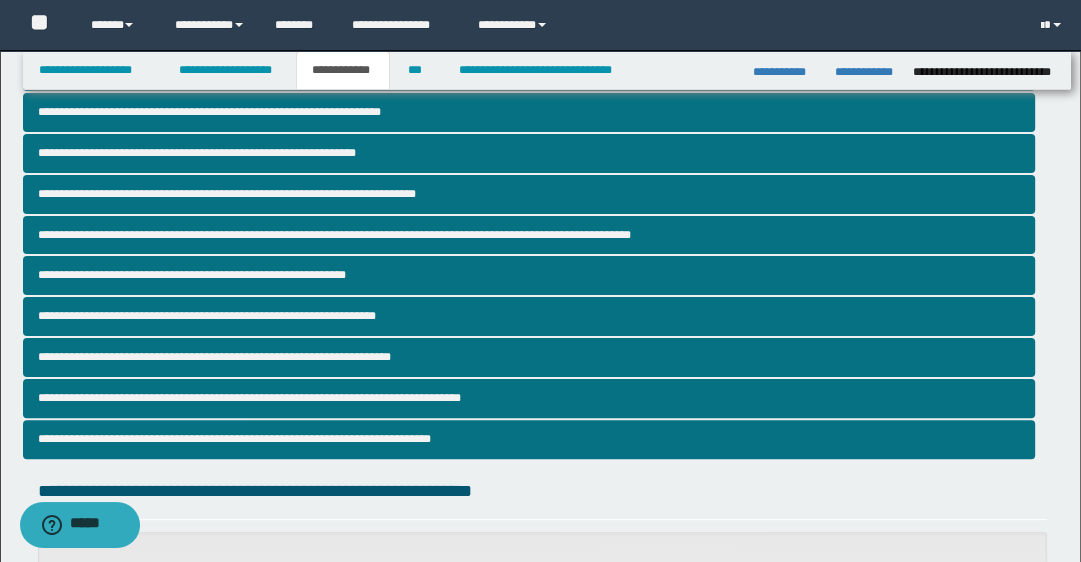 scroll, scrollTop: 120, scrollLeft: 0, axis: vertical 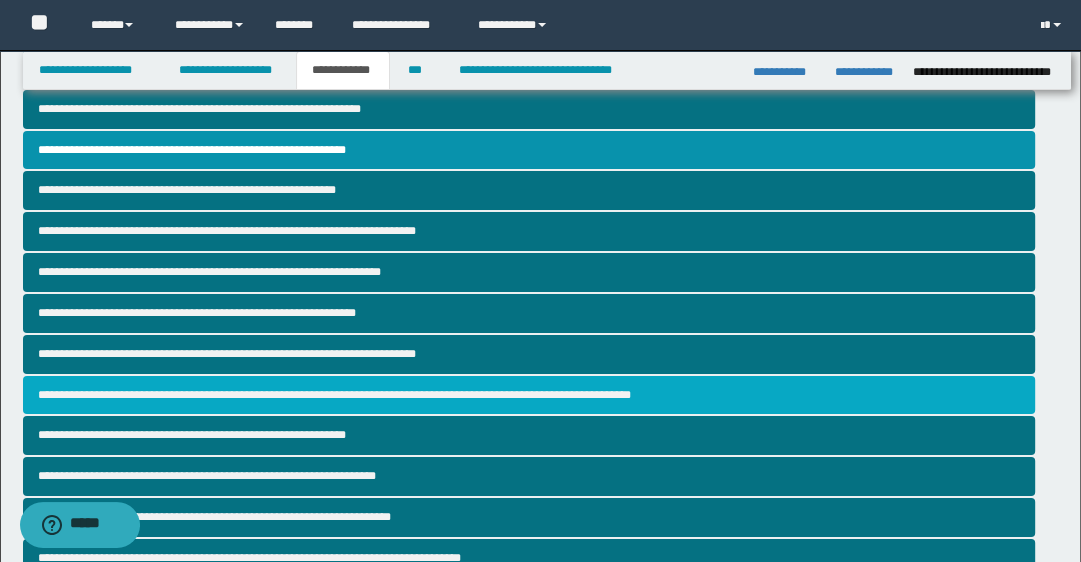 click on "**********" at bounding box center [529, 395] 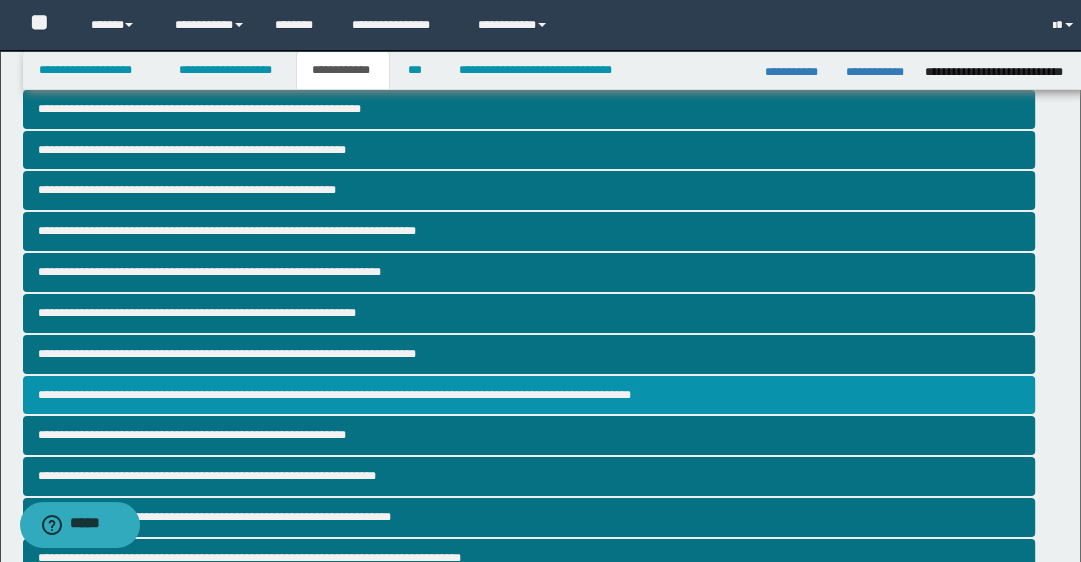 scroll, scrollTop: 0, scrollLeft: 0, axis: both 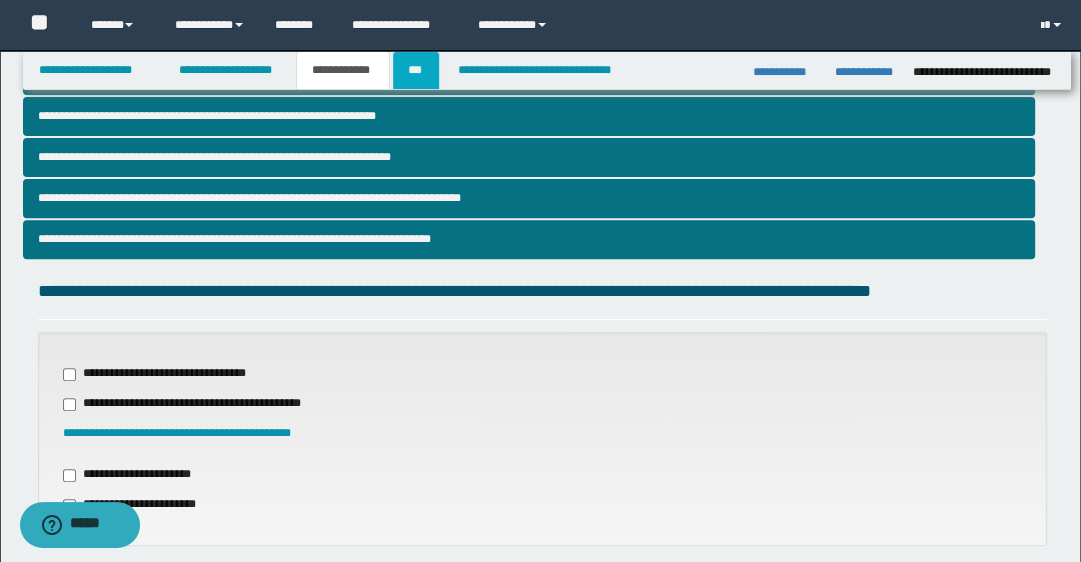 click on "***" at bounding box center [416, 70] 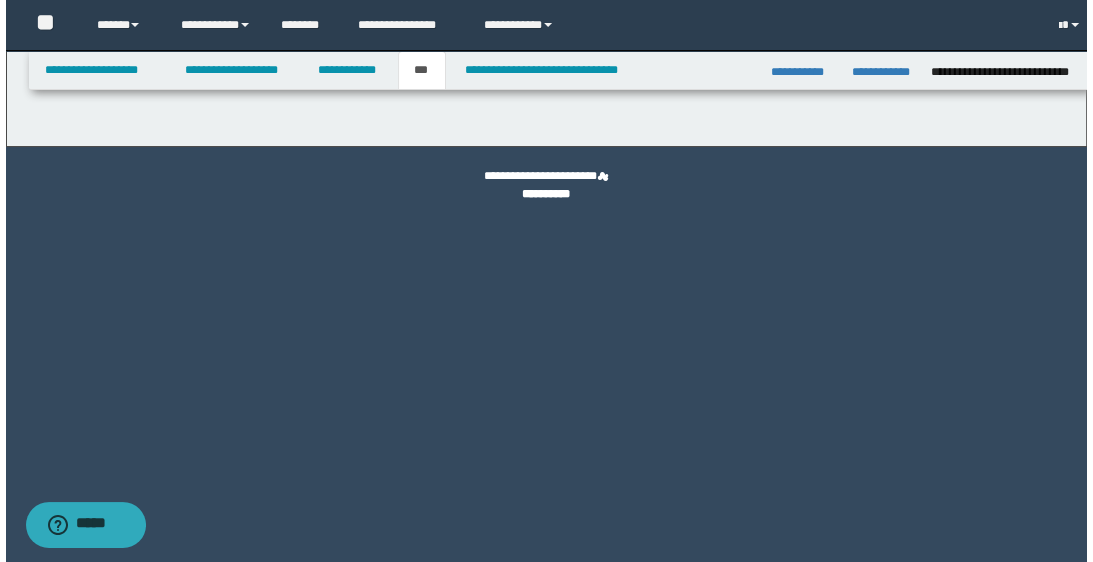 scroll, scrollTop: 0, scrollLeft: 0, axis: both 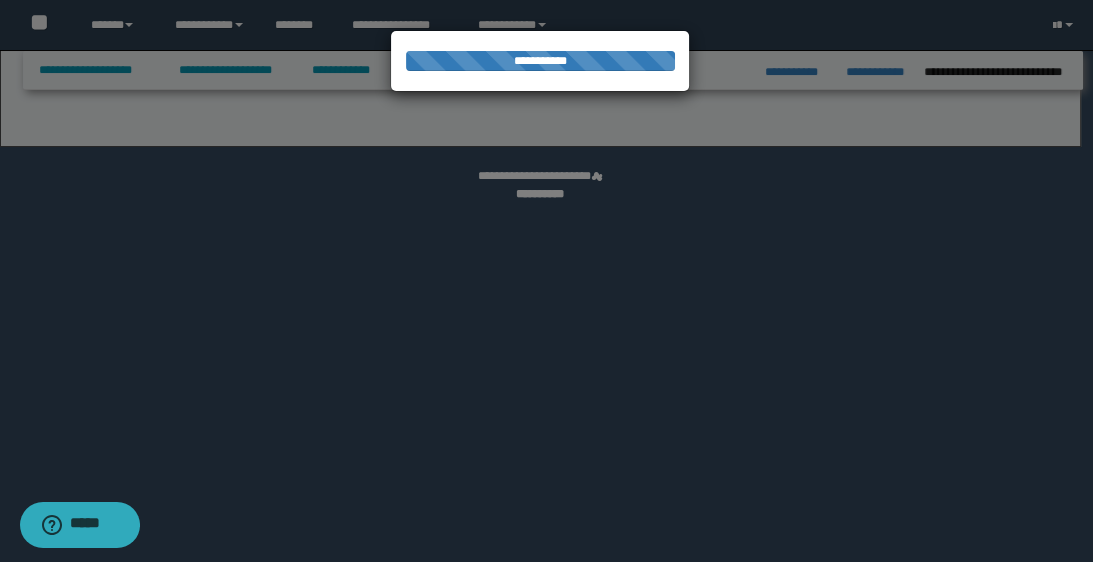 select on "**" 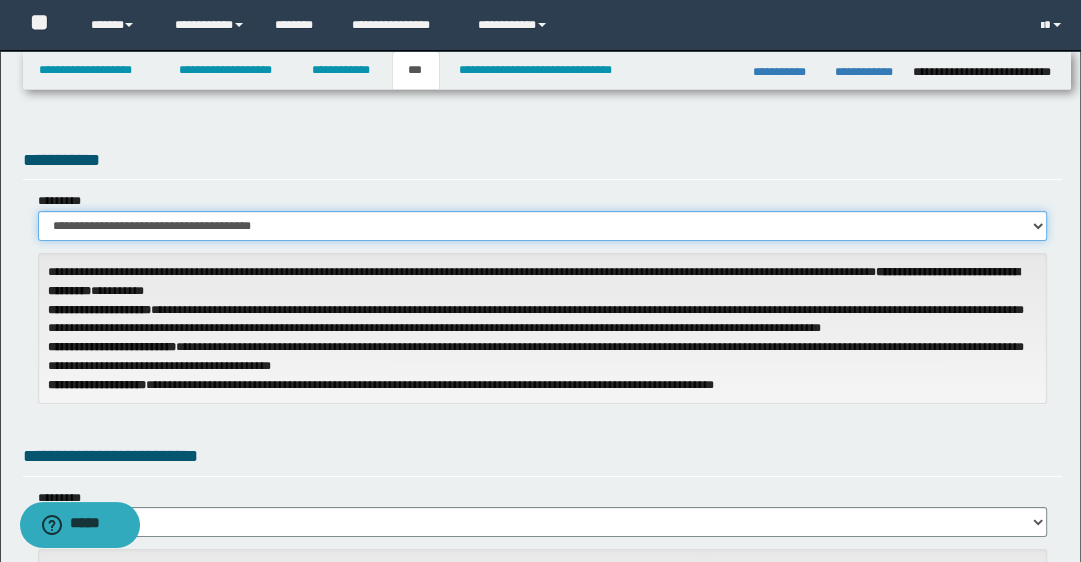 click on "**********" at bounding box center [543, 226] 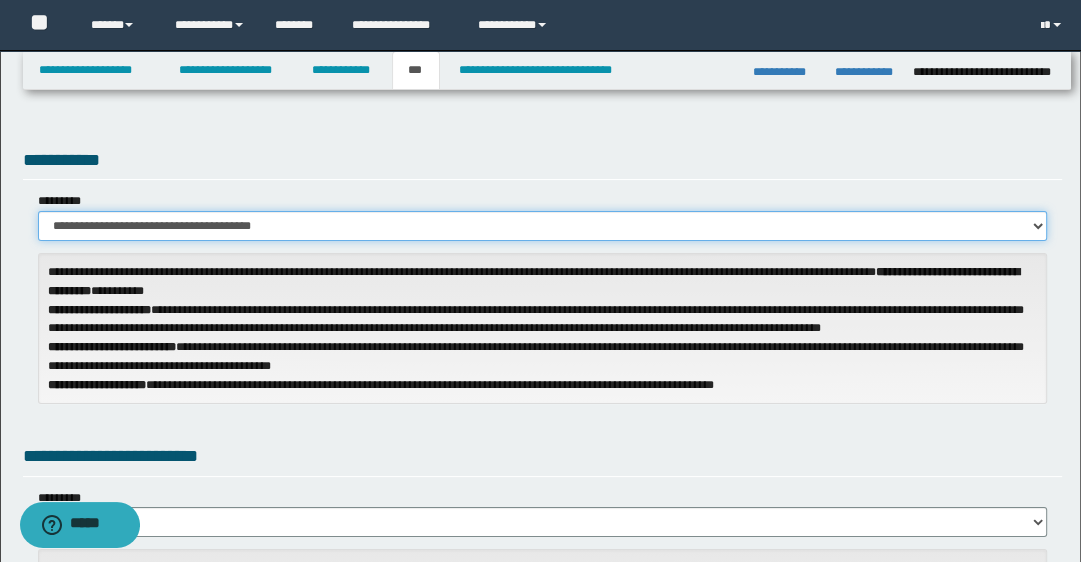 click on "**********" at bounding box center [543, 226] 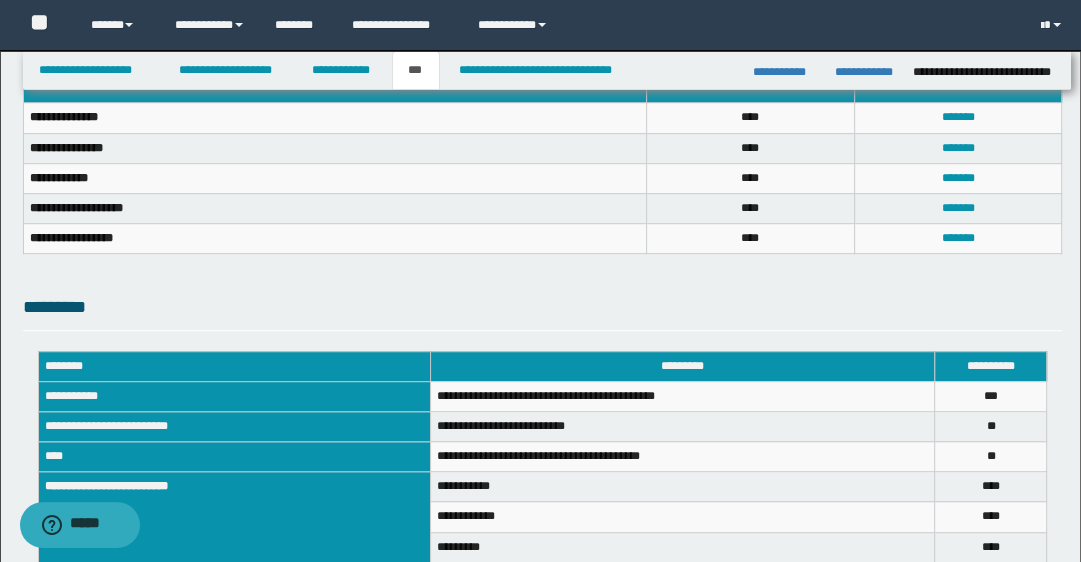 scroll, scrollTop: 720, scrollLeft: 0, axis: vertical 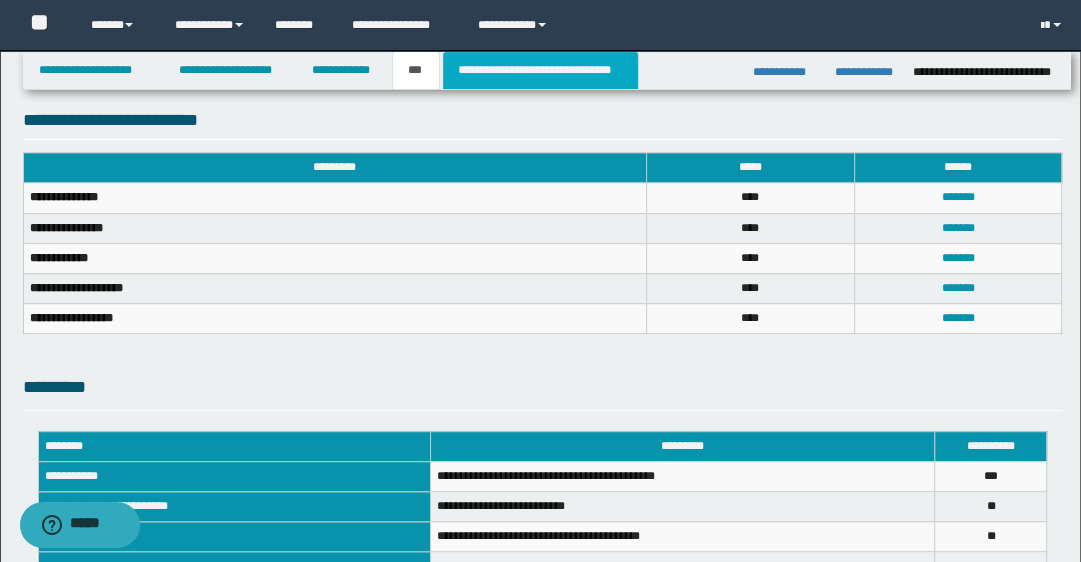 click on "**********" at bounding box center [540, 70] 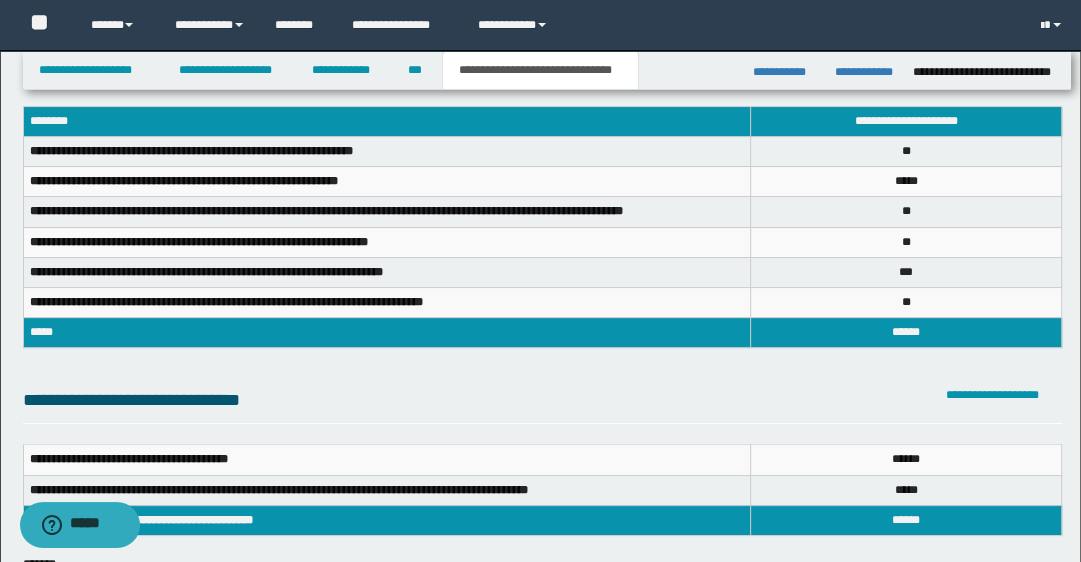 scroll, scrollTop: 0, scrollLeft: 0, axis: both 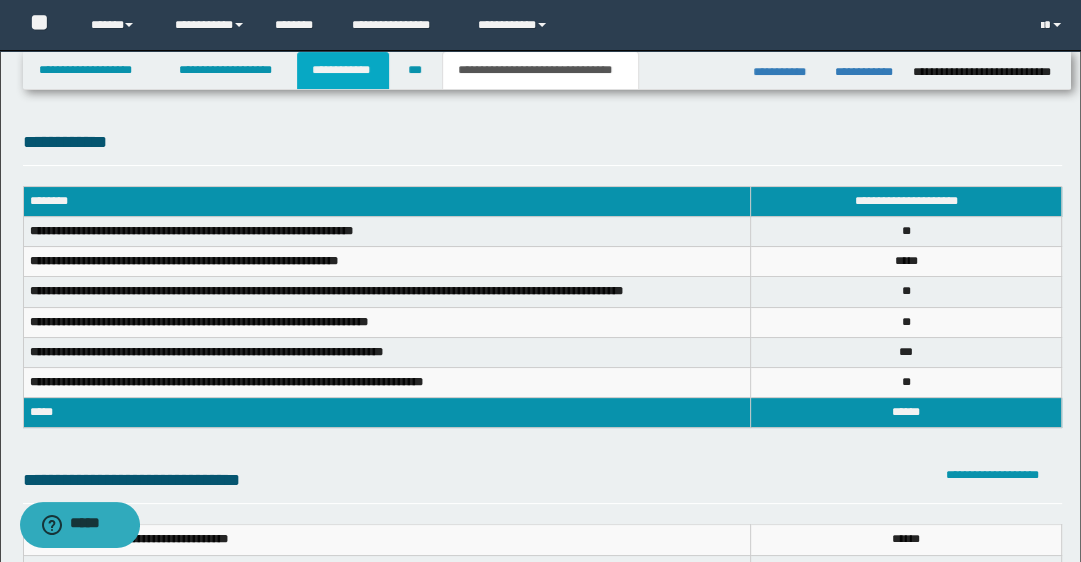 click on "**********" at bounding box center (343, 70) 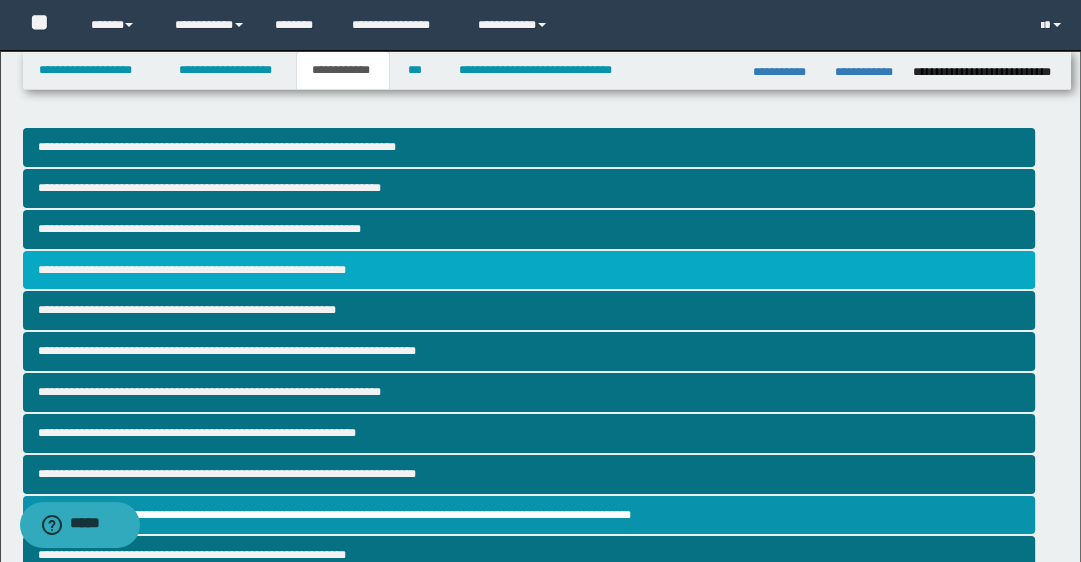 click on "**********" at bounding box center (529, 270) 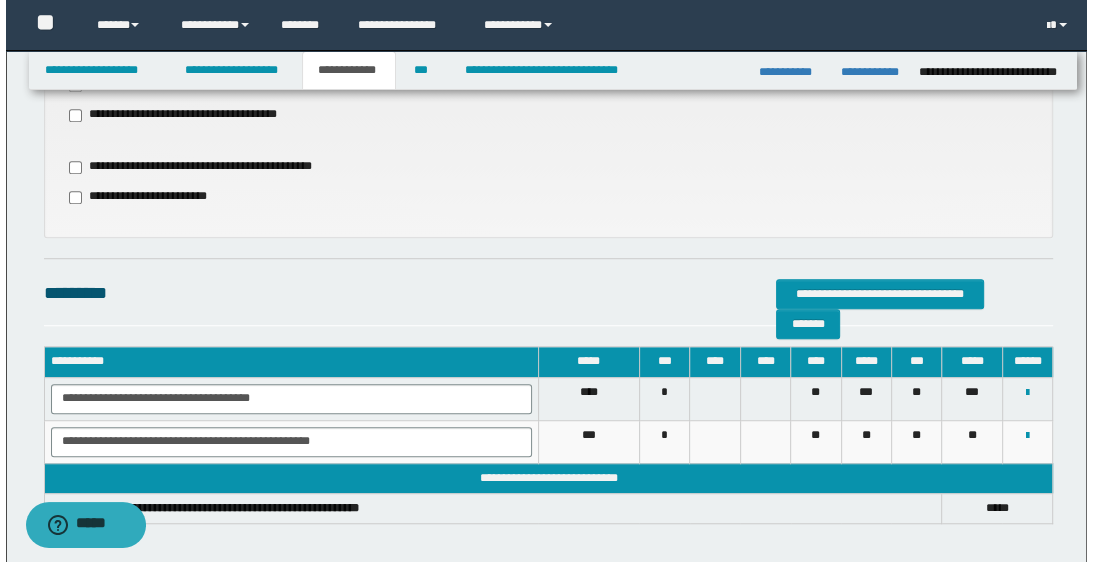 scroll, scrollTop: 960, scrollLeft: 0, axis: vertical 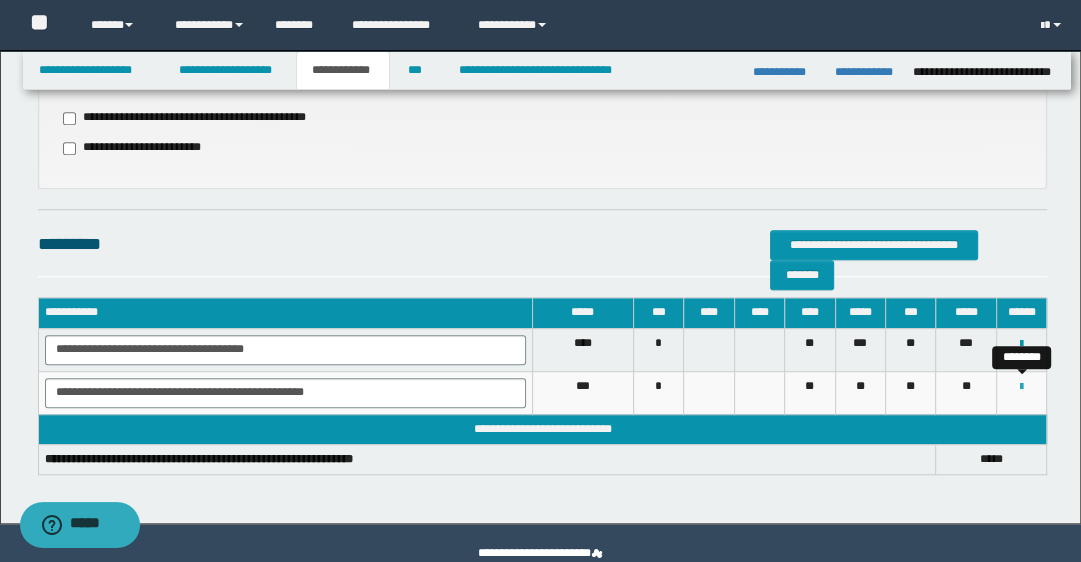 click at bounding box center (1021, 387) 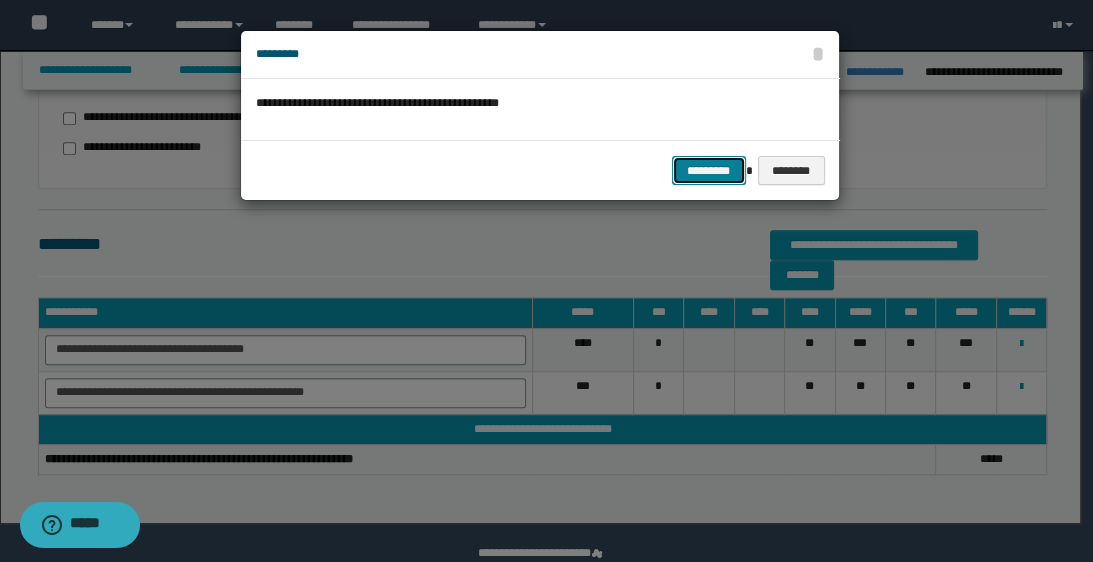 click on "*********" at bounding box center (709, 171) 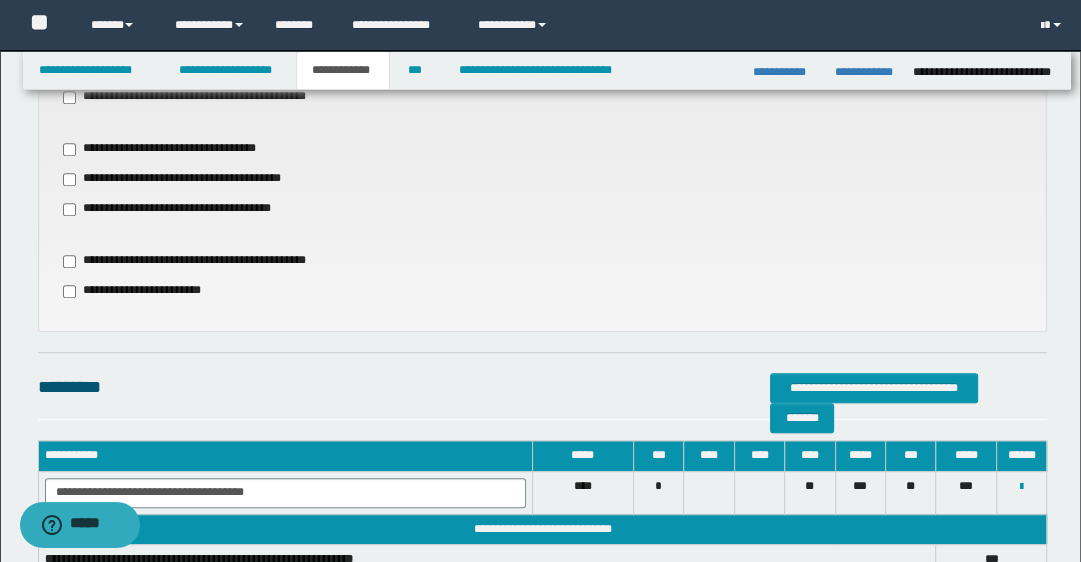 scroll, scrollTop: 797, scrollLeft: 0, axis: vertical 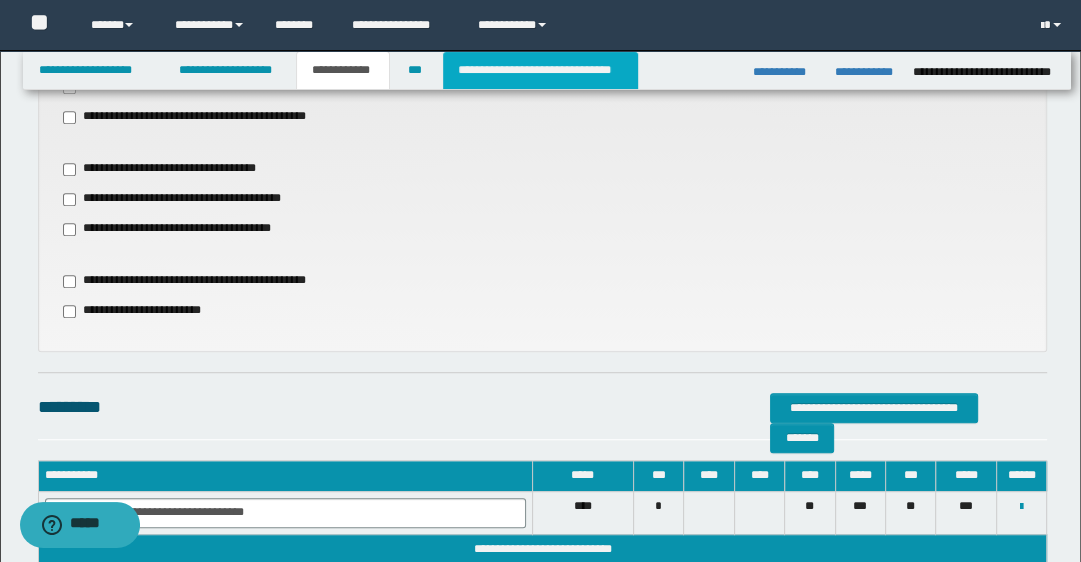 click on "**********" at bounding box center [540, 70] 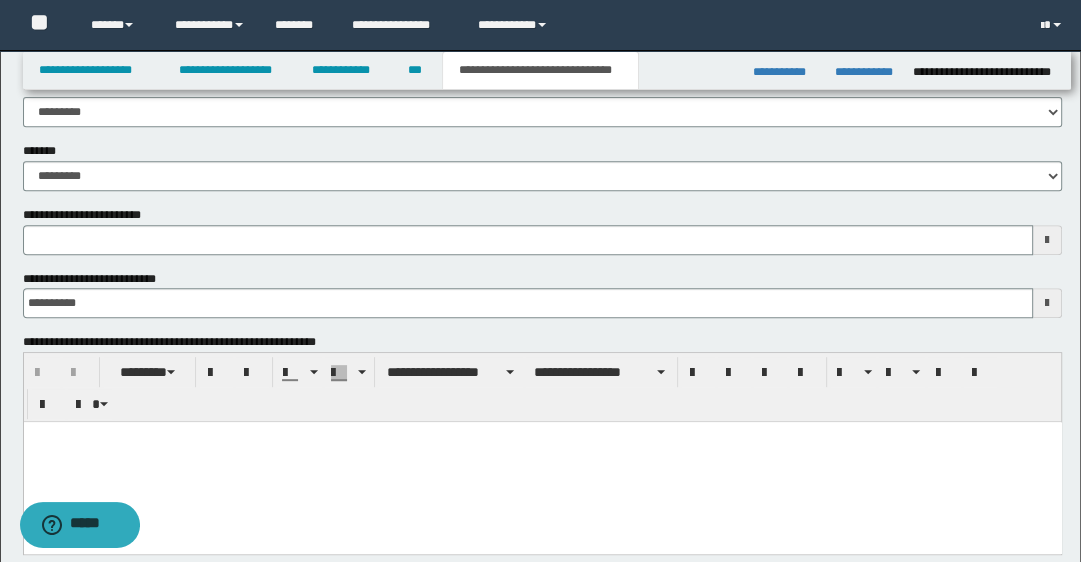scroll, scrollTop: 477, scrollLeft: 0, axis: vertical 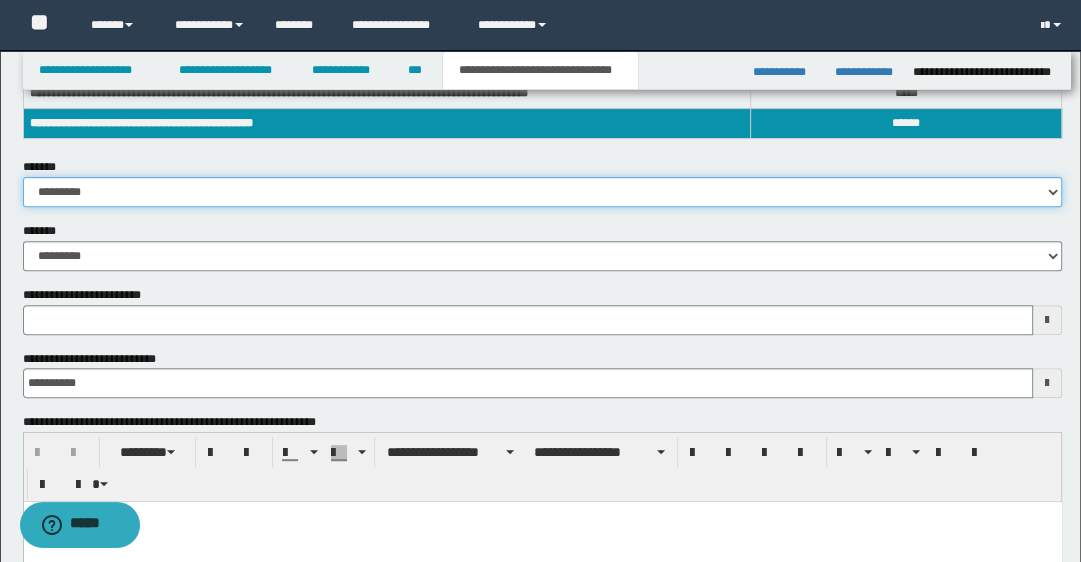click on "**********" at bounding box center (543, 192) 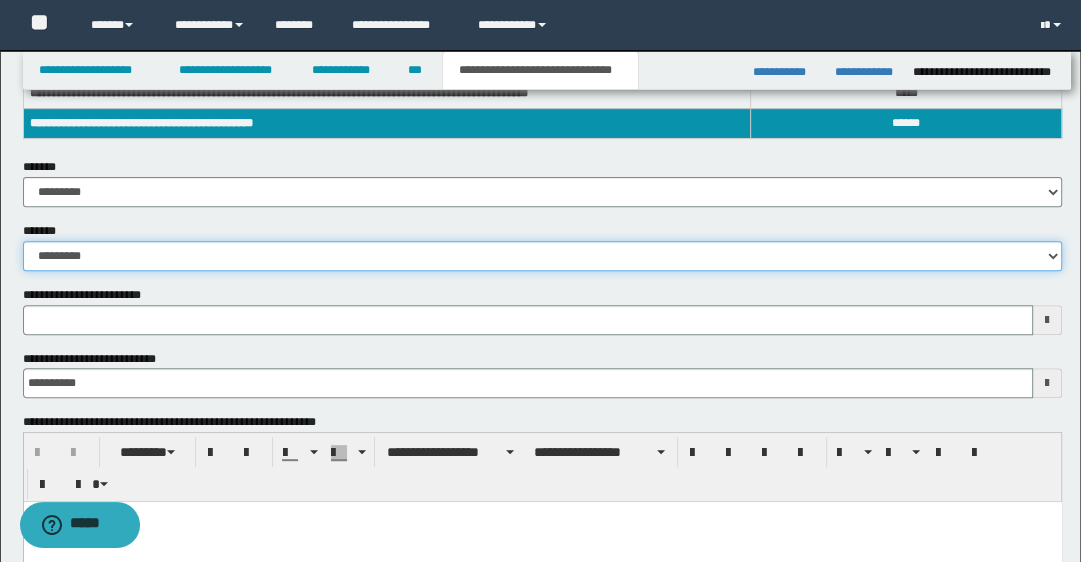 click on "**********" at bounding box center [543, 256] 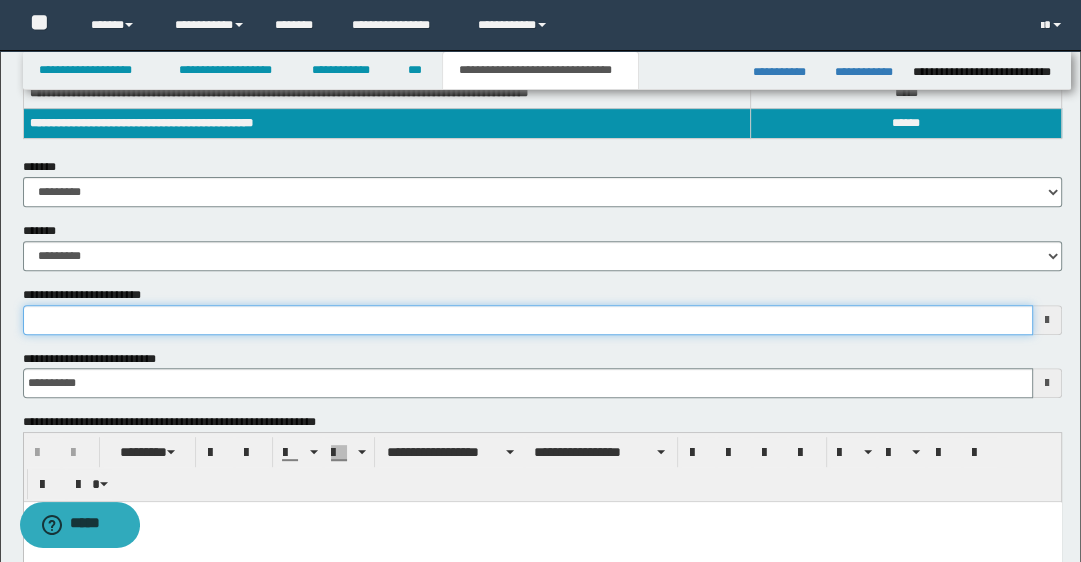 click on "**********" at bounding box center (528, 320) 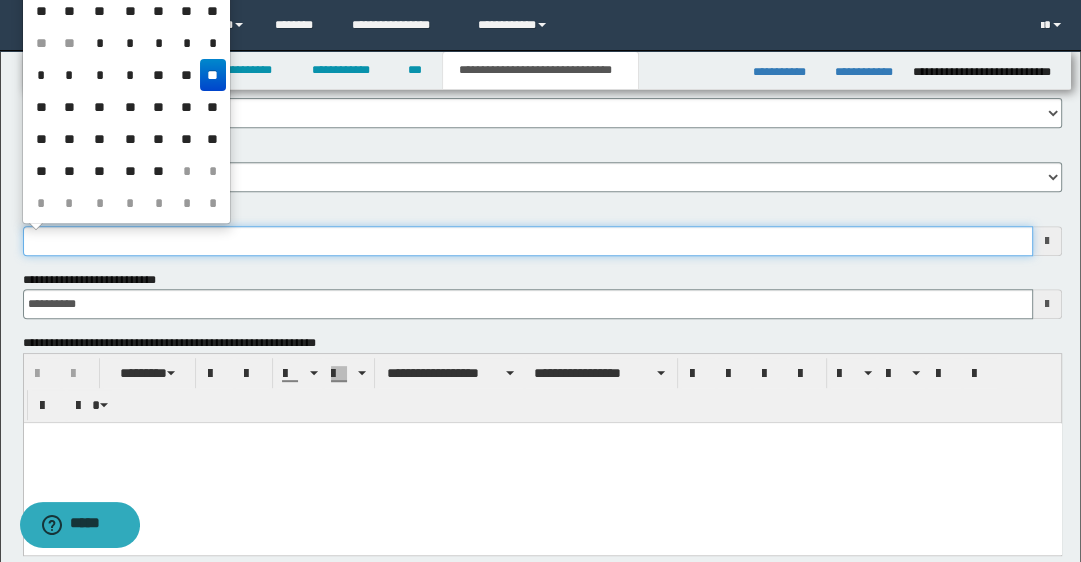 scroll, scrollTop: 557, scrollLeft: 0, axis: vertical 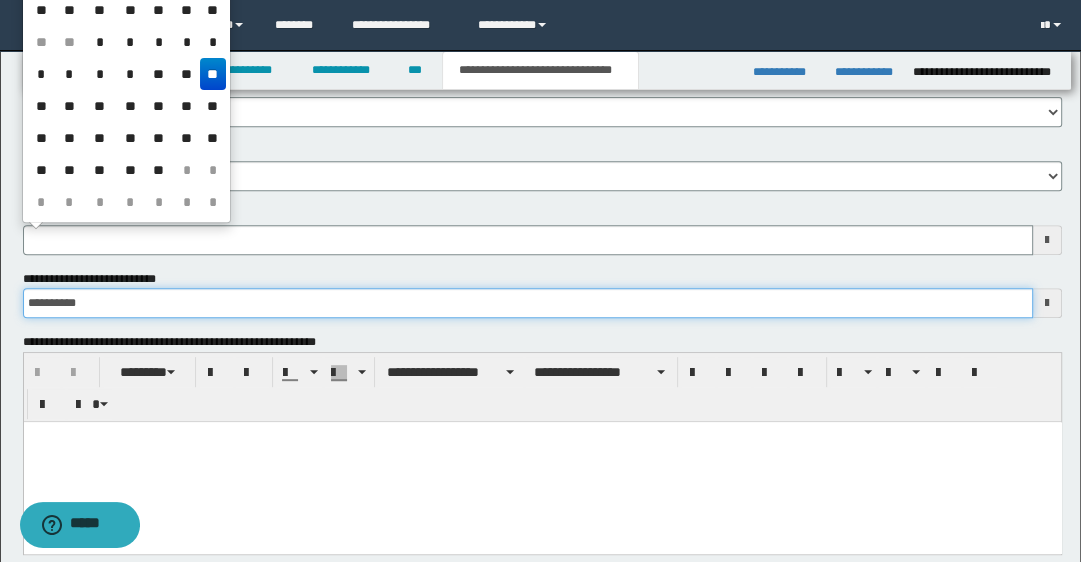 type 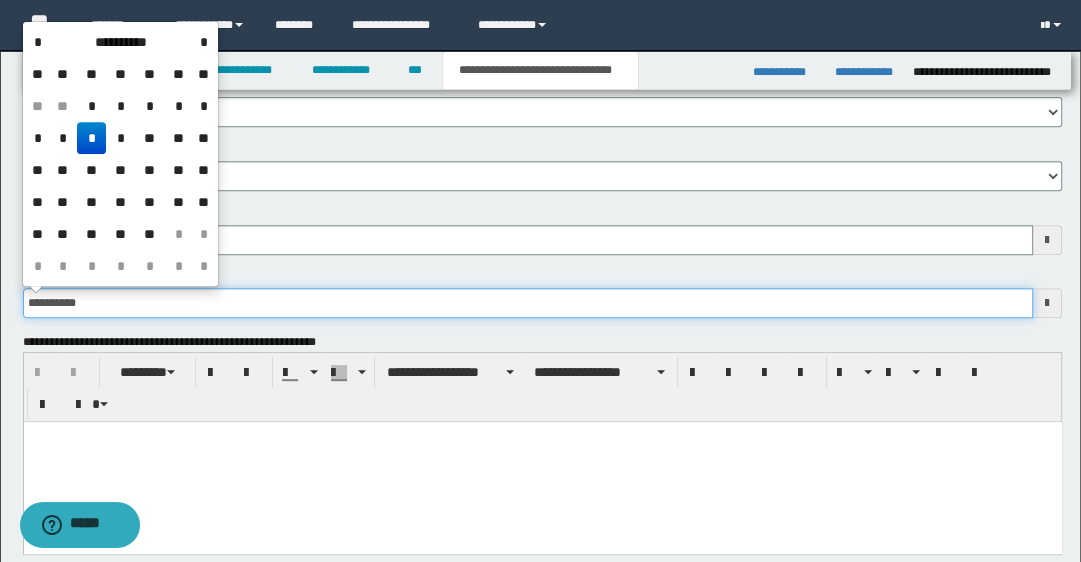 click on "**********" at bounding box center (528, 303) 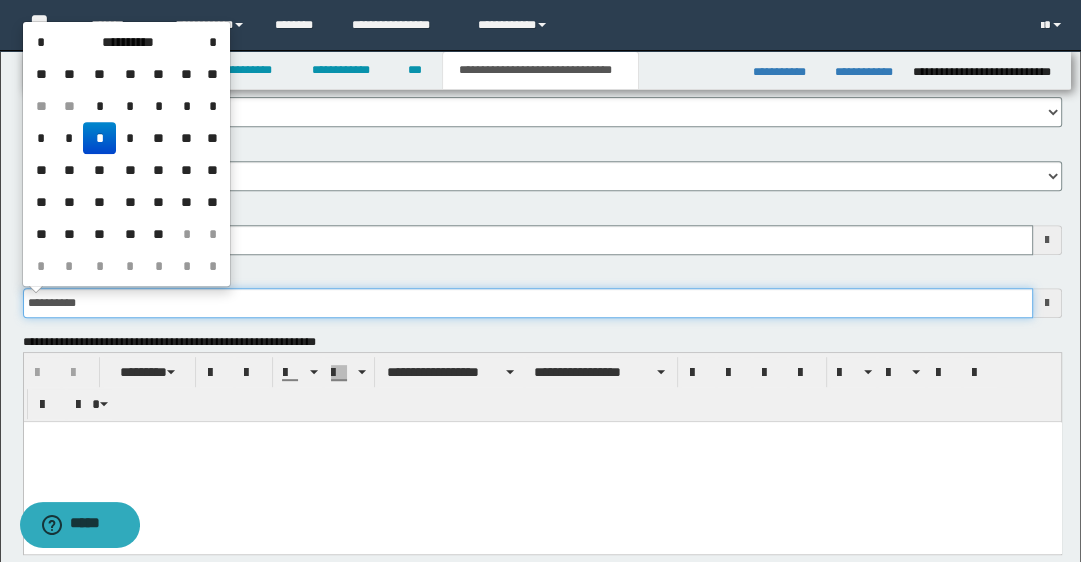 type on "**********" 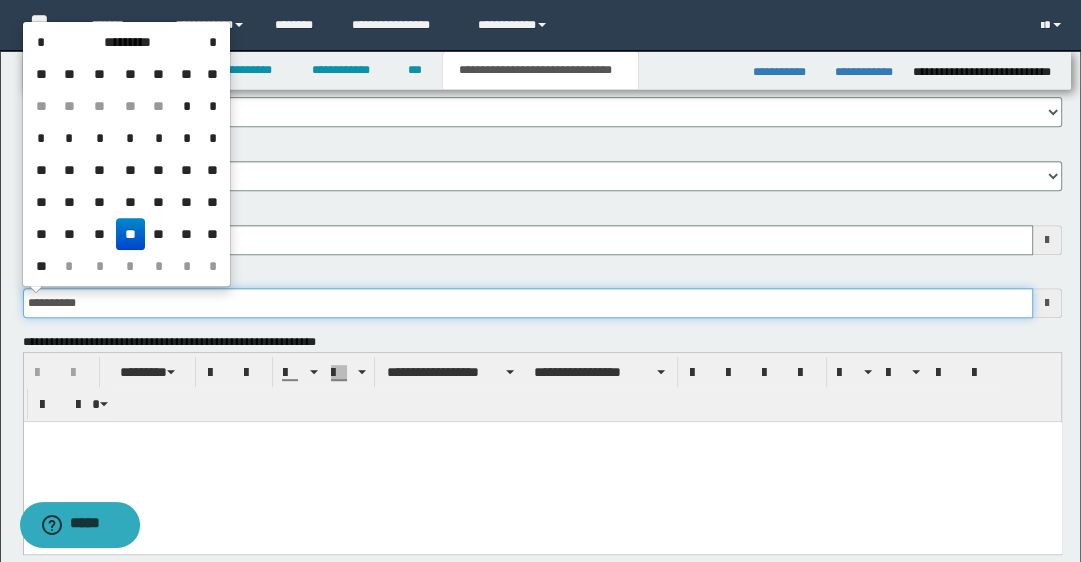 type on "**********" 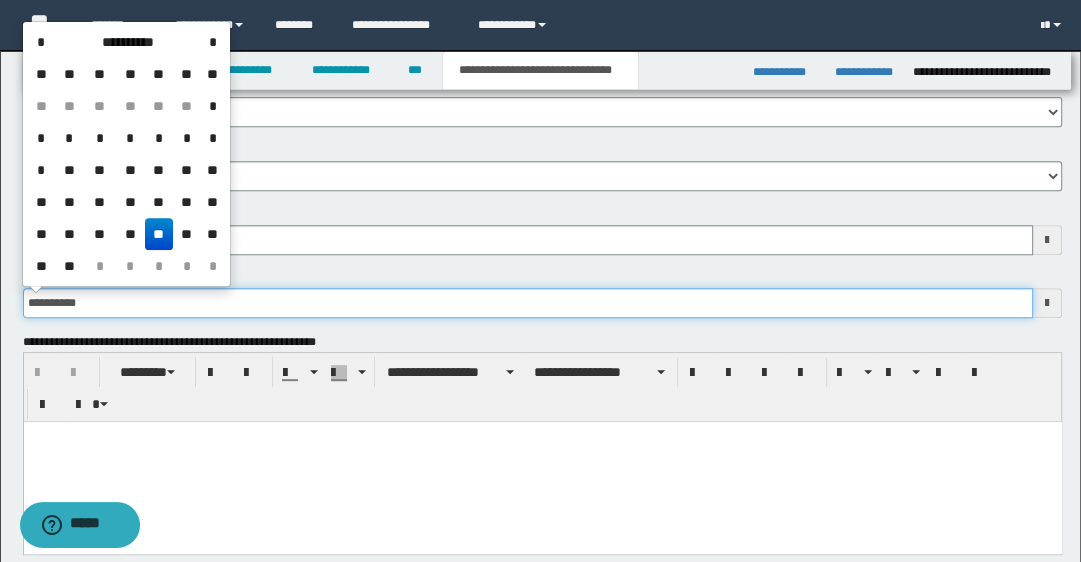scroll, scrollTop: 717, scrollLeft: 0, axis: vertical 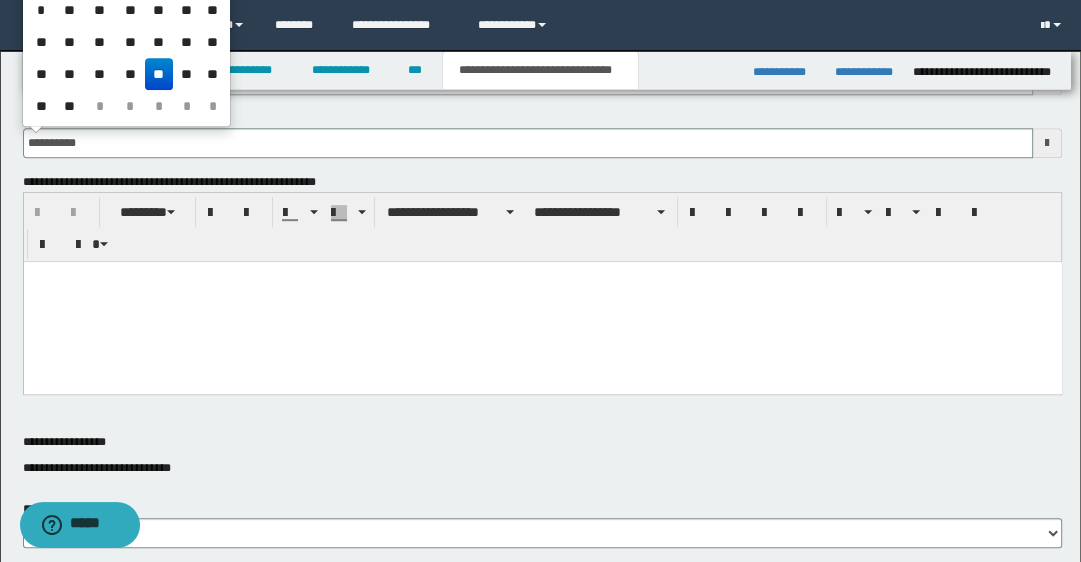 click at bounding box center (542, 302) 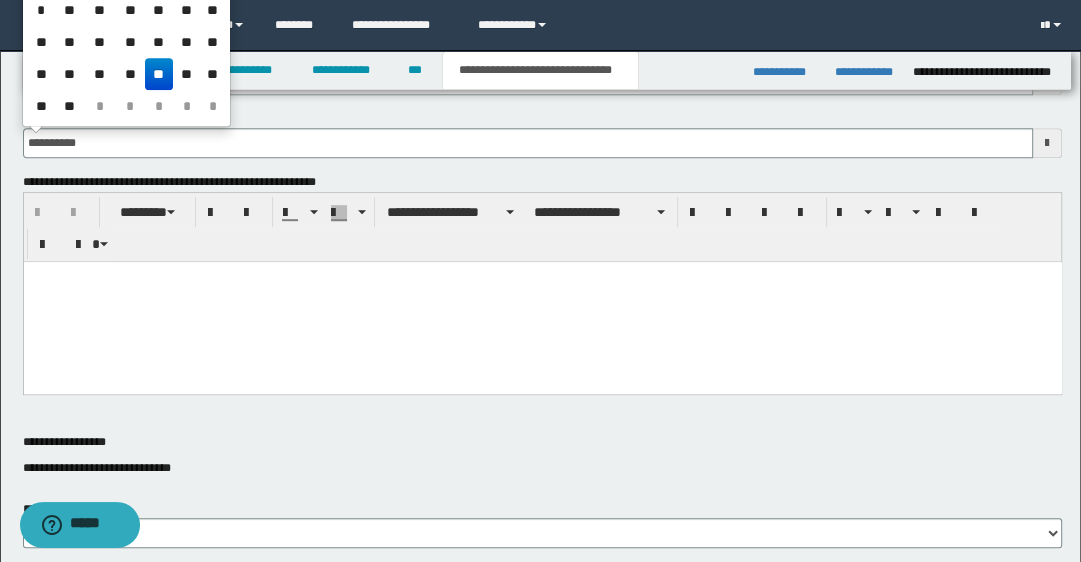 type 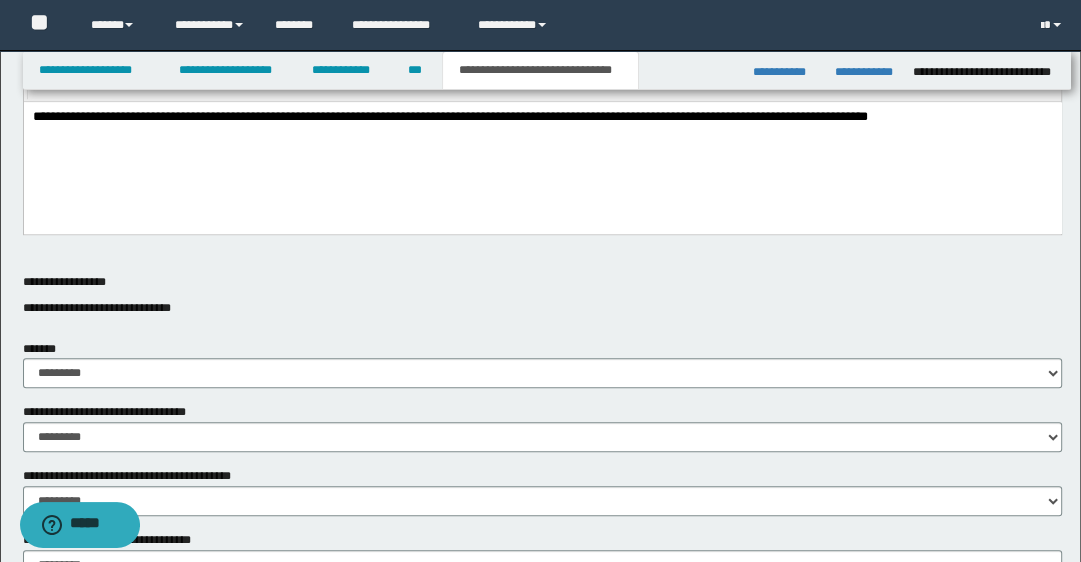 scroll, scrollTop: 957, scrollLeft: 0, axis: vertical 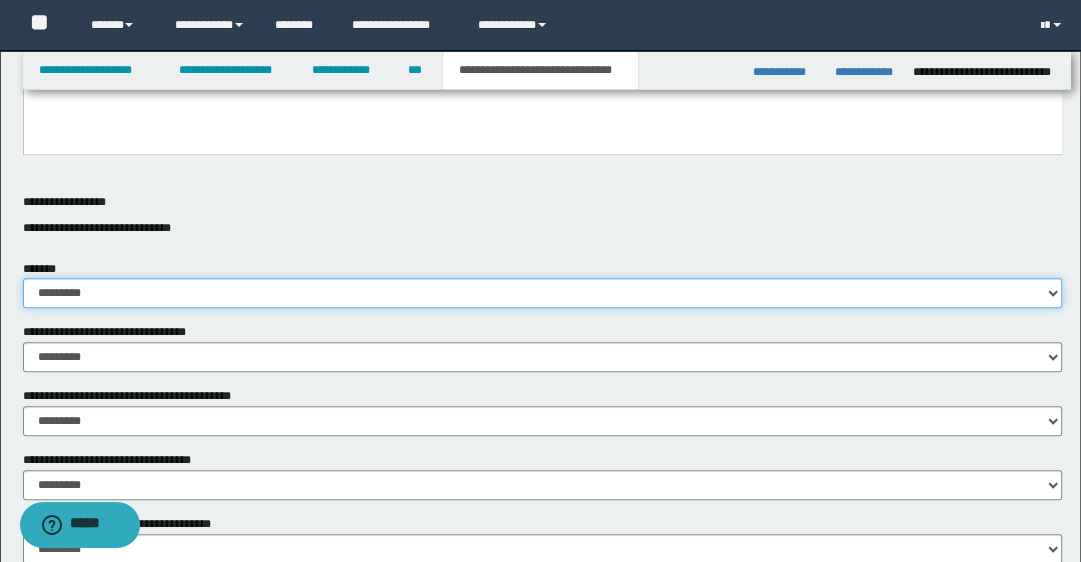 click on "*********
**
**" at bounding box center [543, 293] 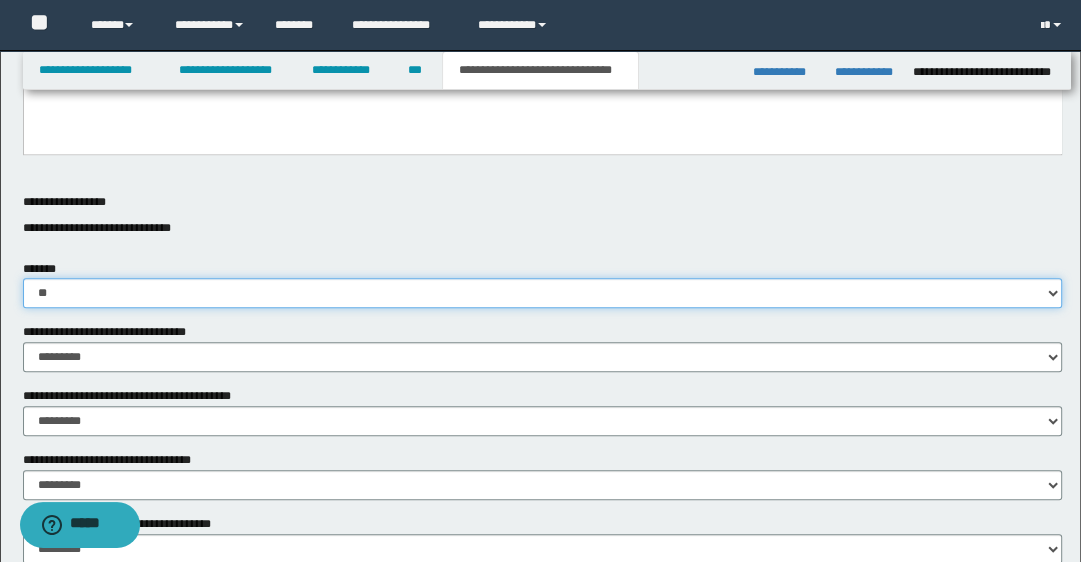 click on "*********
**
**" at bounding box center [543, 293] 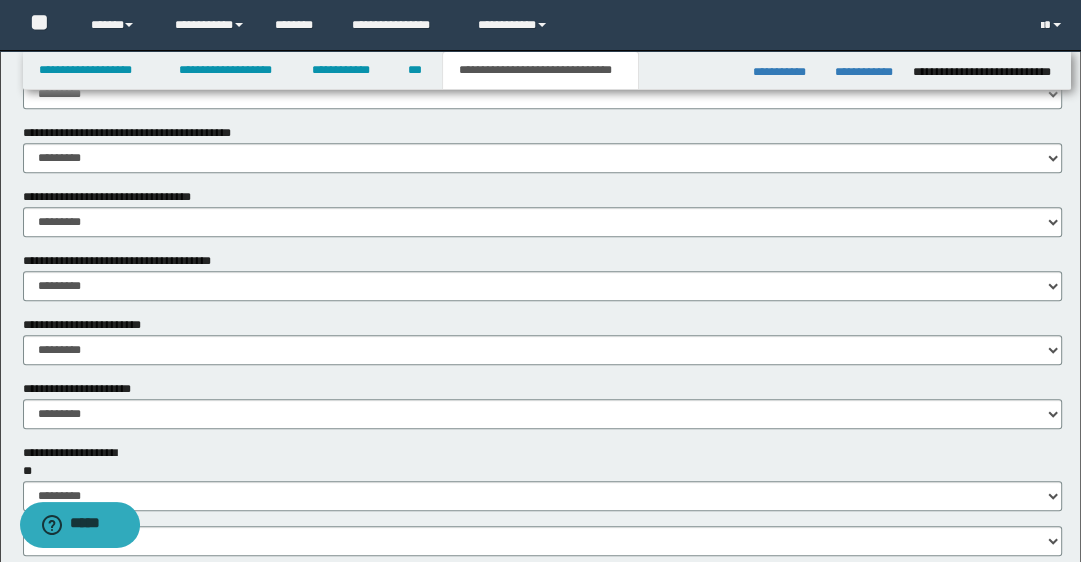 scroll, scrollTop: 1197, scrollLeft: 0, axis: vertical 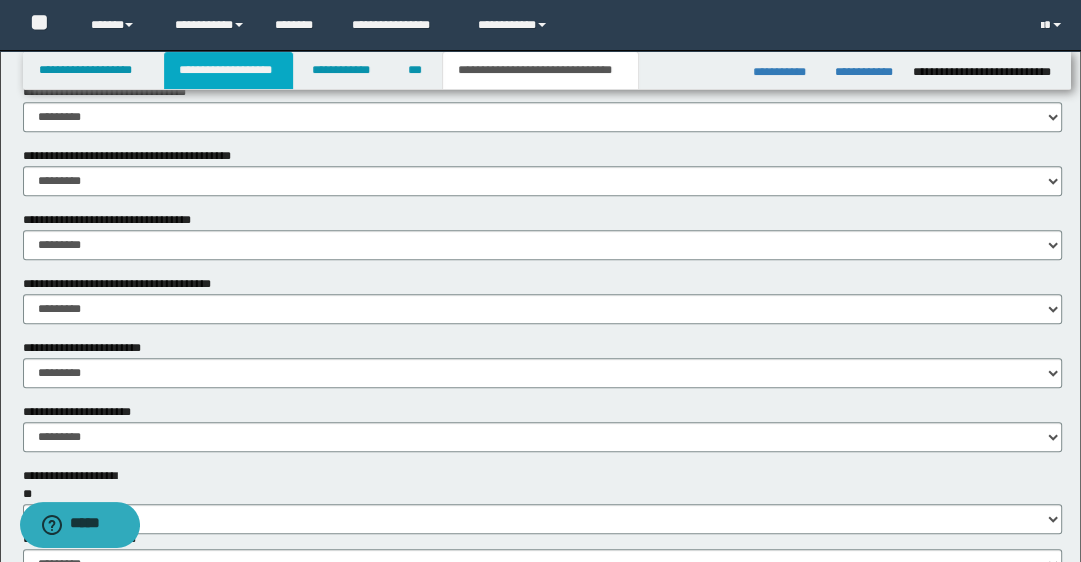 click on "**********" at bounding box center (228, 70) 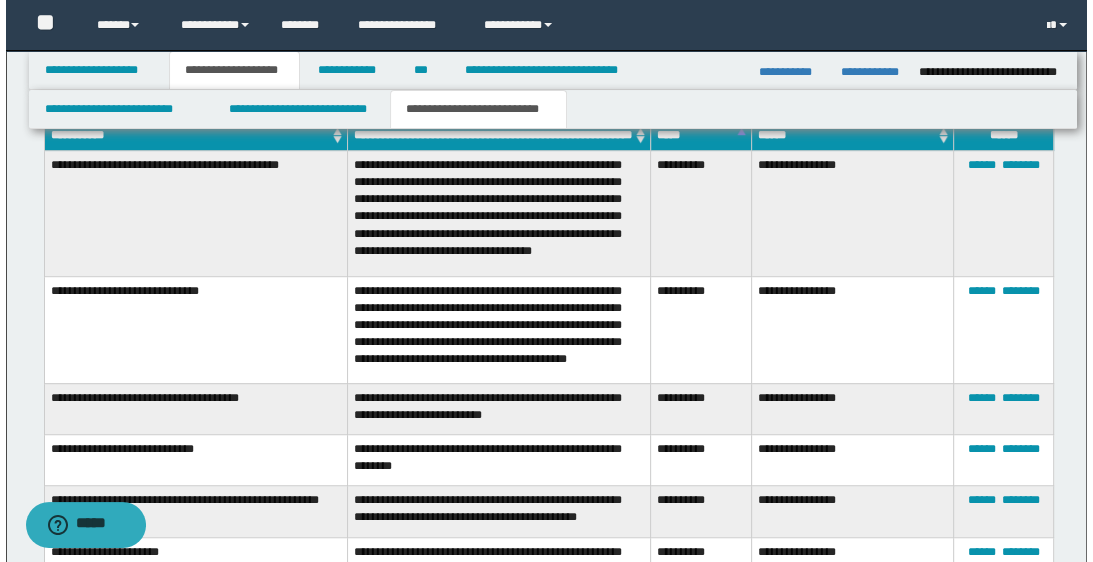 scroll, scrollTop: 748, scrollLeft: 0, axis: vertical 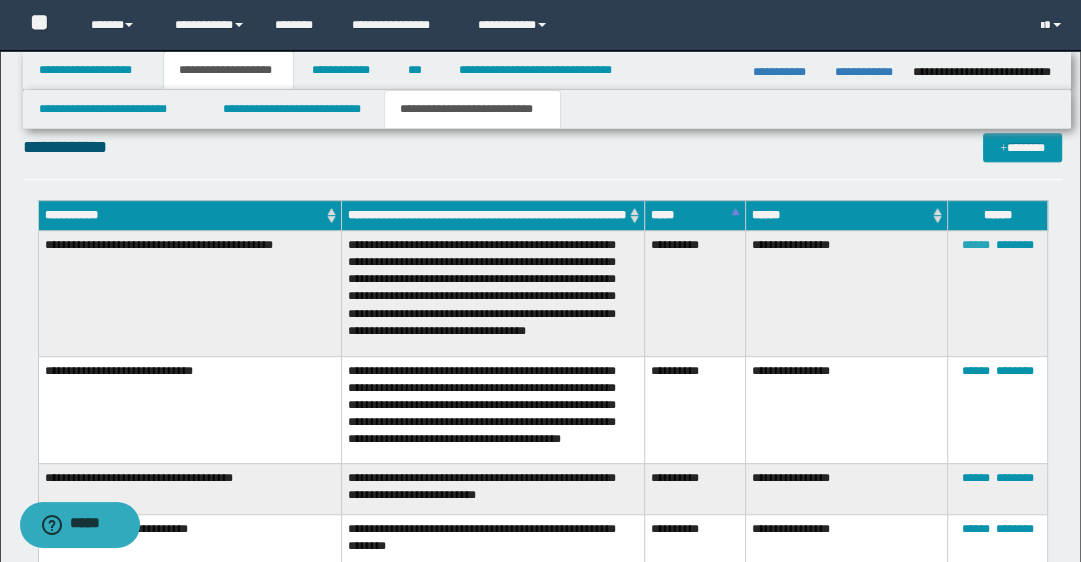 click on "******" at bounding box center (975, 245) 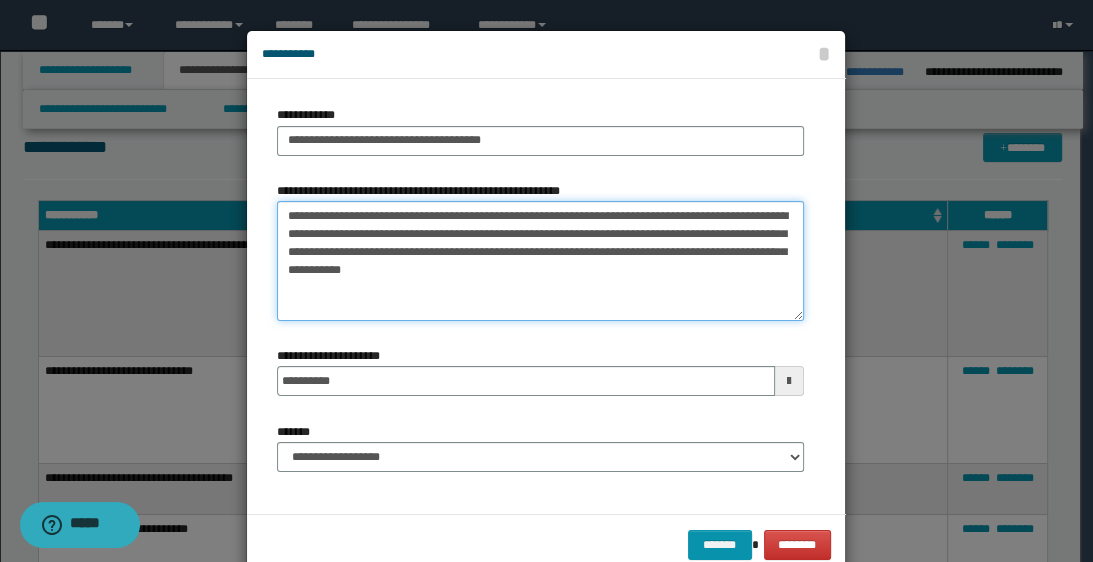 click on "**********" at bounding box center (540, 261) 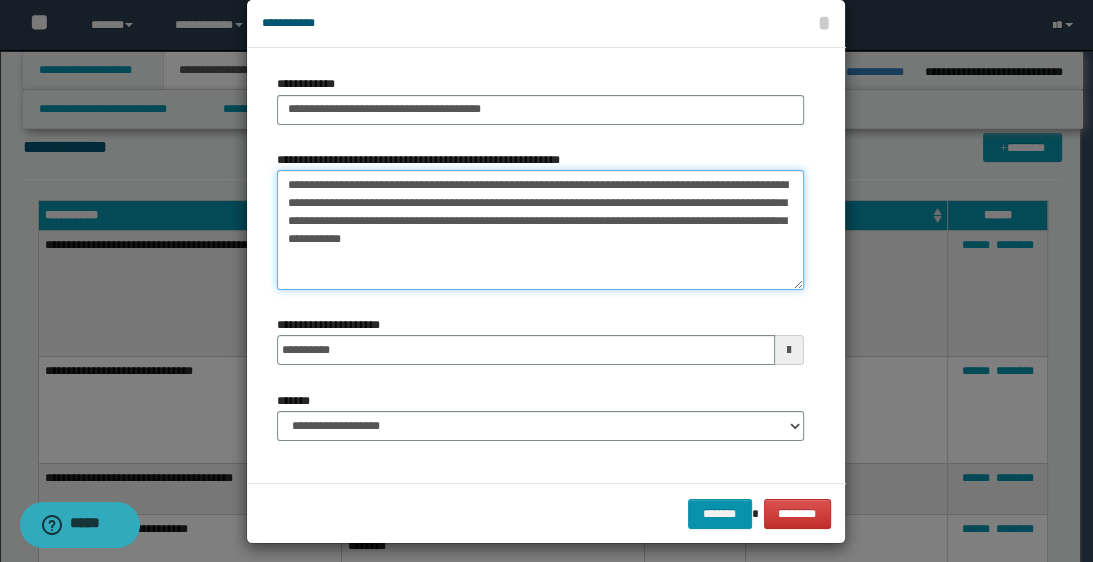 scroll, scrollTop: 43, scrollLeft: 0, axis: vertical 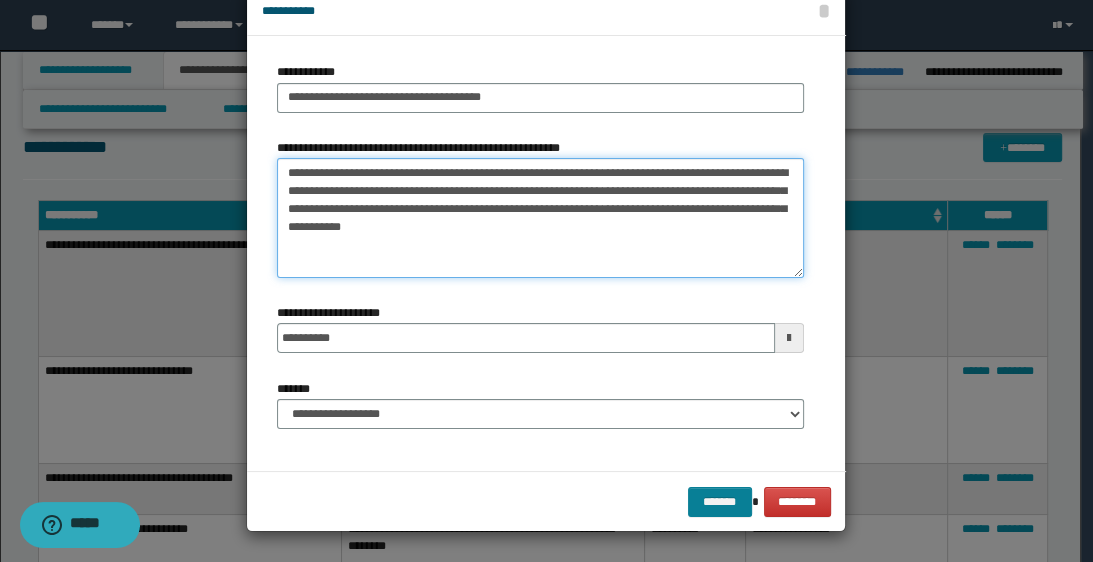 type on "**********" 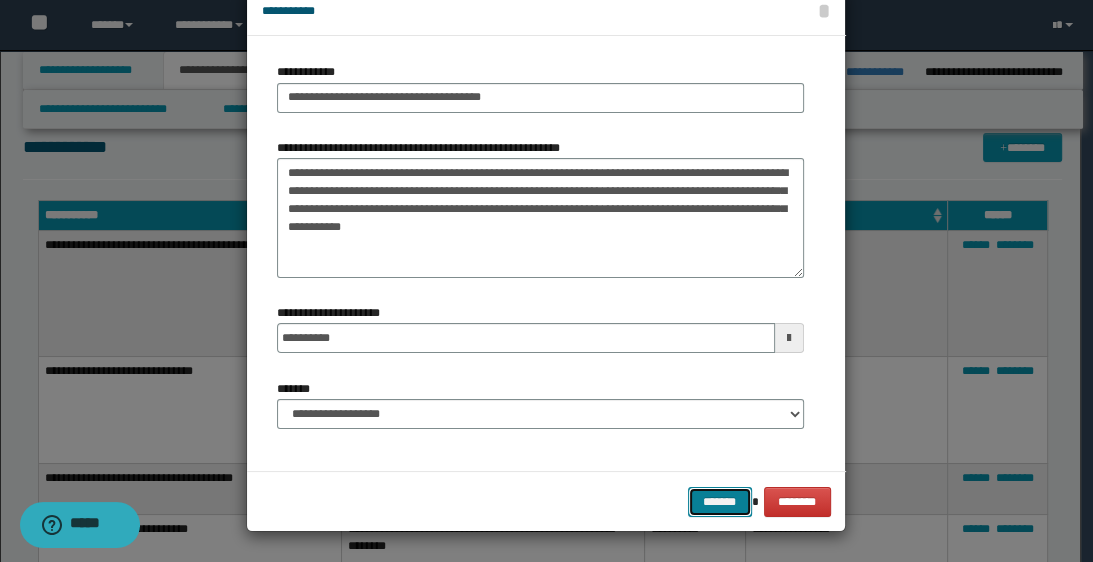 click on "*******" at bounding box center (720, 502) 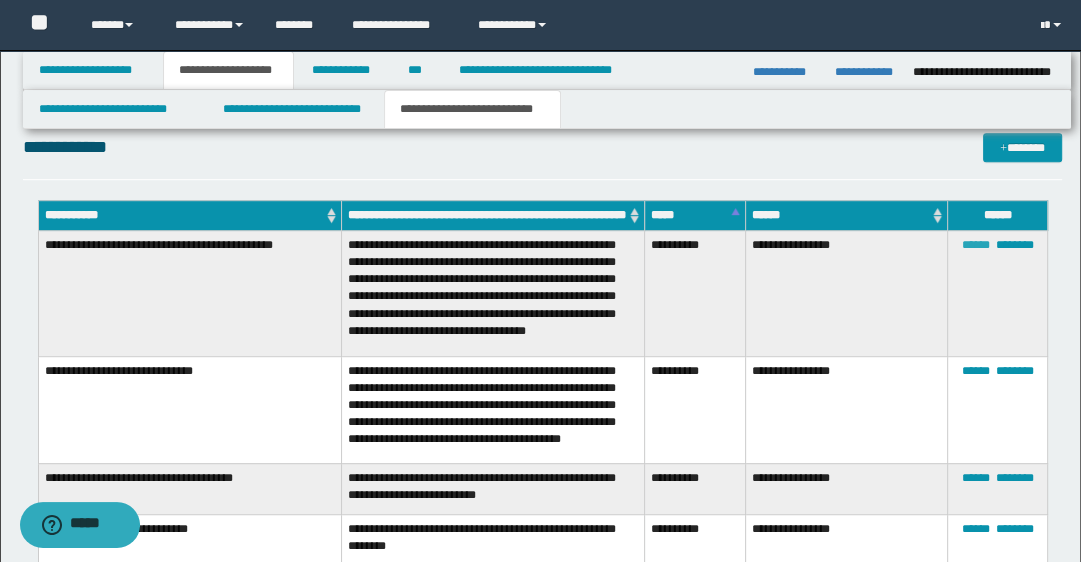 click on "******" at bounding box center [975, 245] 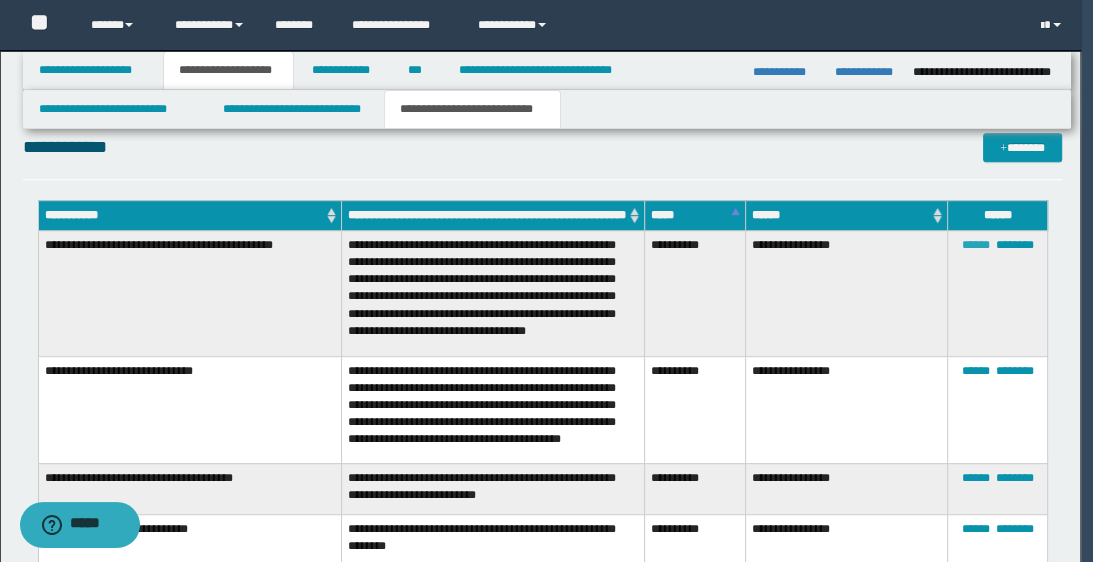 type on "**********" 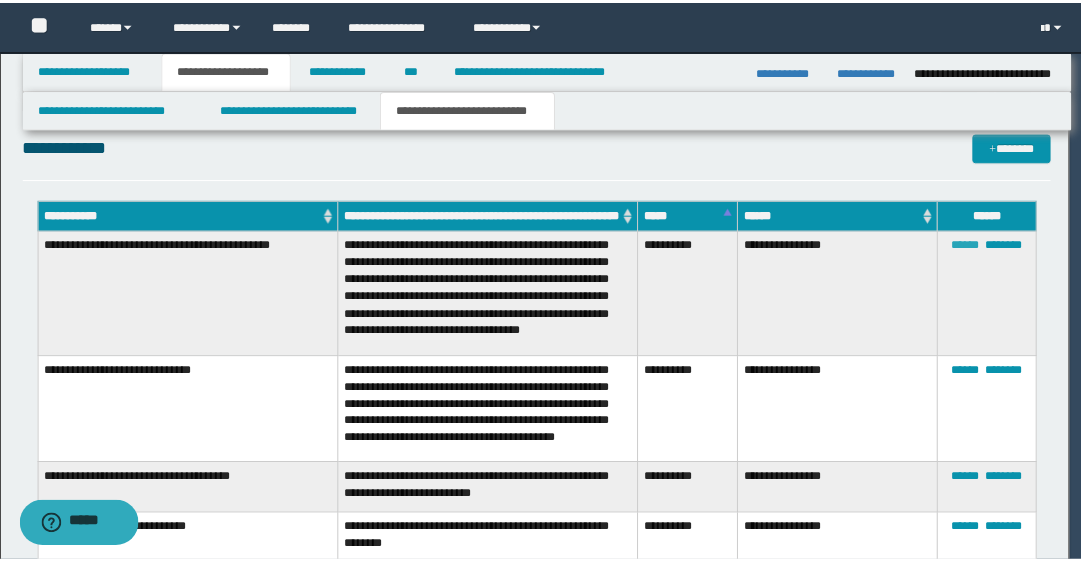 scroll, scrollTop: 0, scrollLeft: 0, axis: both 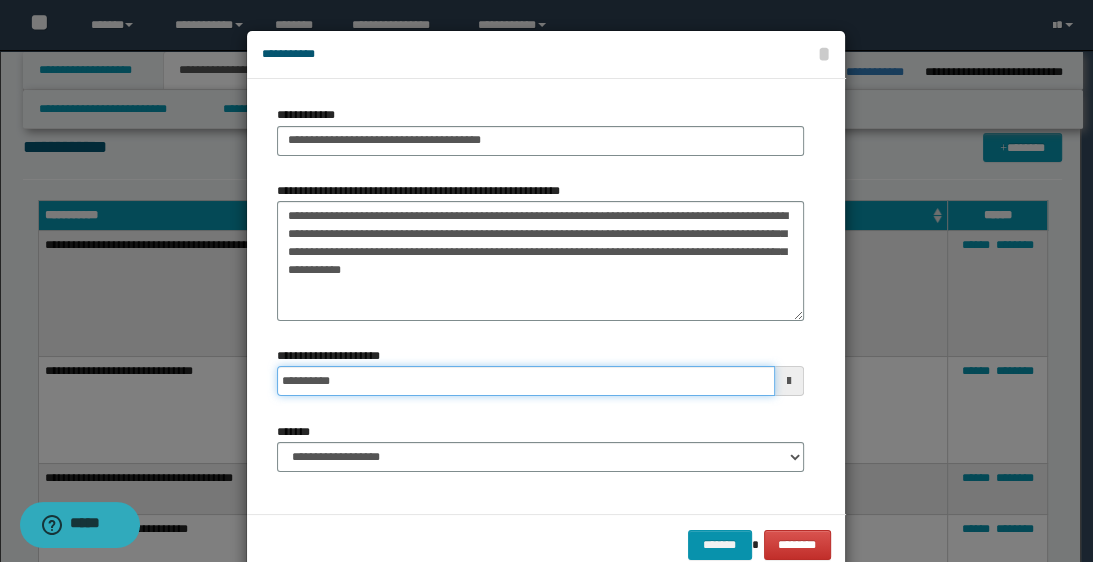 click on "**********" at bounding box center [525, 381] 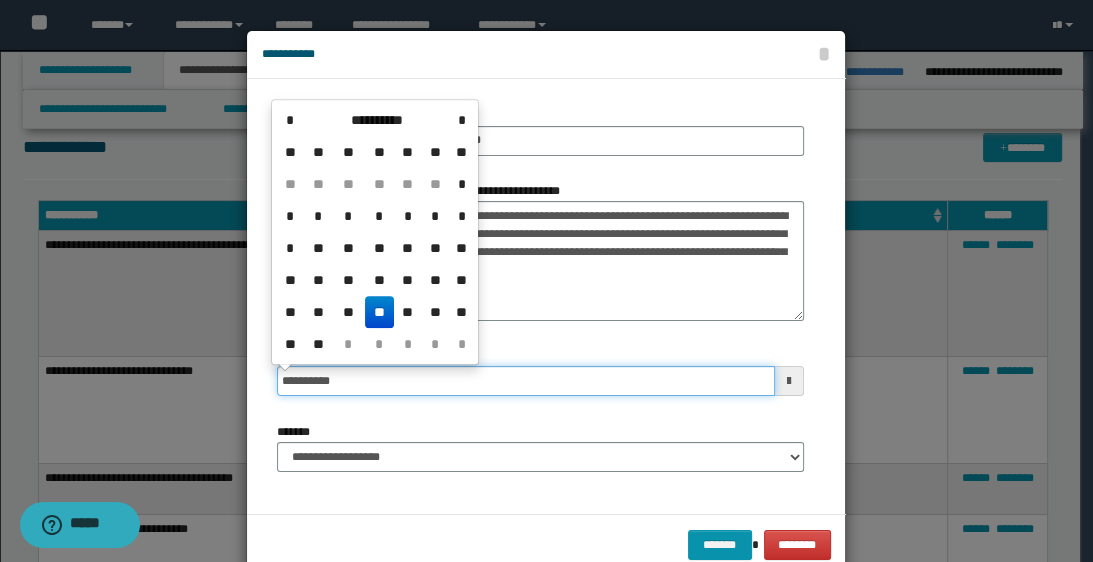 type on "**********" 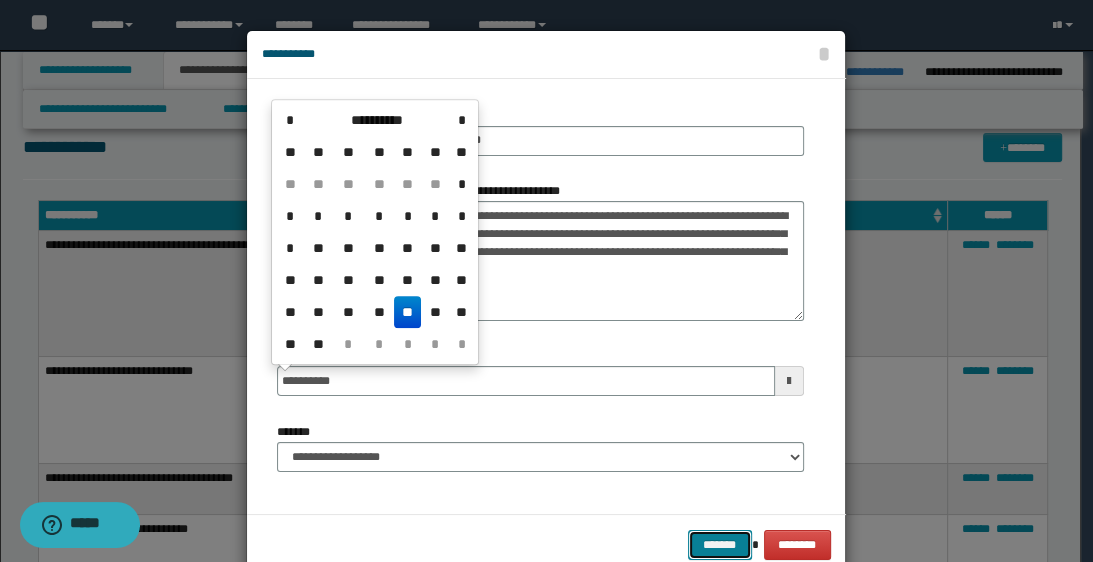 type on "**********" 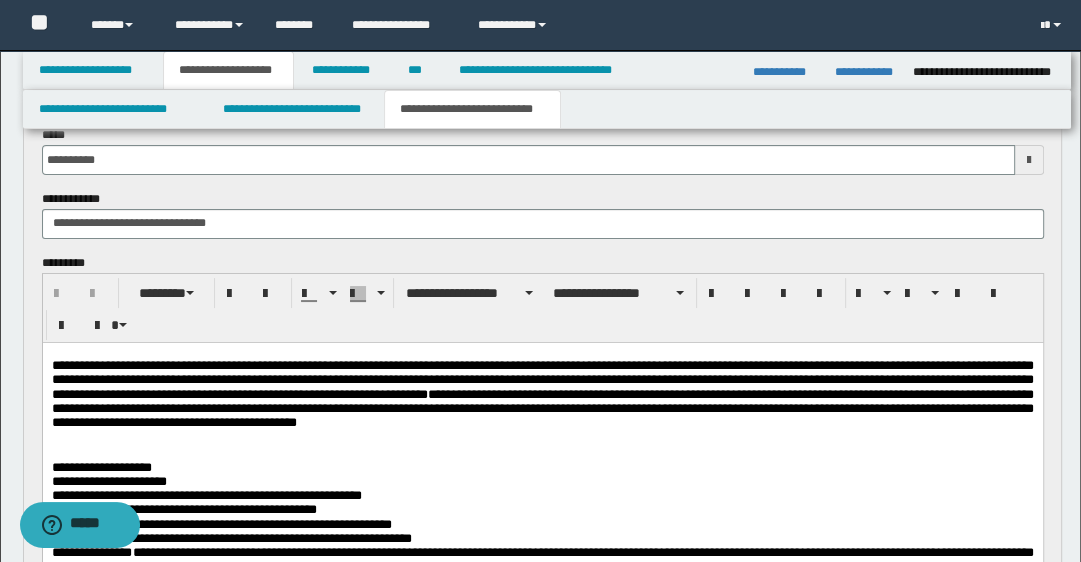 scroll, scrollTop: 0, scrollLeft: 0, axis: both 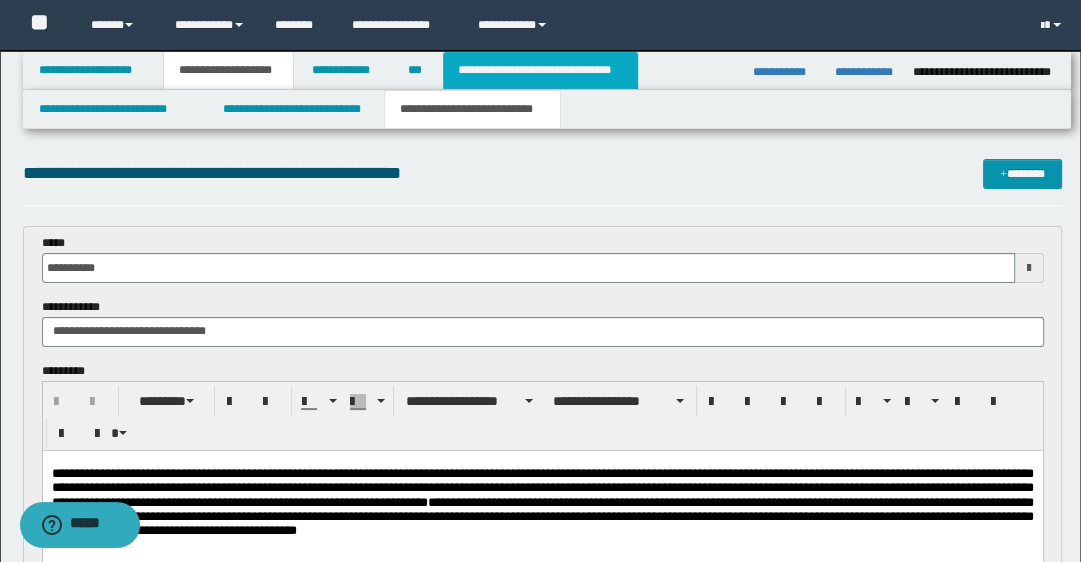 click on "**********" at bounding box center [540, 70] 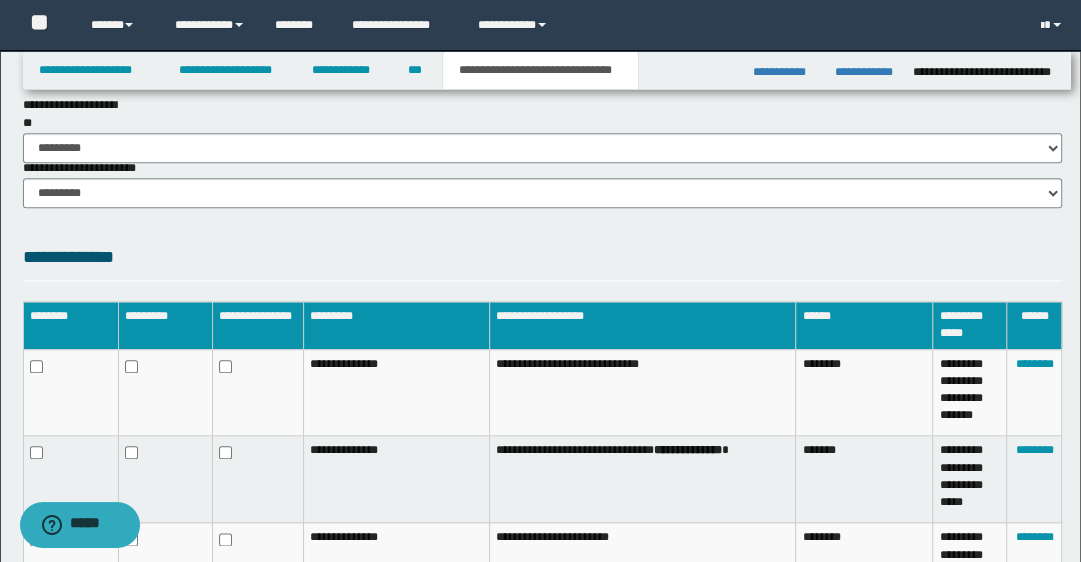 scroll, scrollTop: 1600, scrollLeft: 0, axis: vertical 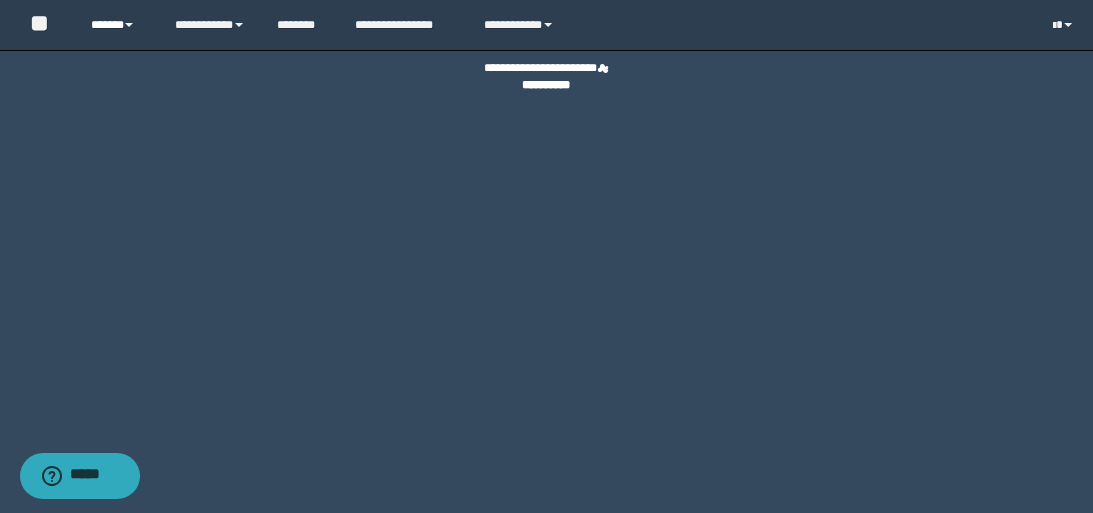 click on "******" at bounding box center (117, 25) 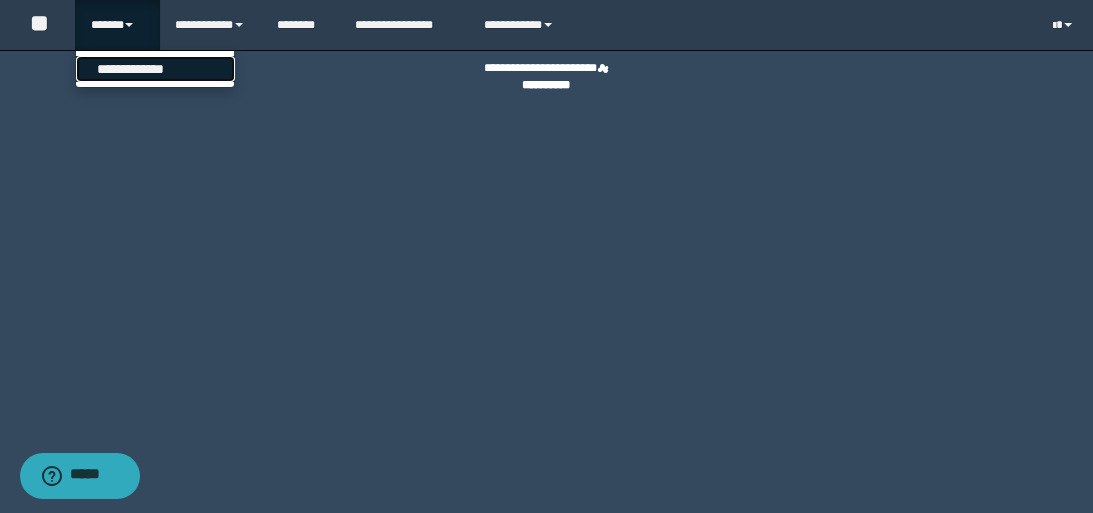 click on "**********" at bounding box center (155, 69) 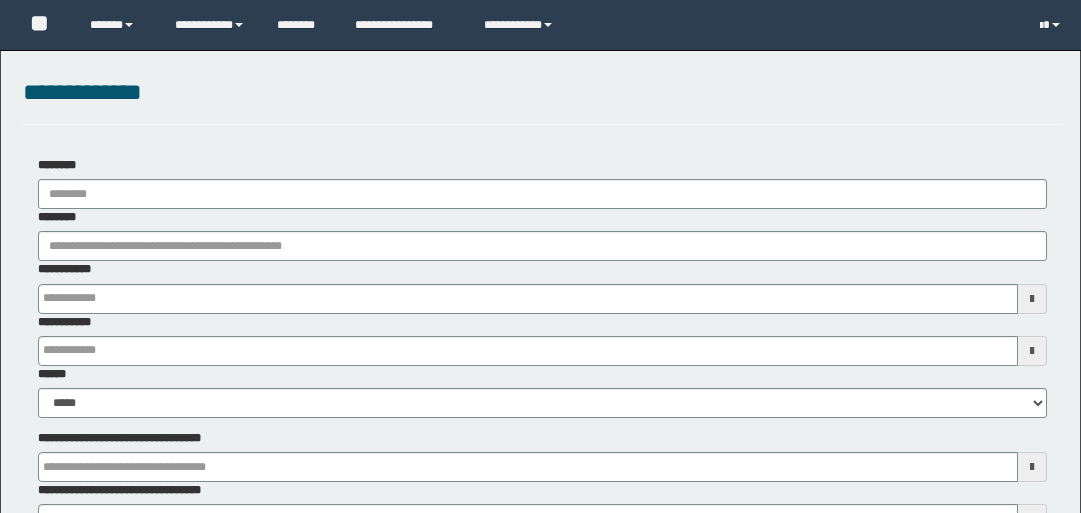 scroll, scrollTop: 0, scrollLeft: 0, axis: both 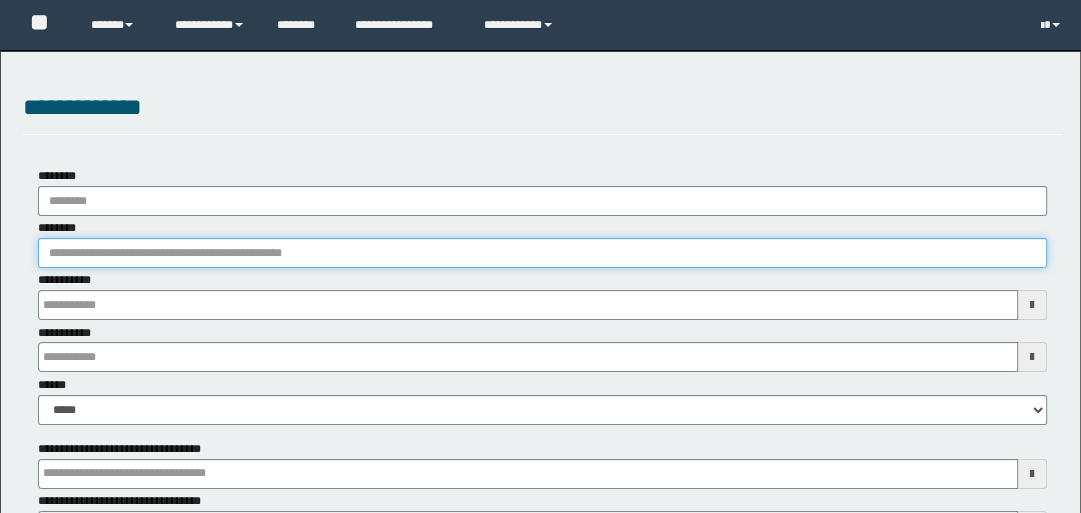 click on "********" at bounding box center (543, 253) 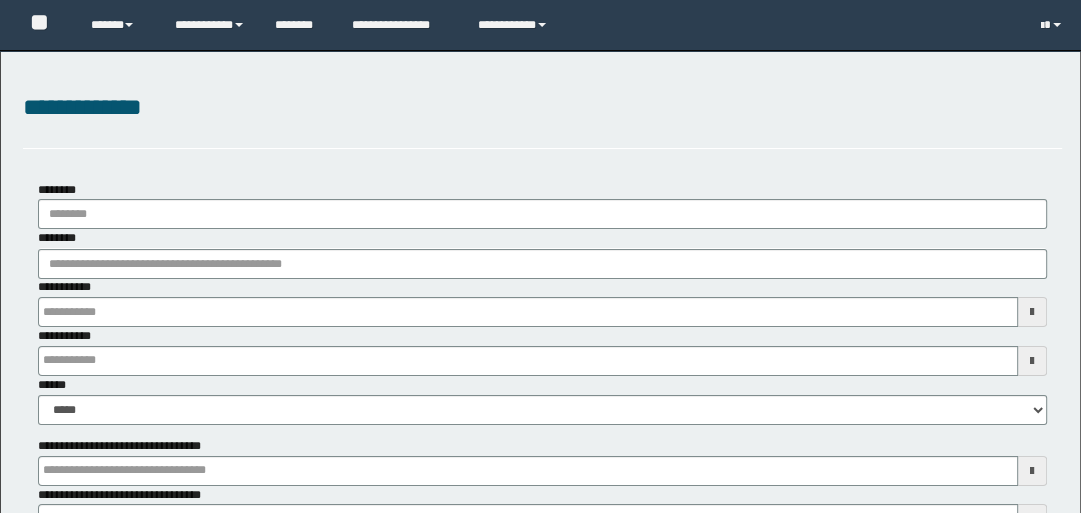 type on "**********" 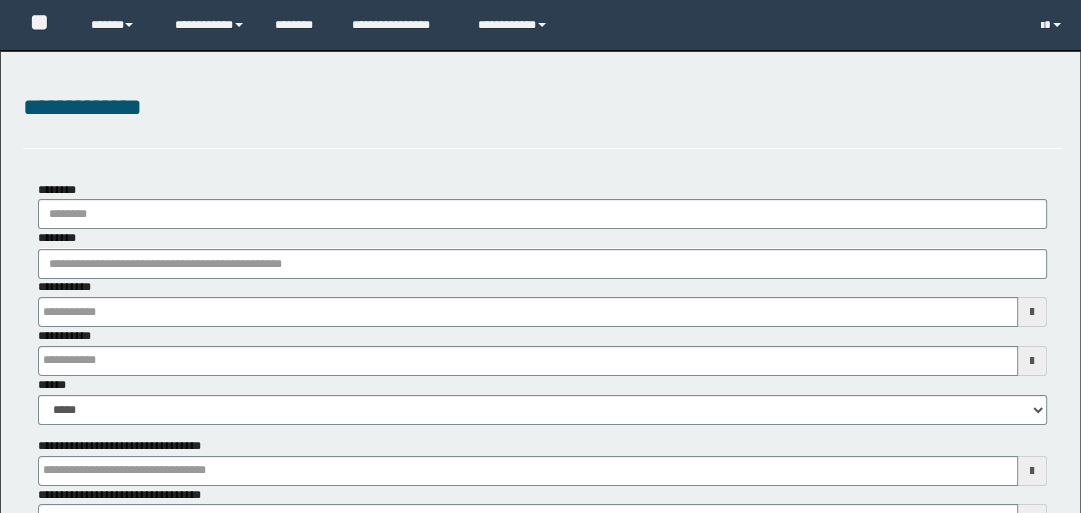 type on "**********" 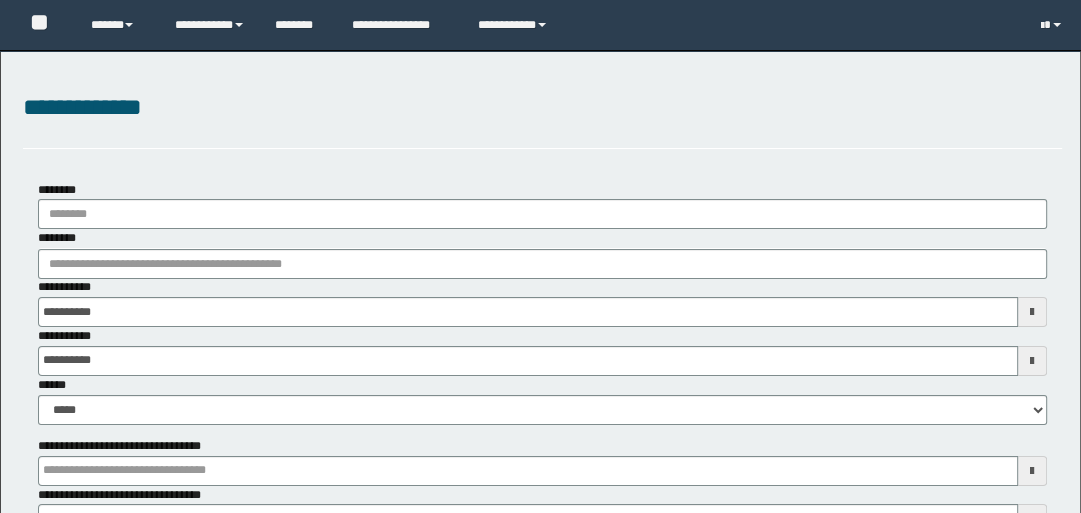 type 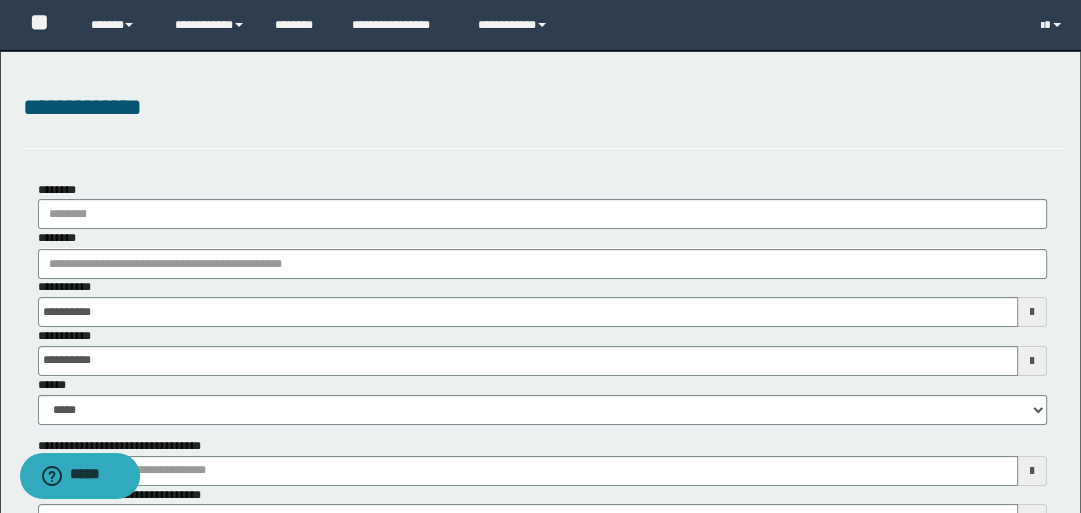 scroll, scrollTop: 0, scrollLeft: 0, axis: both 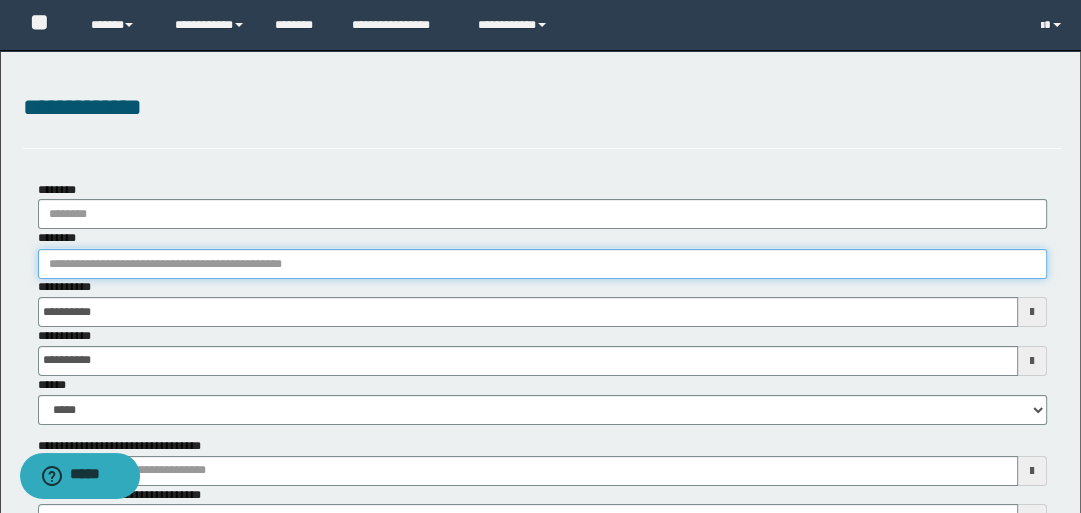 click on "********" at bounding box center [543, 264] 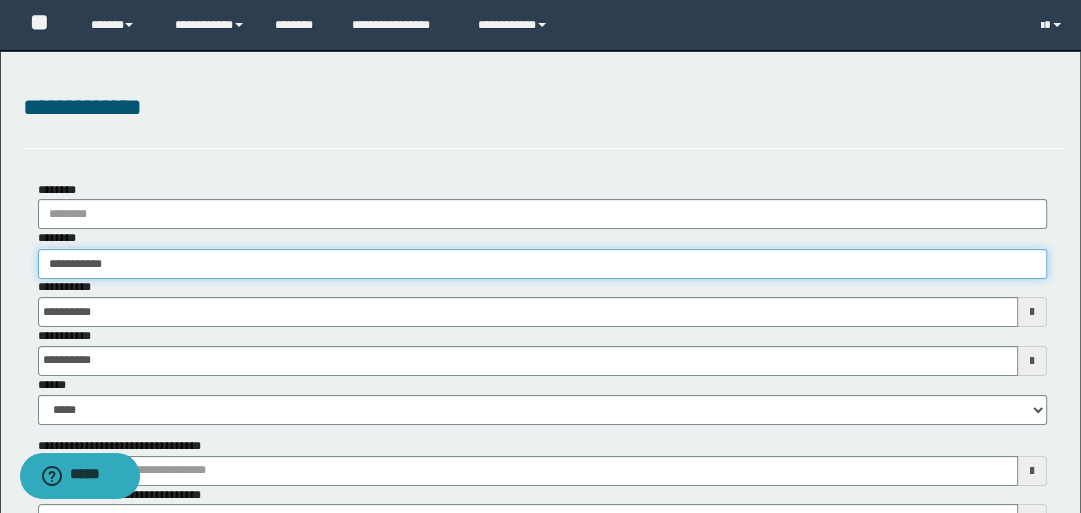 type on "**********" 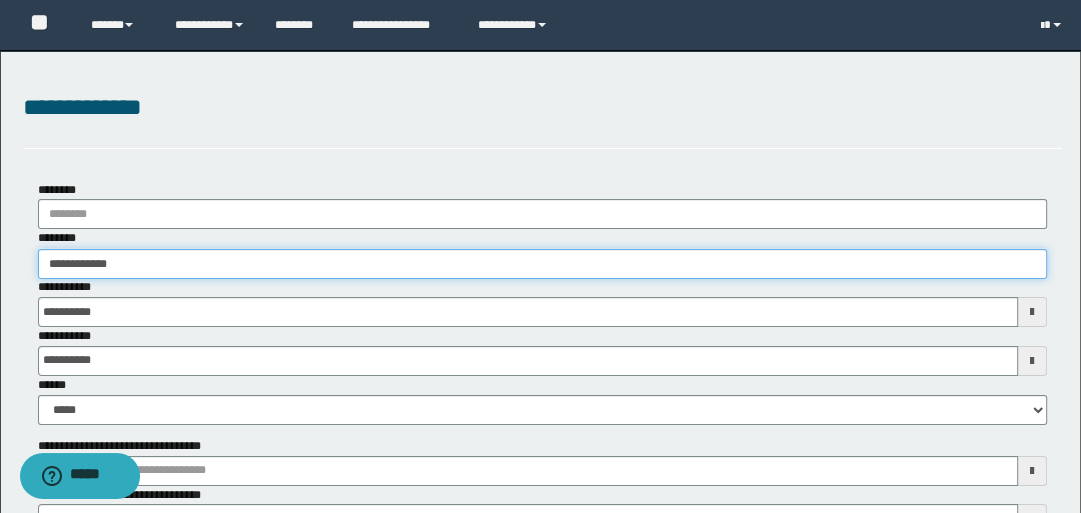 type on "**********" 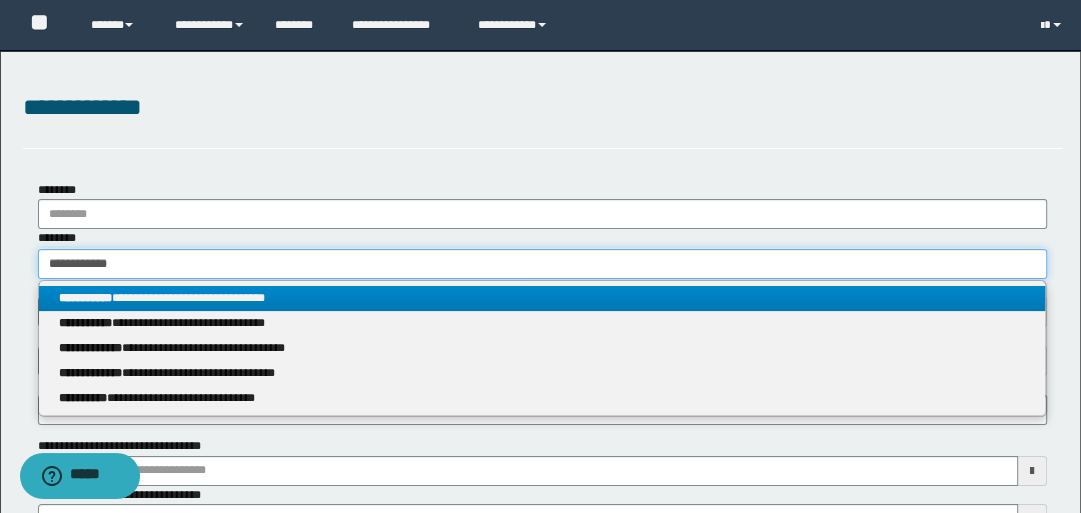 type on "**********" 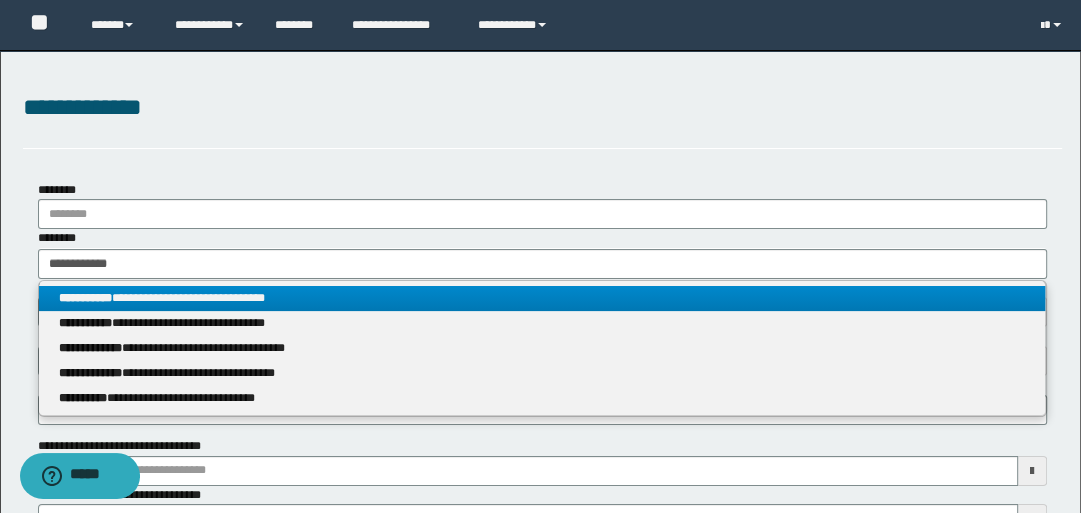 click on "**********" at bounding box center [542, 298] 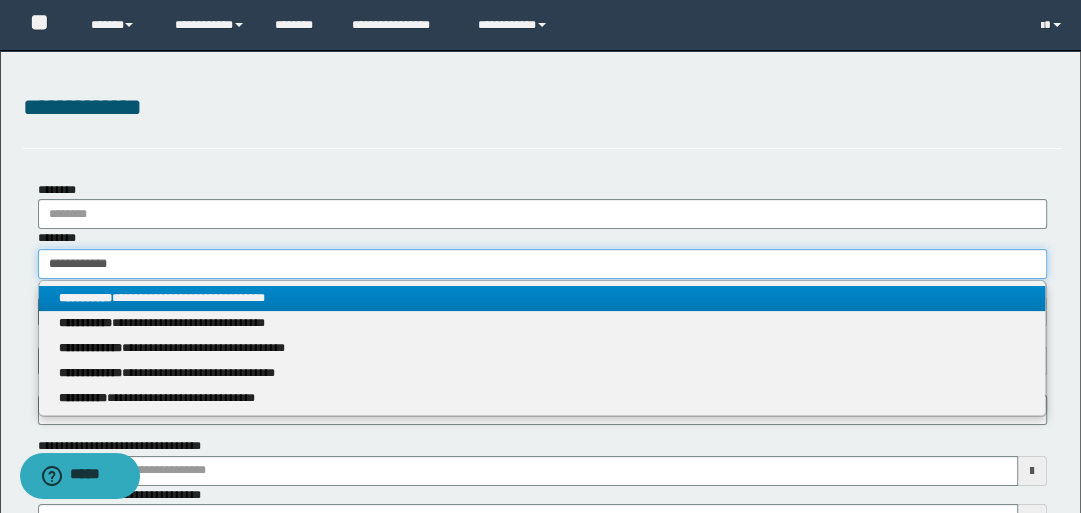 type 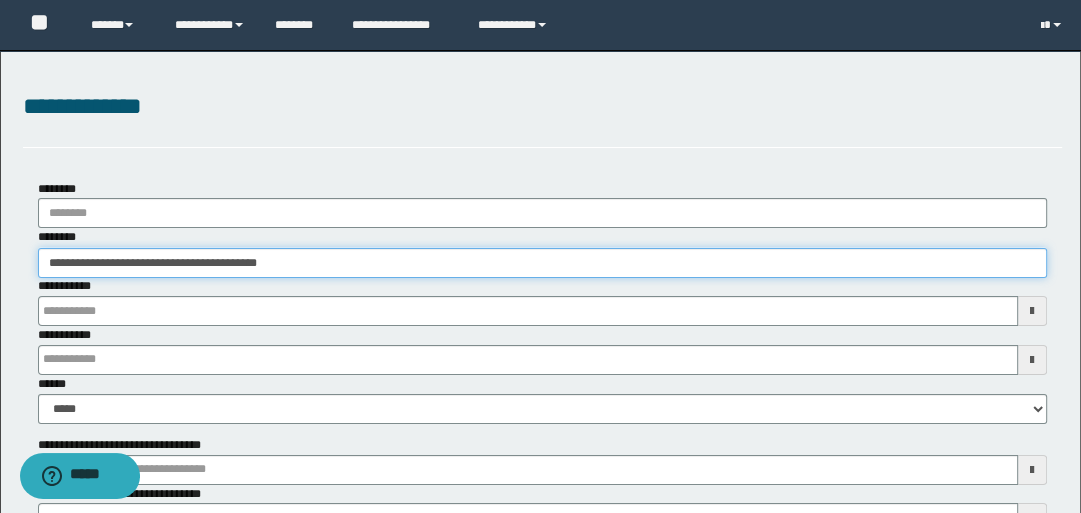 type 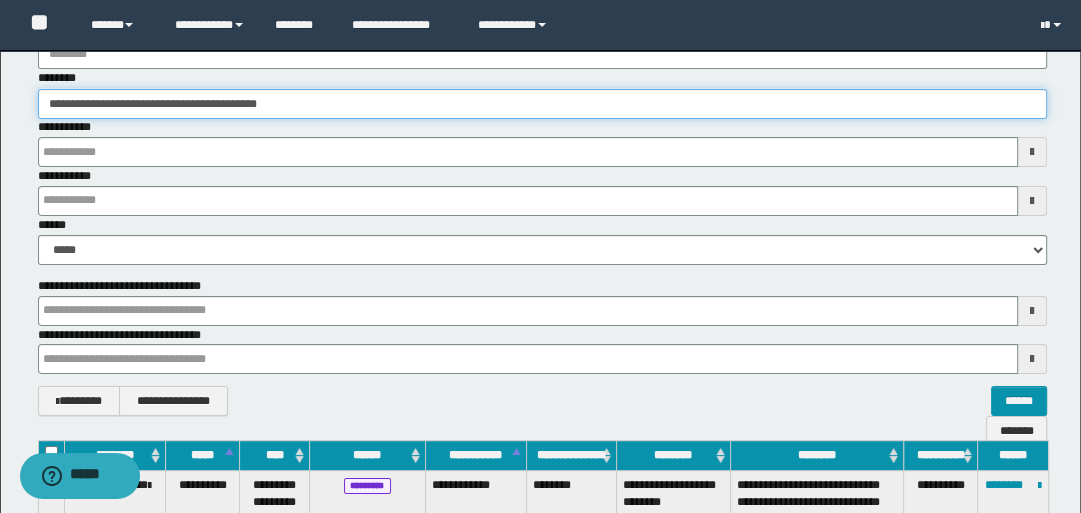 scroll, scrollTop: 387, scrollLeft: 0, axis: vertical 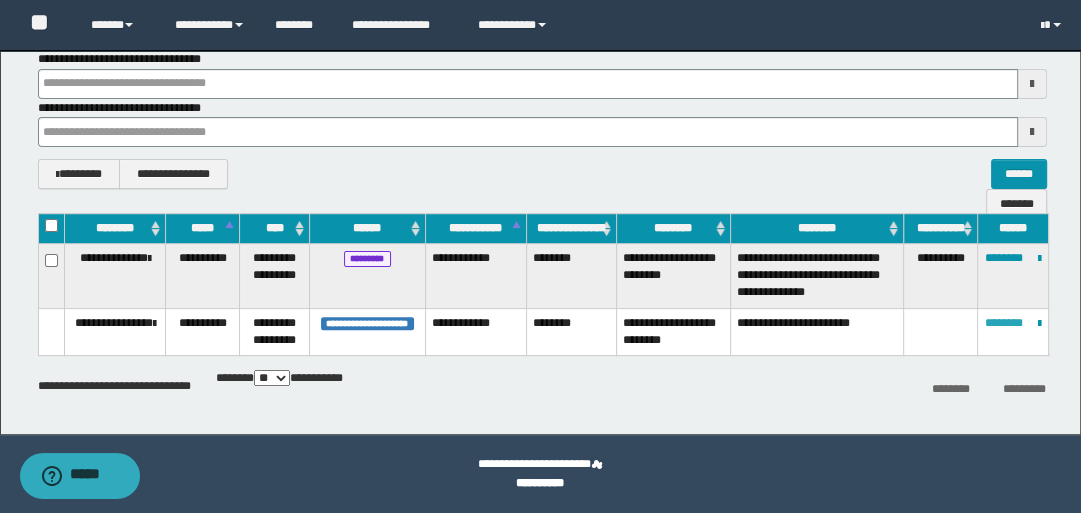 click on "********" at bounding box center (1004, 323) 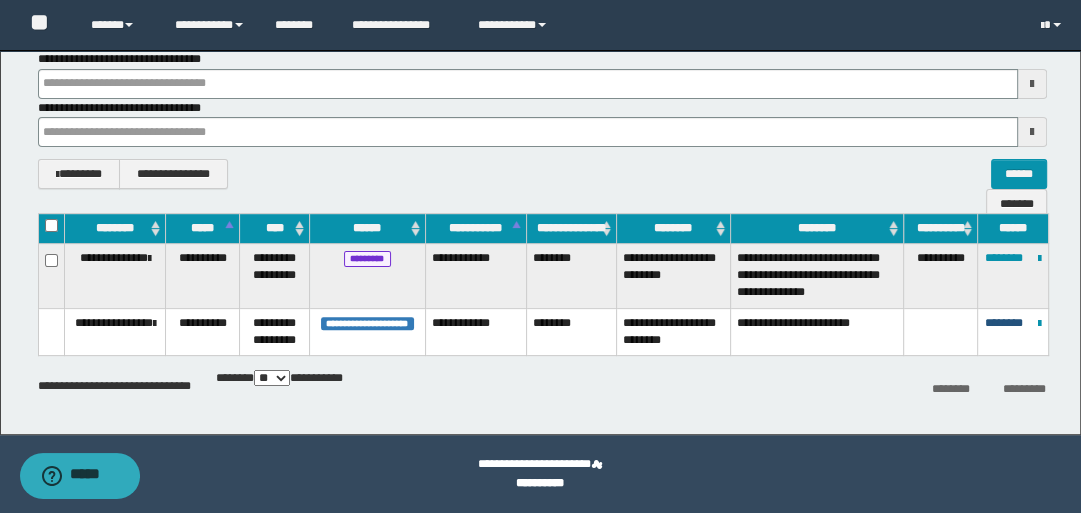type 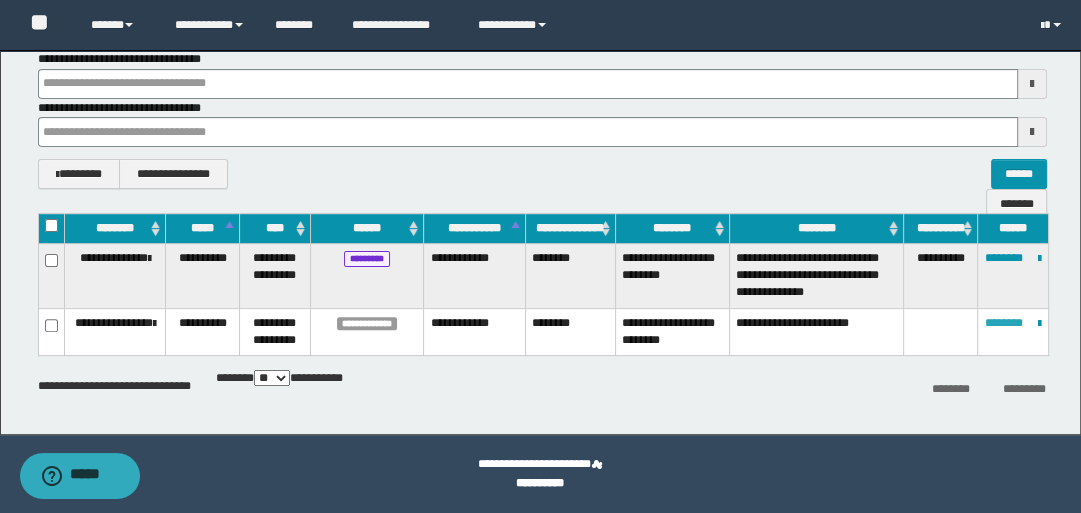 click on "********" at bounding box center (1004, 323) 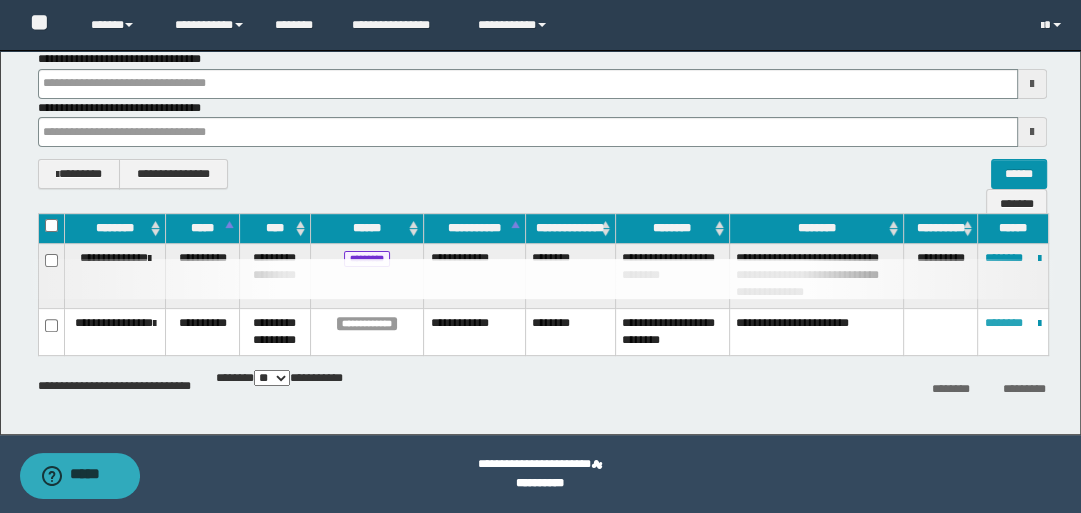 type 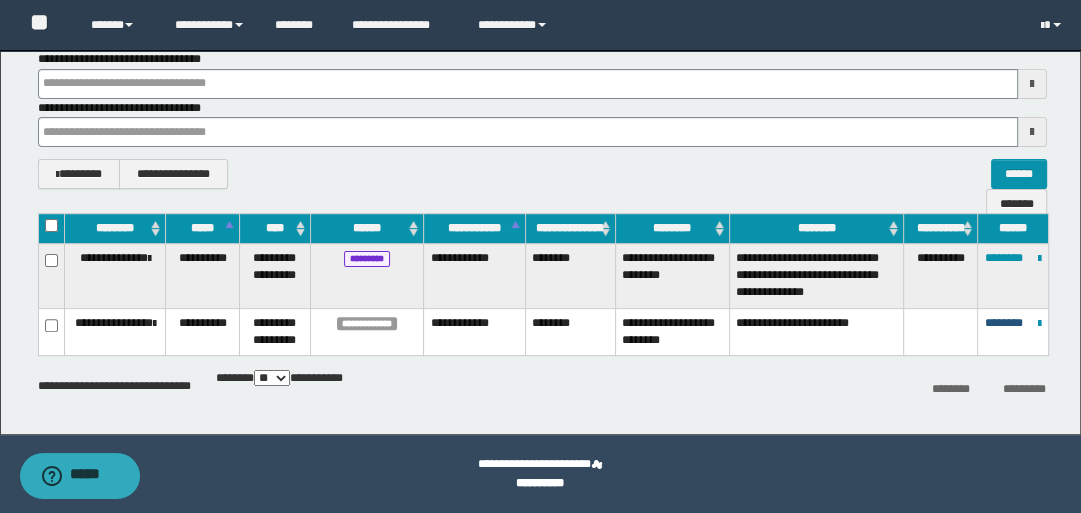 click on "********" at bounding box center (1004, 323) 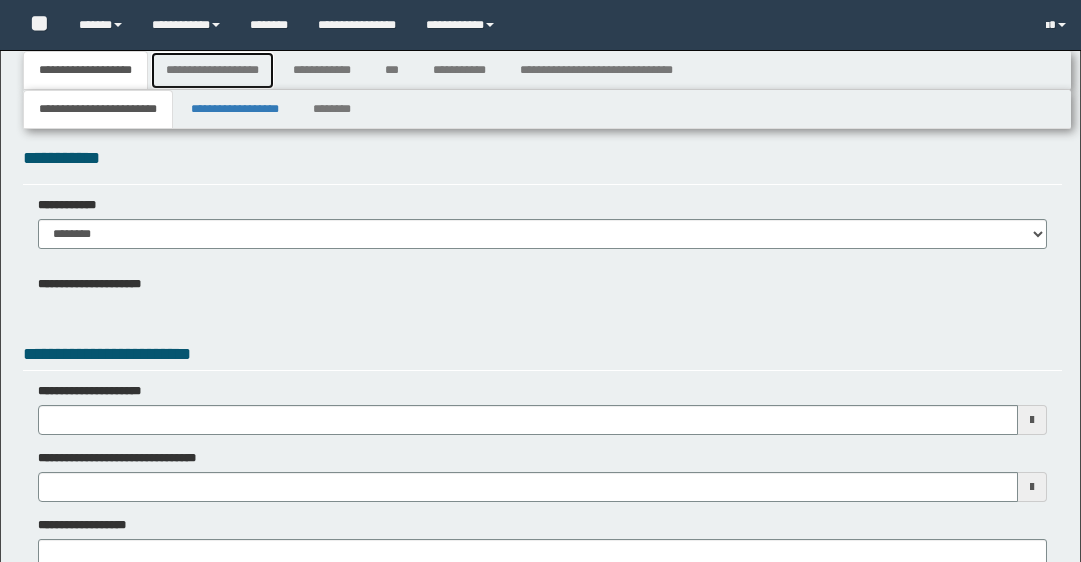 click on "**********" at bounding box center (212, 70) 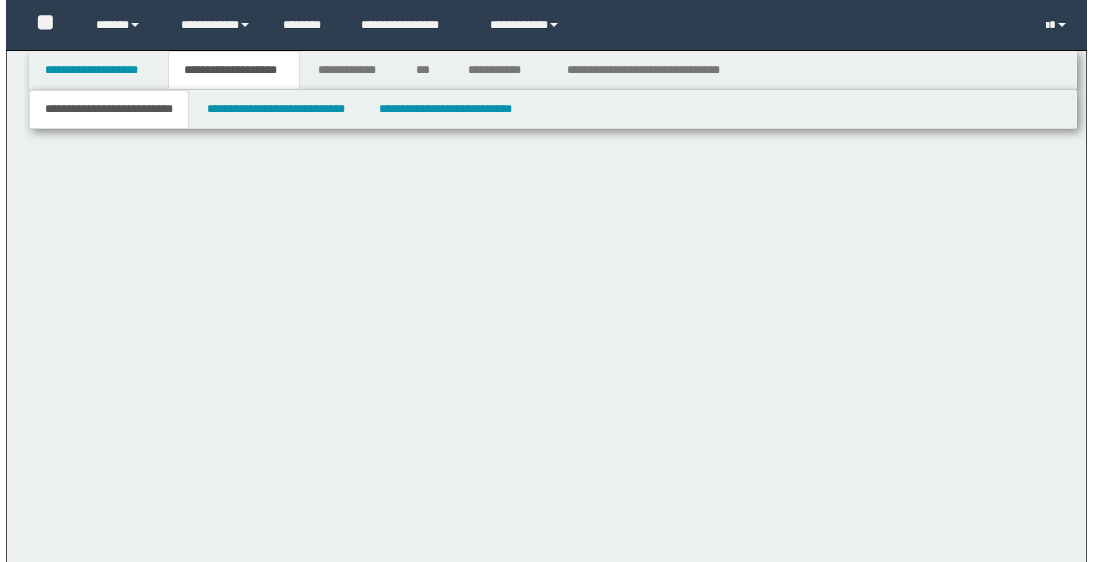 scroll, scrollTop: 0, scrollLeft: 0, axis: both 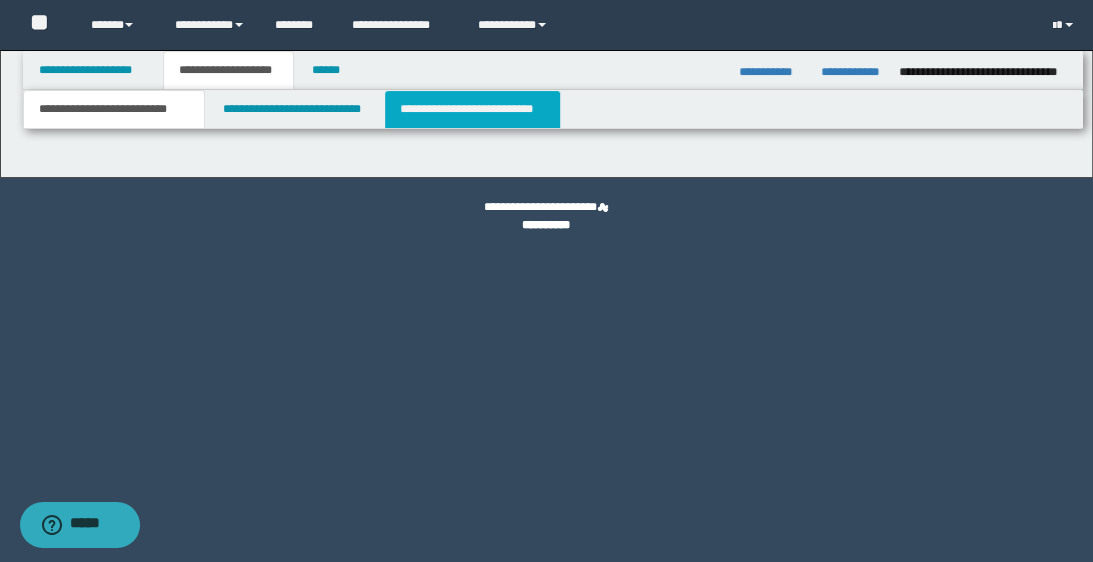 click on "**********" at bounding box center [472, 109] 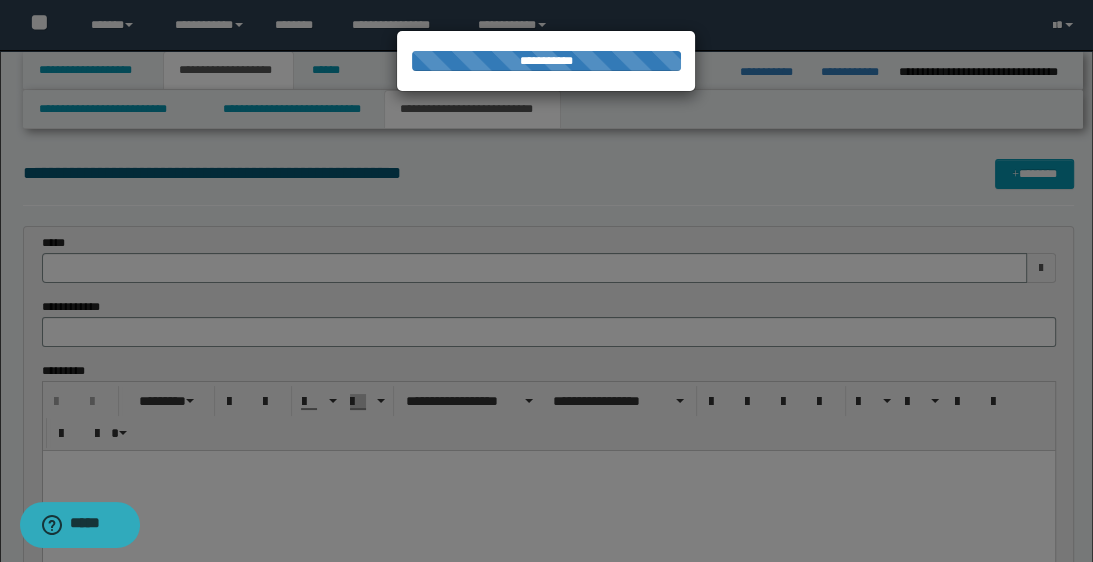 scroll, scrollTop: 0, scrollLeft: 0, axis: both 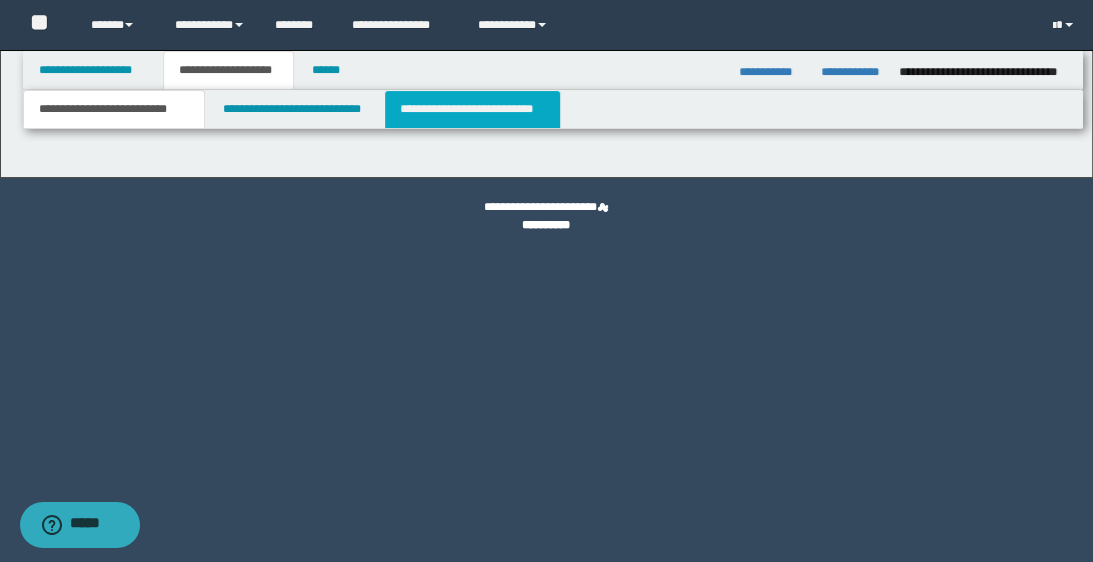 click on "**********" at bounding box center [472, 109] 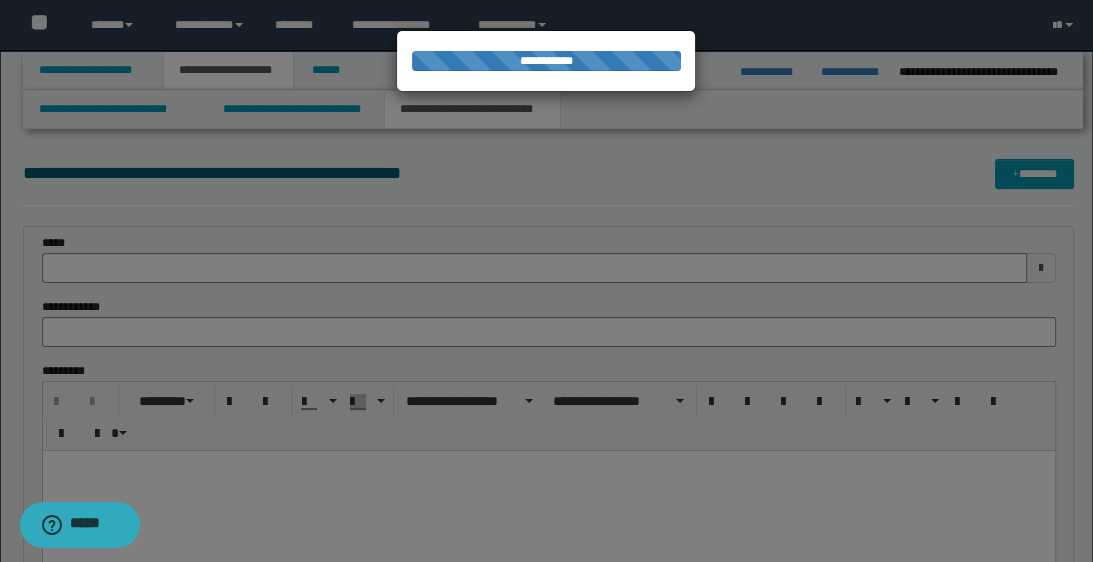 scroll, scrollTop: 0, scrollLeft: 0, axis: both 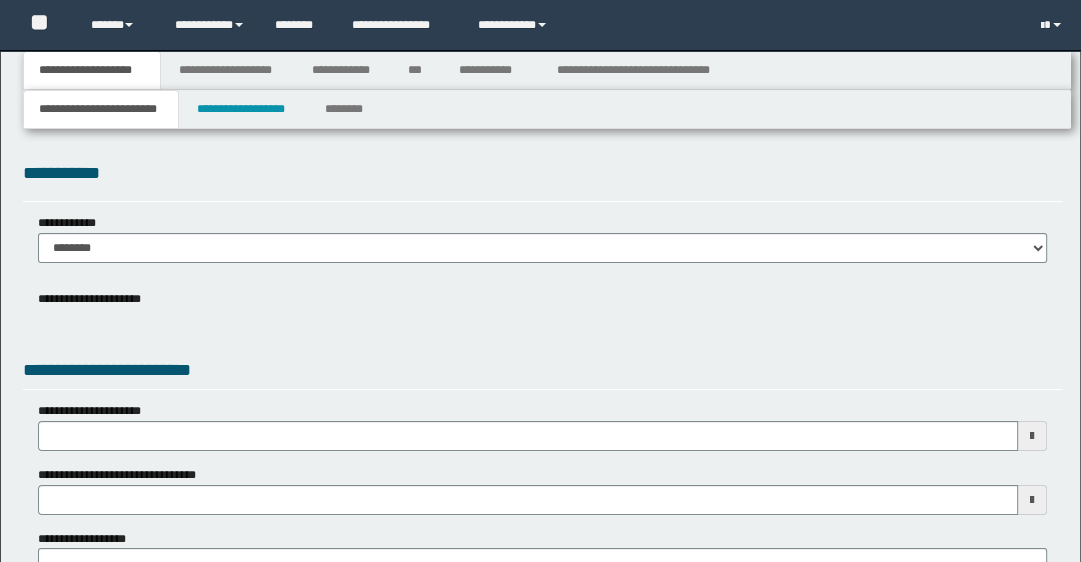 type 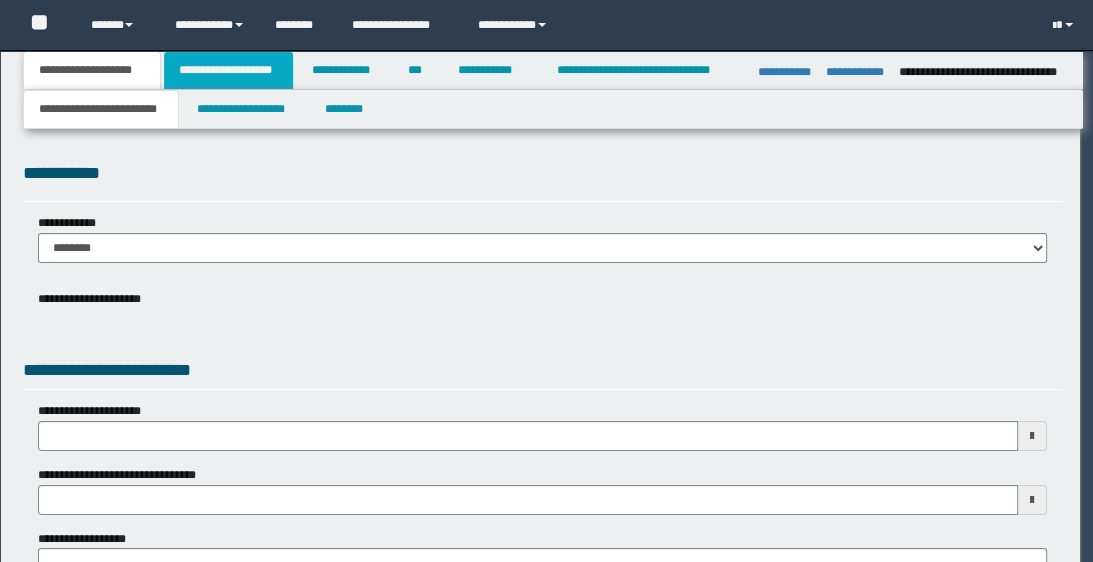 type on "**********" 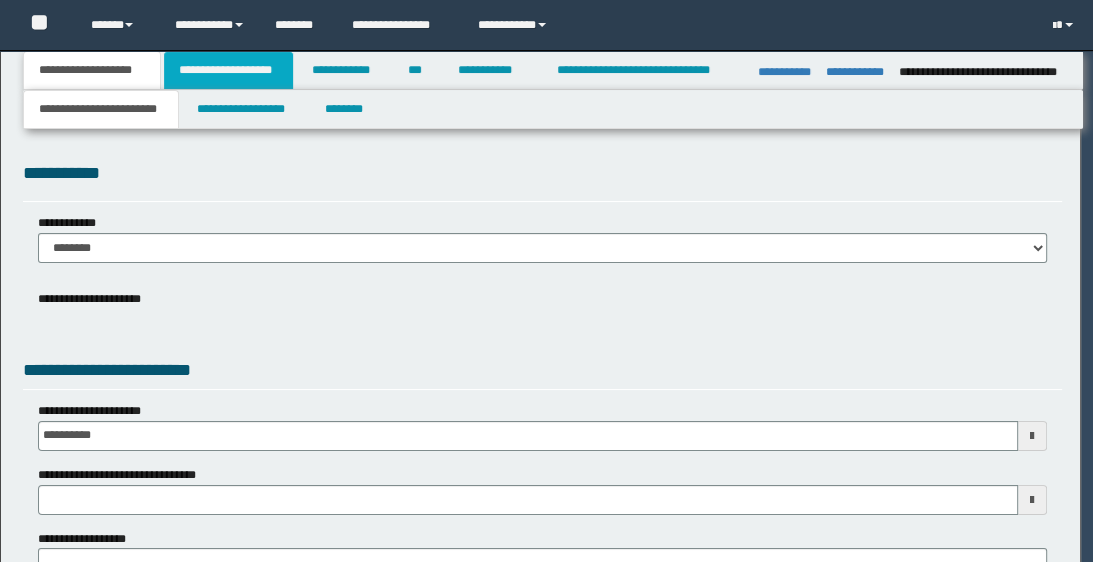 select on "*" 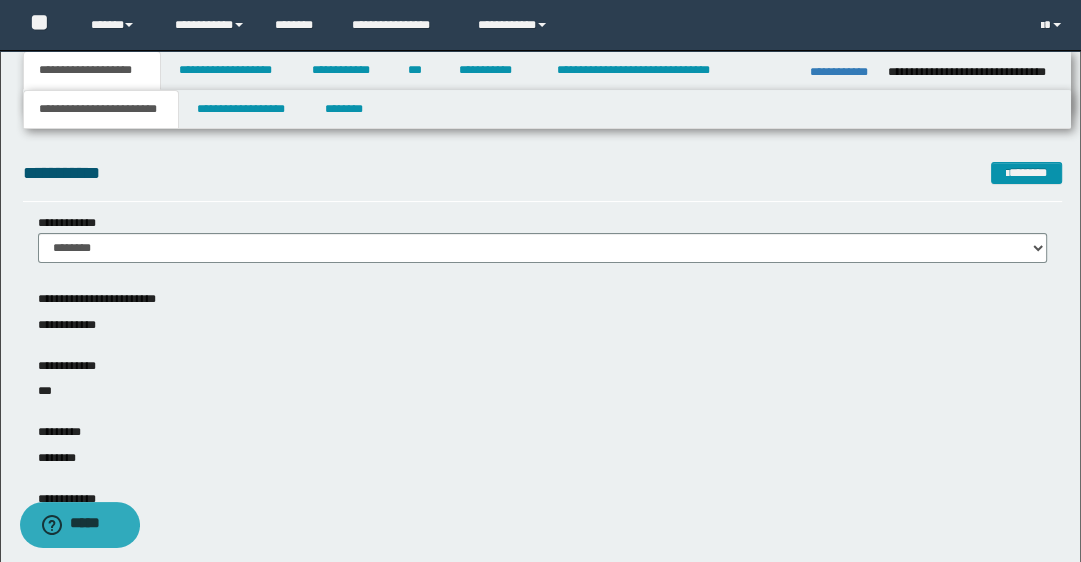 scroll, scrollTop: 0, scrollLeft: 0, axis: both 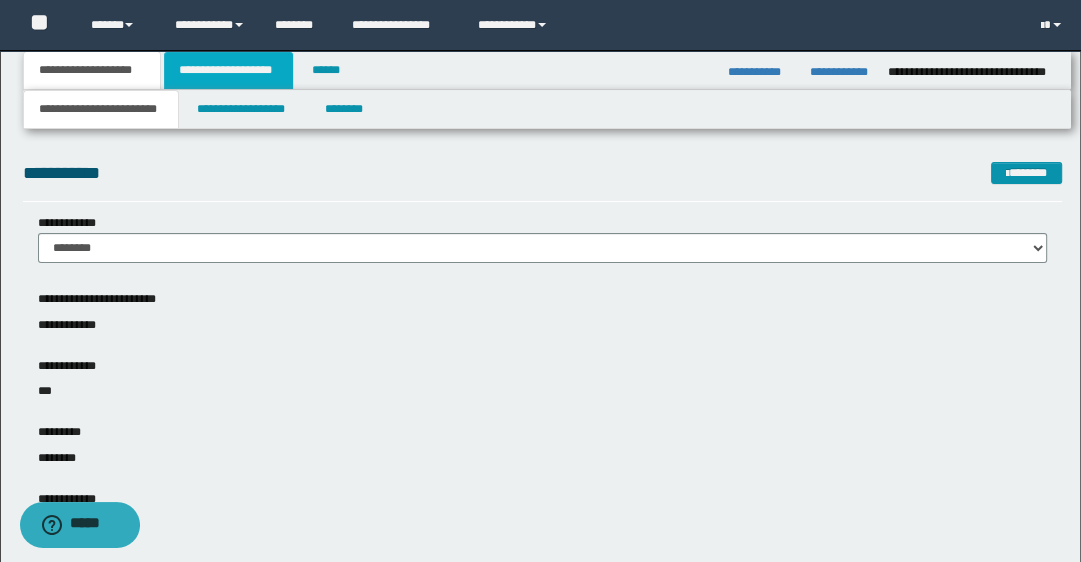 click on "**********" at bounding box center [228, 70] 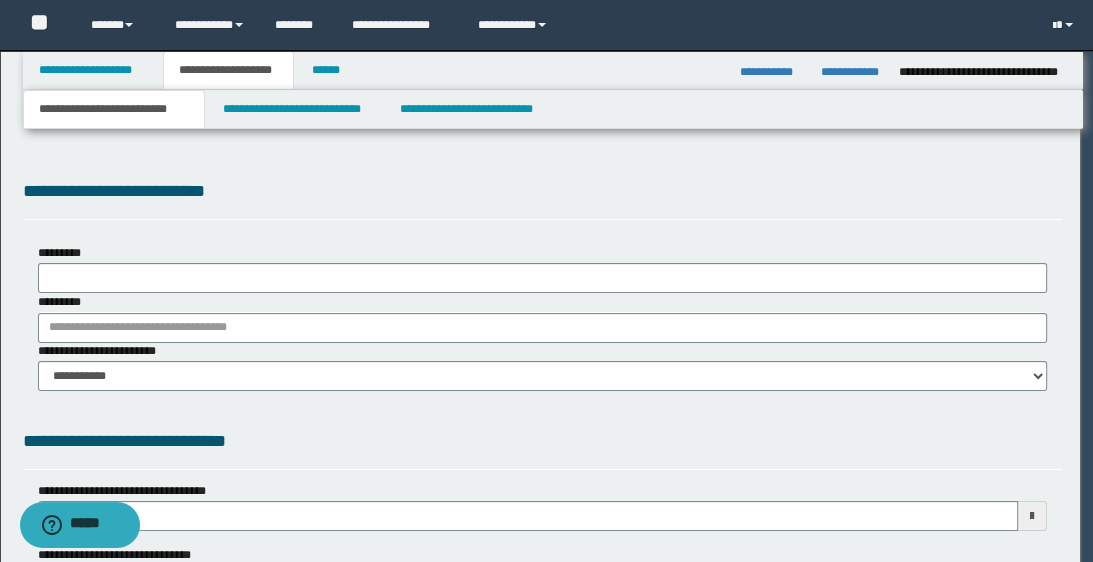 type 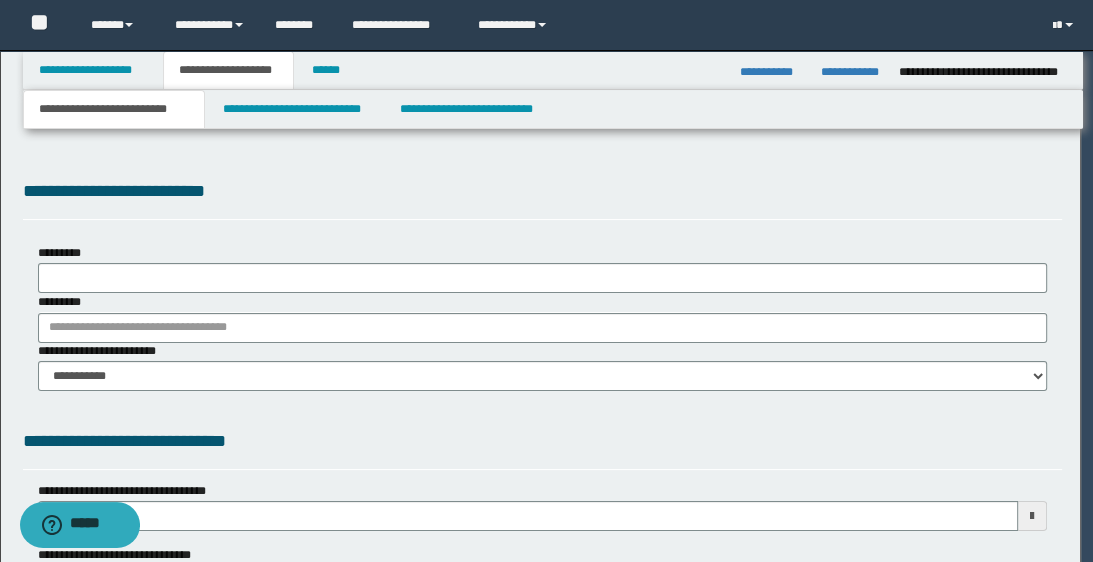 select on "*" 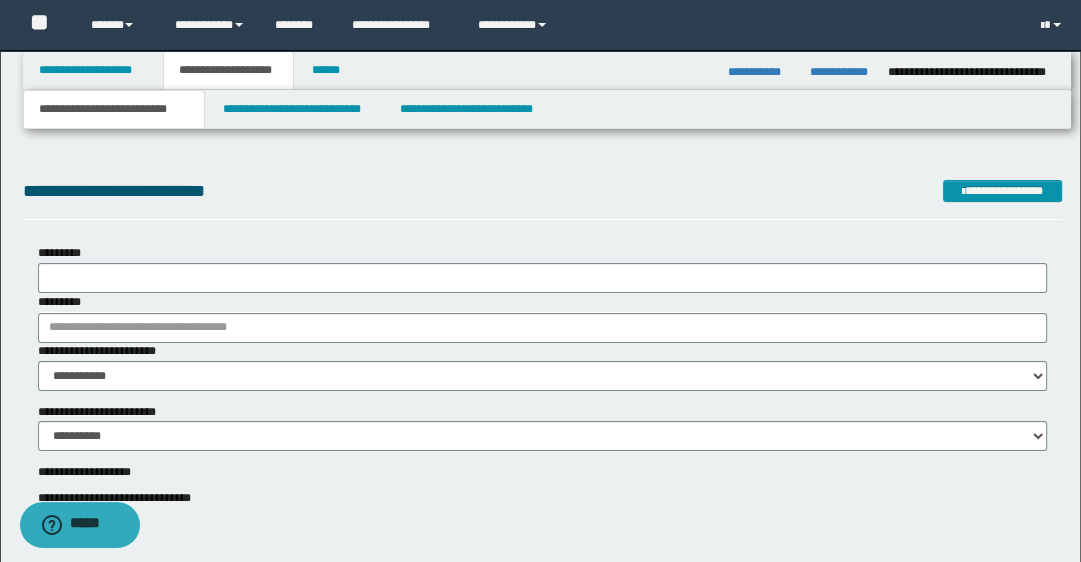 scroll, scrollTop: 0, scrollLeft: 0, axis: both 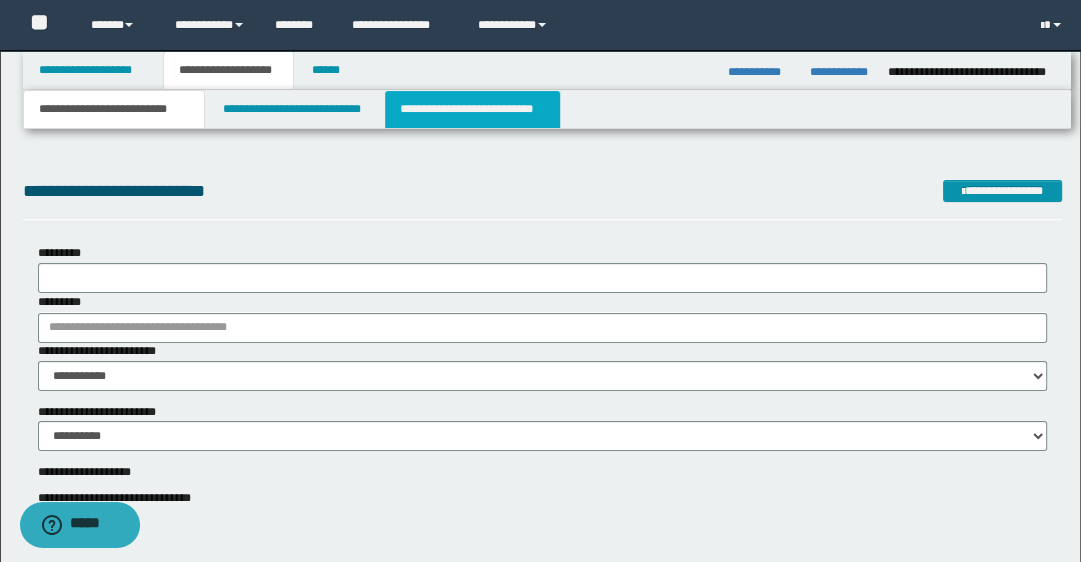 click on "**********" at bounding box center (472, 109) 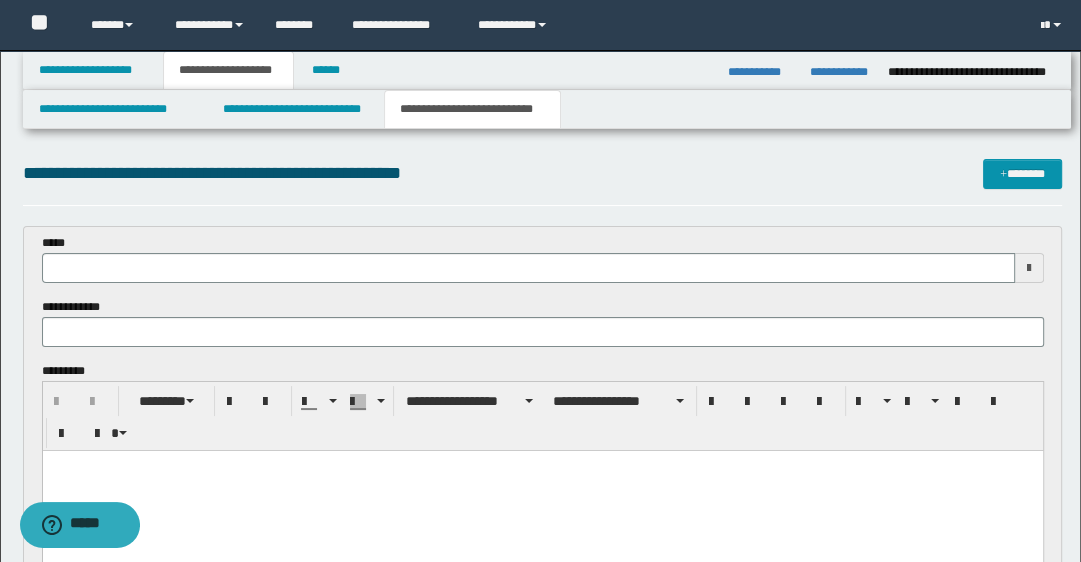 scroll, scrollTop: 0, scrollLeft: 0, axis: both 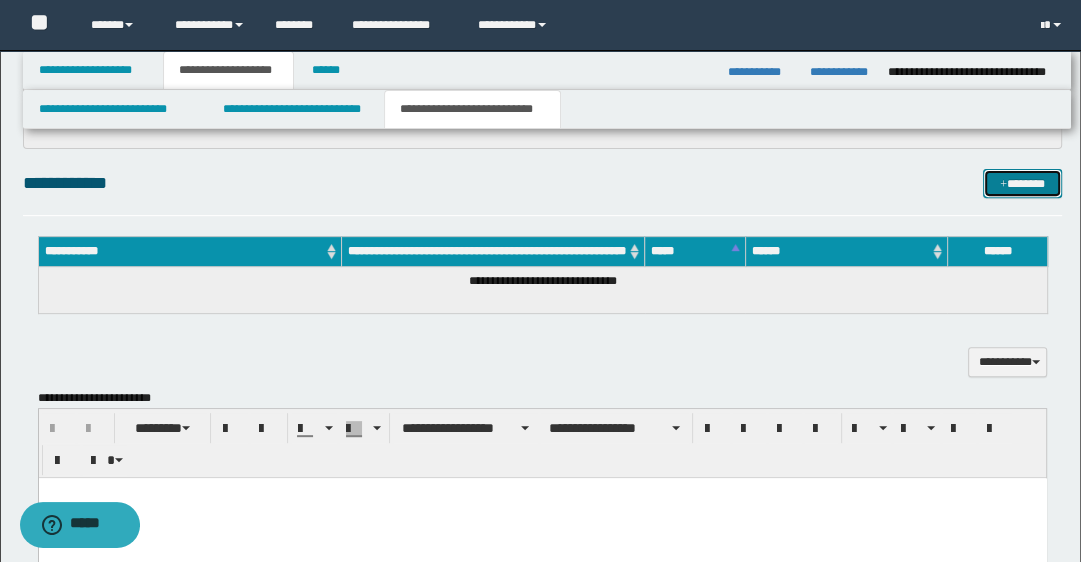 click on "*******" at bounding box center (1022, 184) 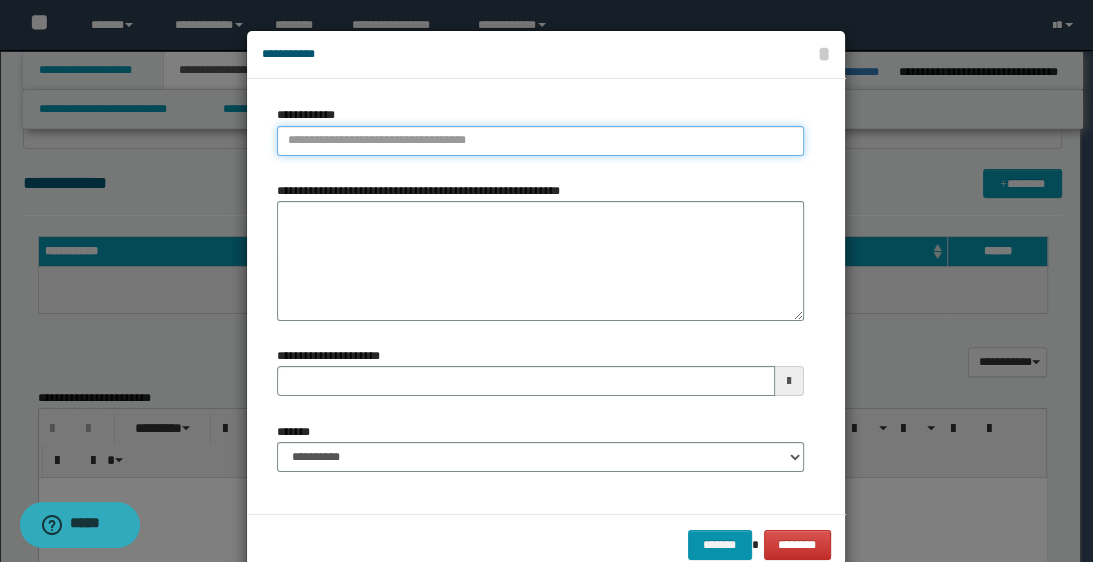 click on "**********" at bounding box center (540, 141) 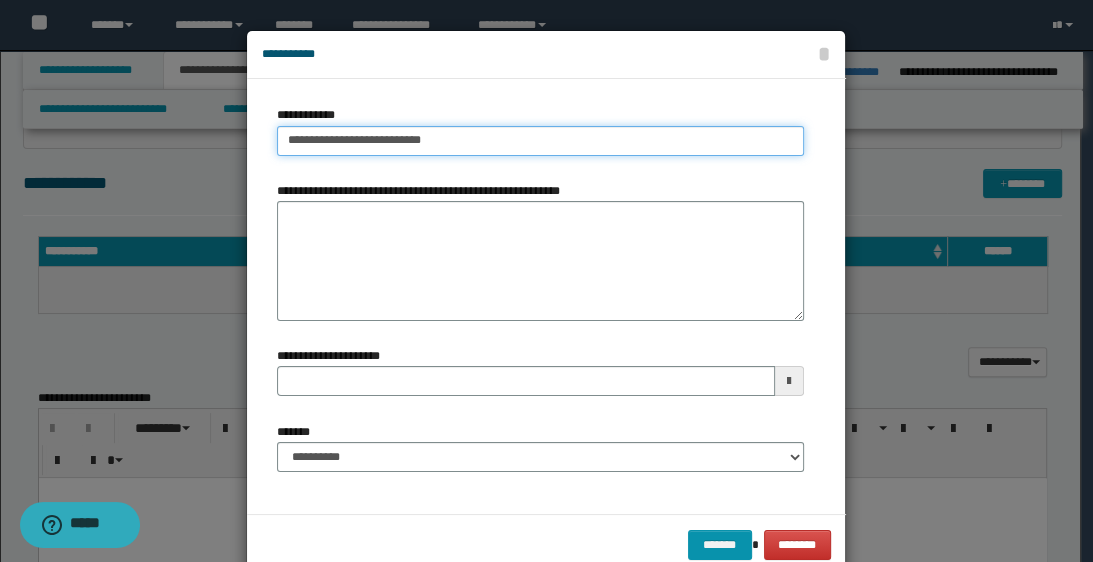 type on "**********" 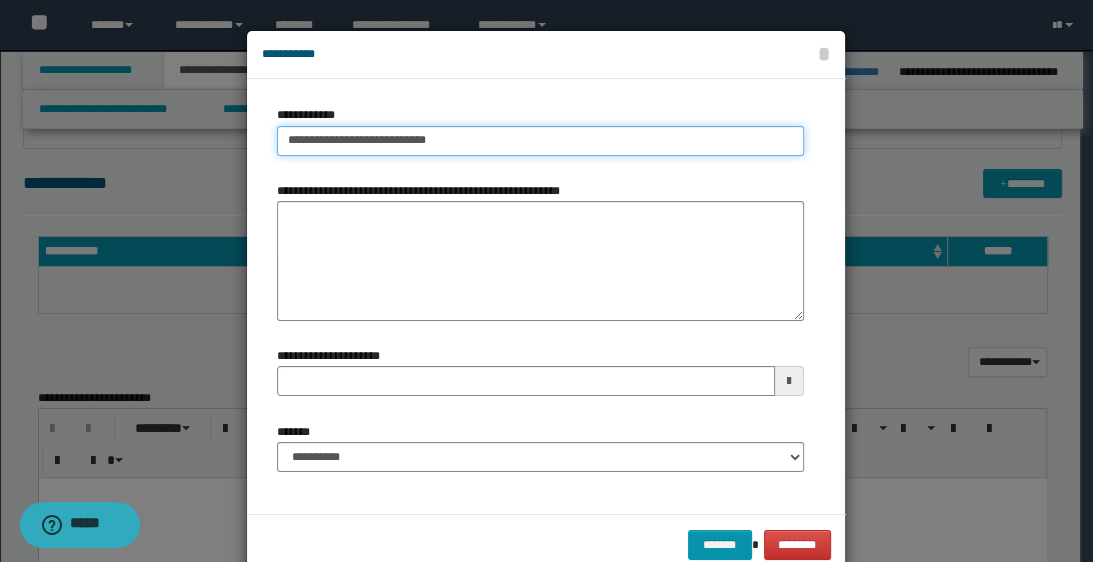 type on "**********" 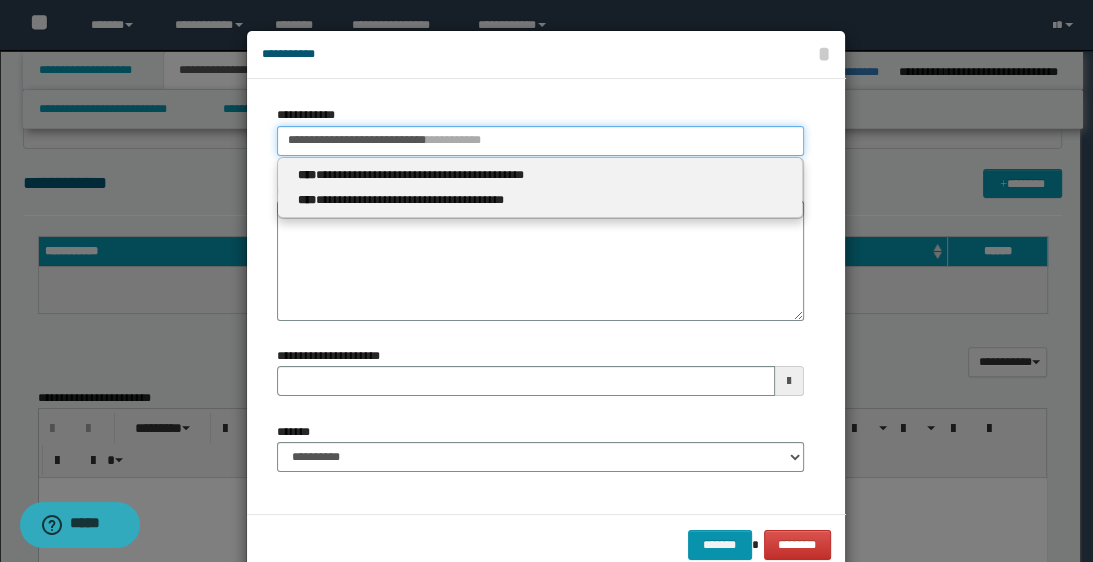 type 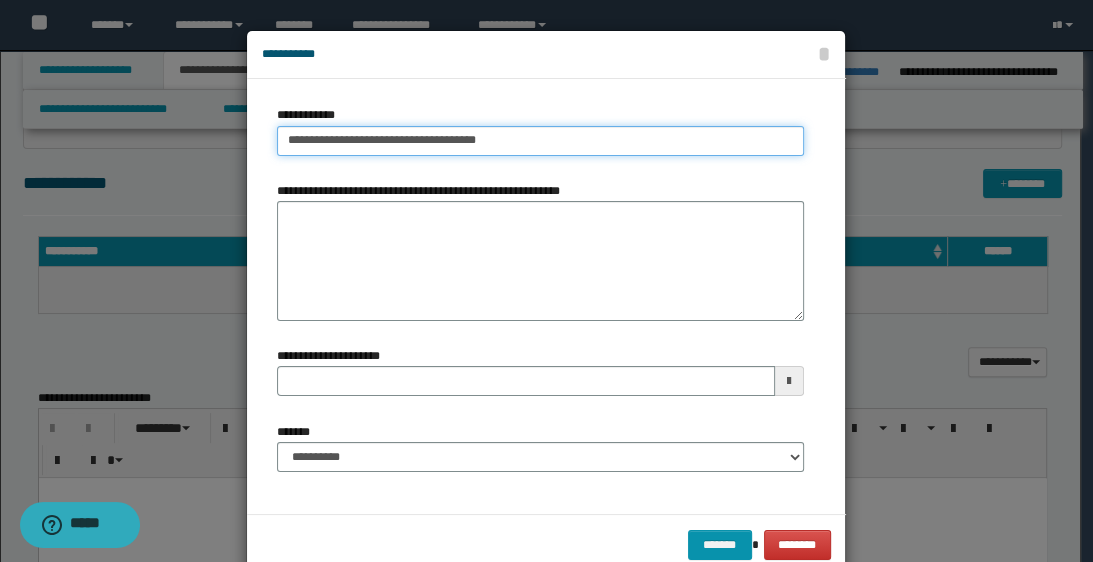 type on "**********" 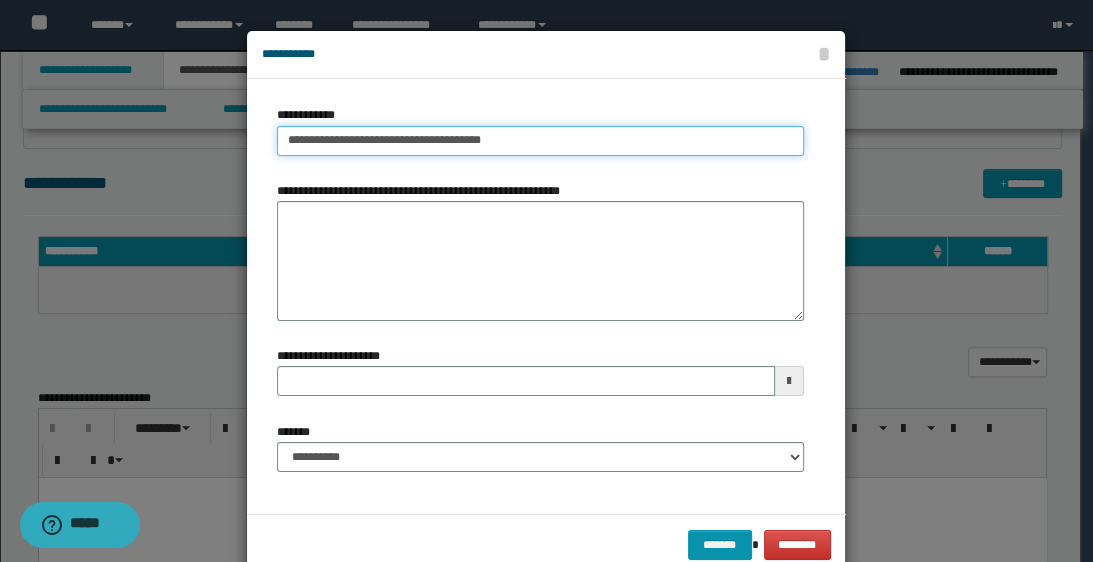 type on "**********" 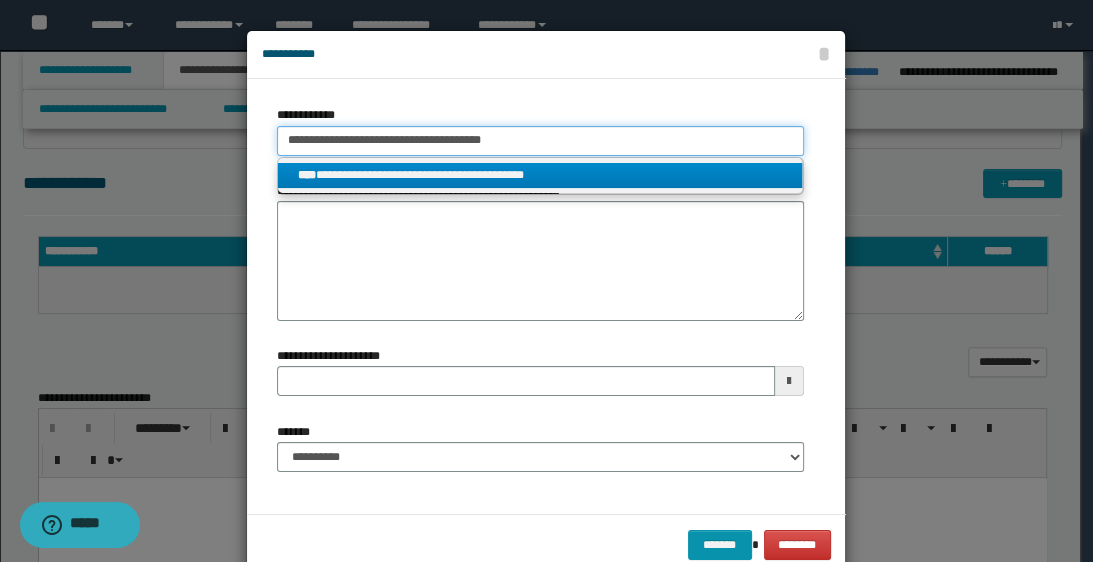 type on "**********" 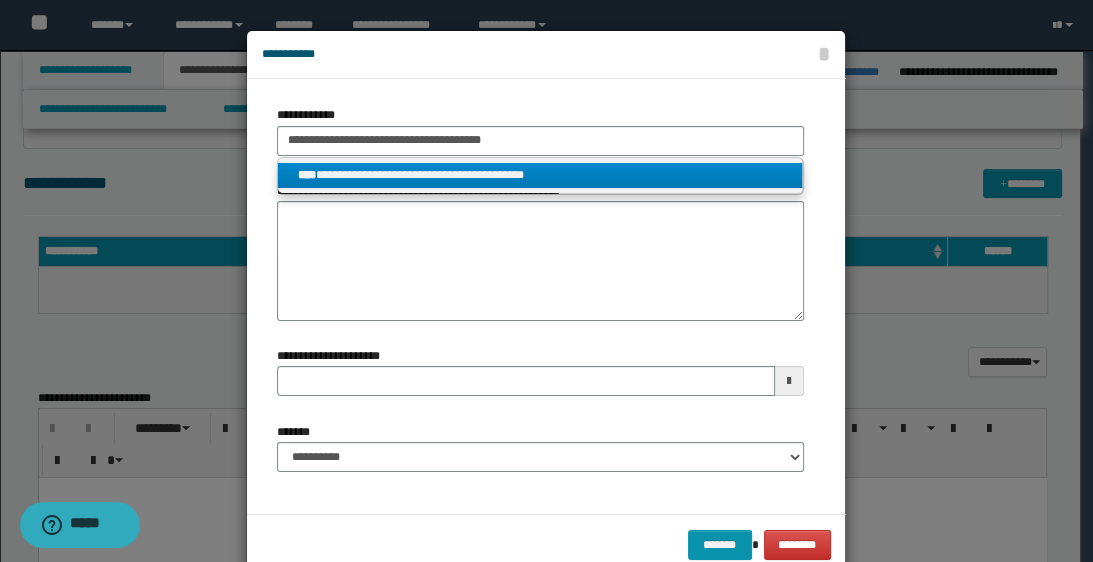 click on "**********" at bounding box center [540, 175] 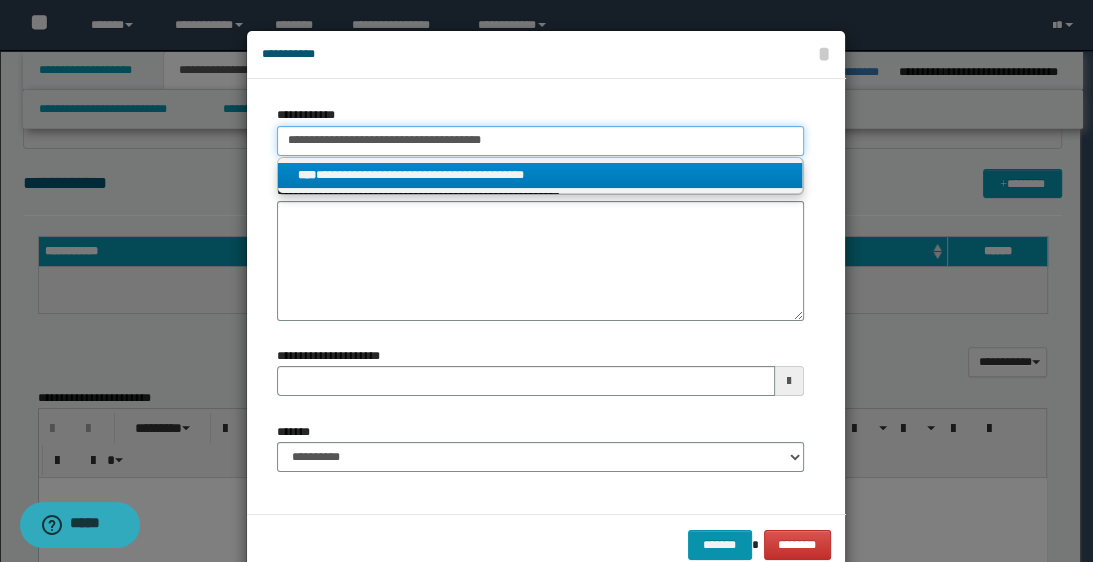 type 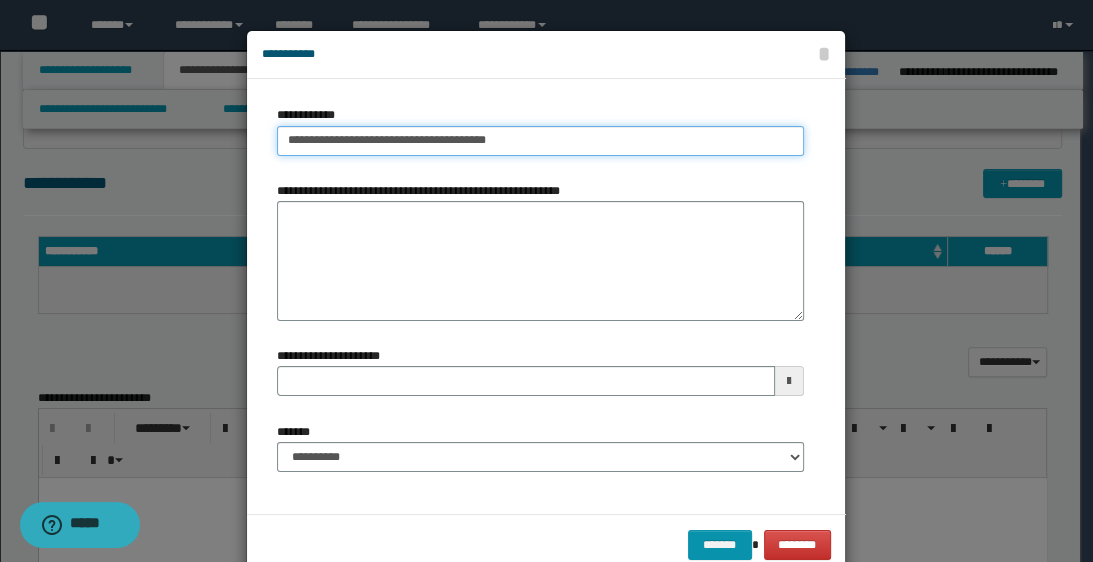drag, startPoint x: 279, startPoint y: 140, endPoint x: 512, endPoint y: 164, distance: 234.23279 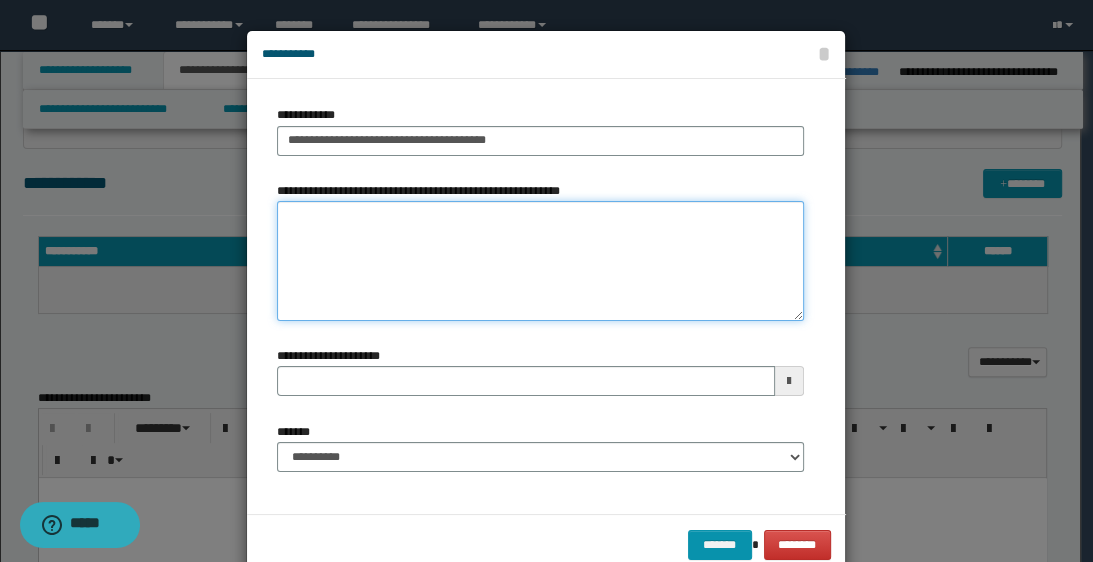 click on "**********" at bounding box center [540, 261] 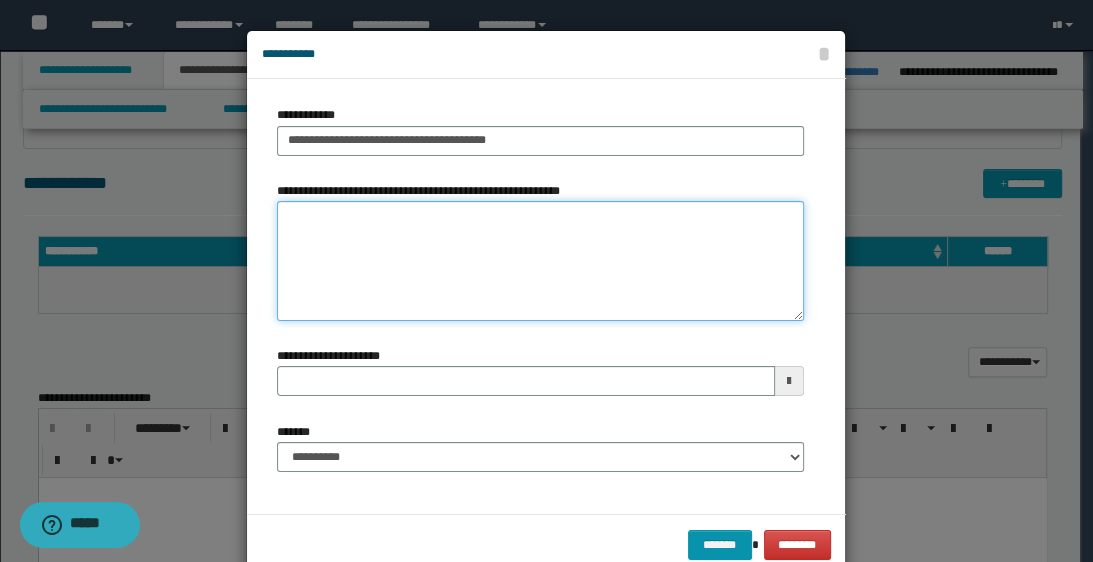 paste on "**********" 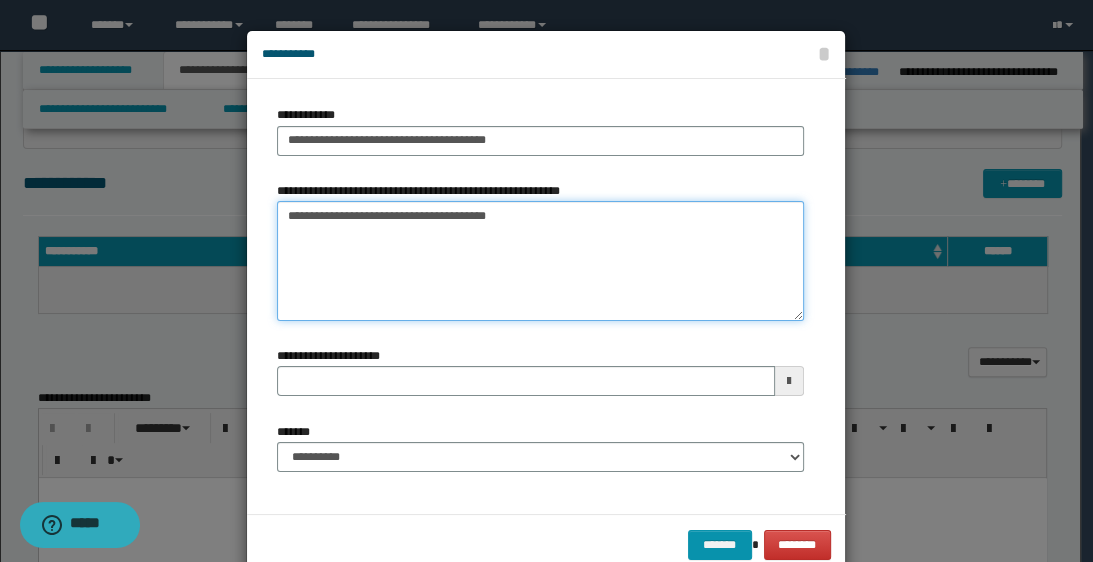 type 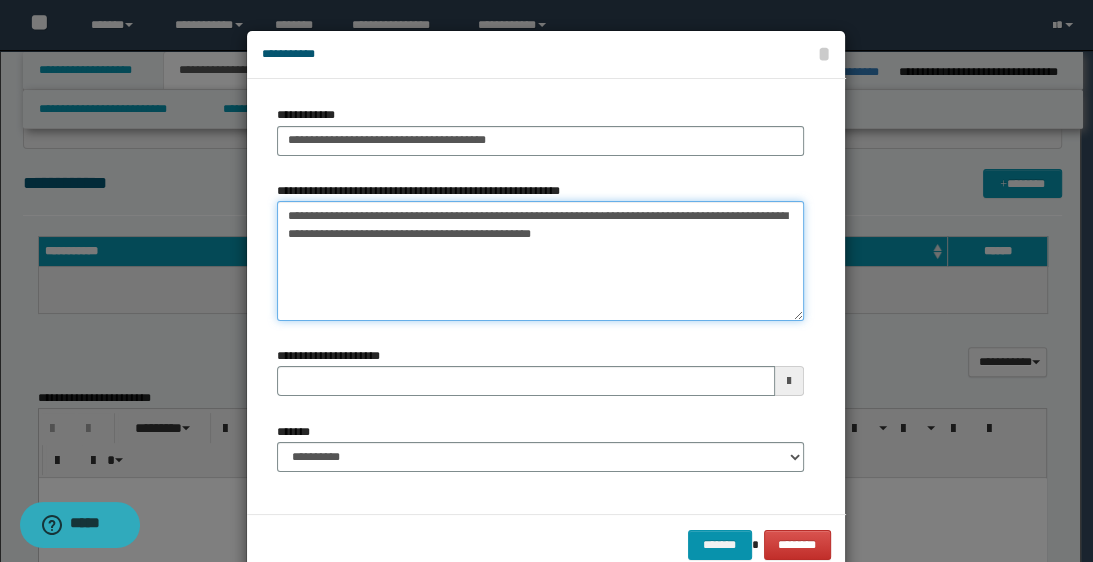 drag, startPoint x: 548, startPoint y: 236, endPoint x: 648, endPoint y: 236, distance: 100 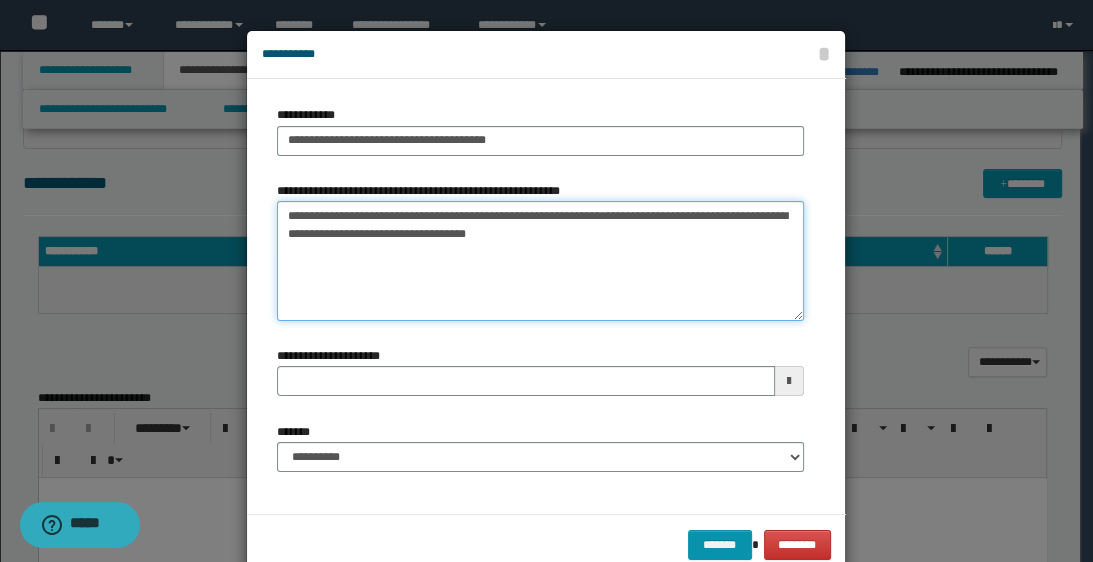 click on "**********" at bounding box center (540, 261) 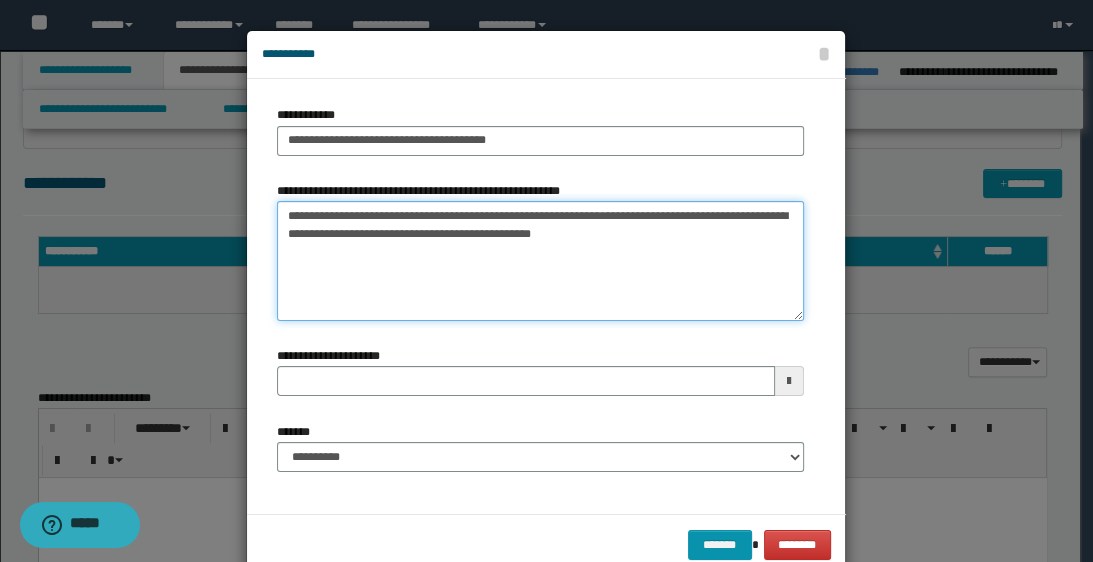 click on "**********" at bounding box center [540, 261] 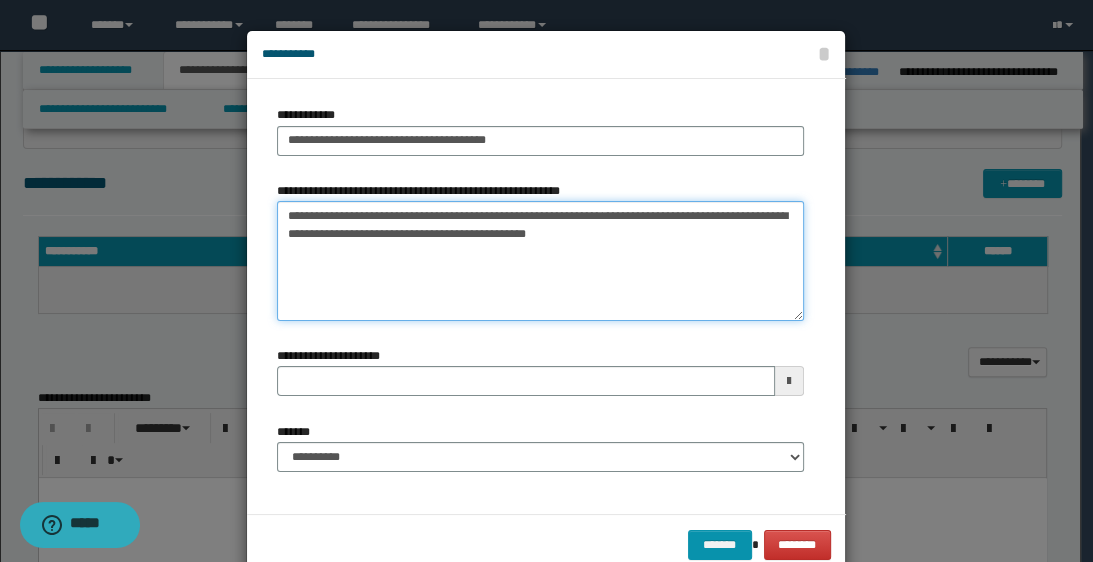 click on "**********" at bounding box center (540, 261) 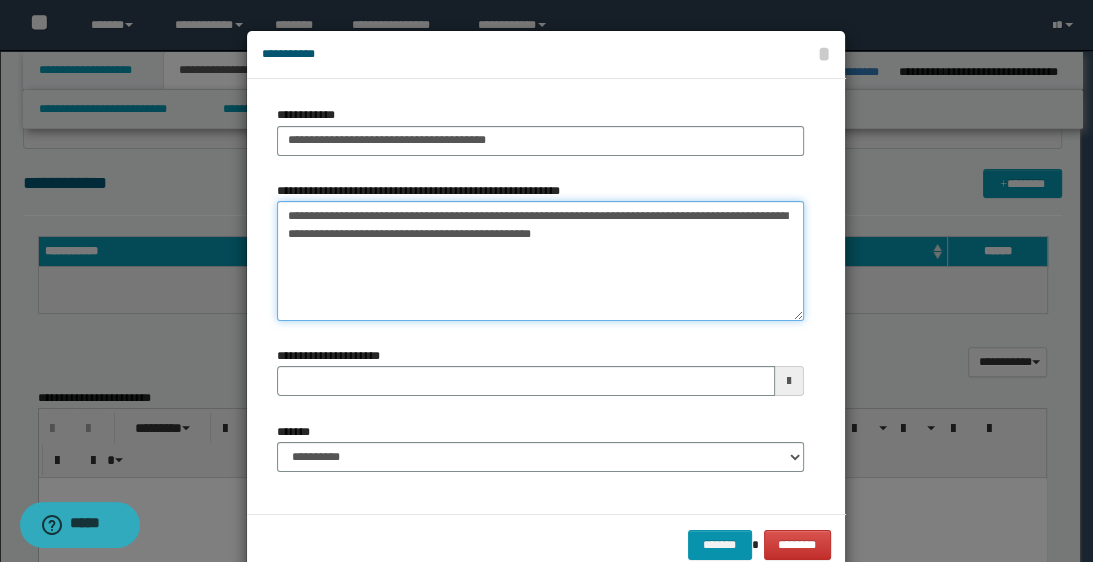 click on "**********" at bounding box center [540, 261] 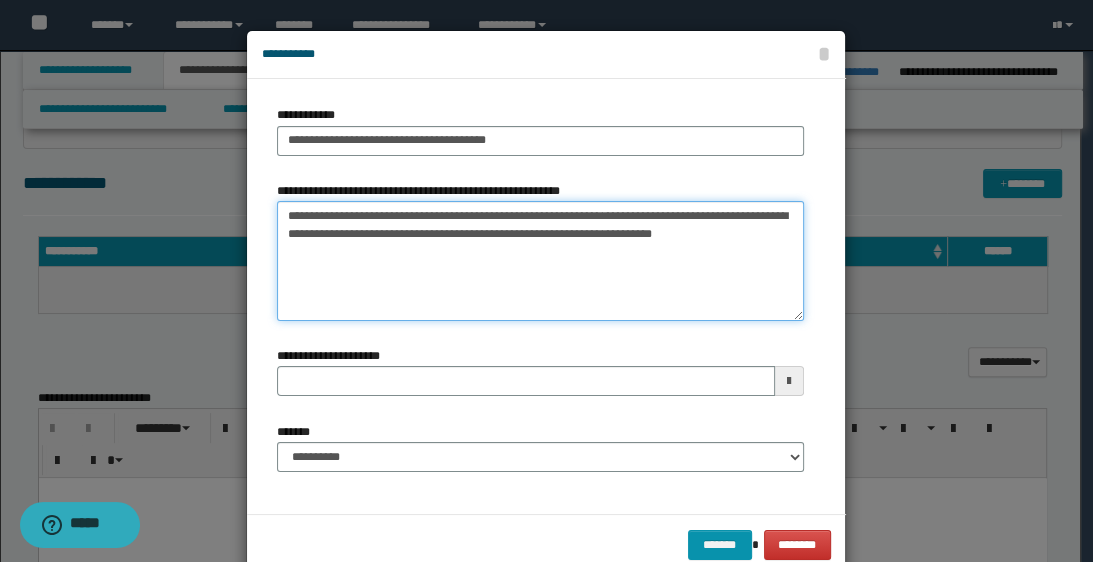 click on "**********" at bounding box center (540, 261) 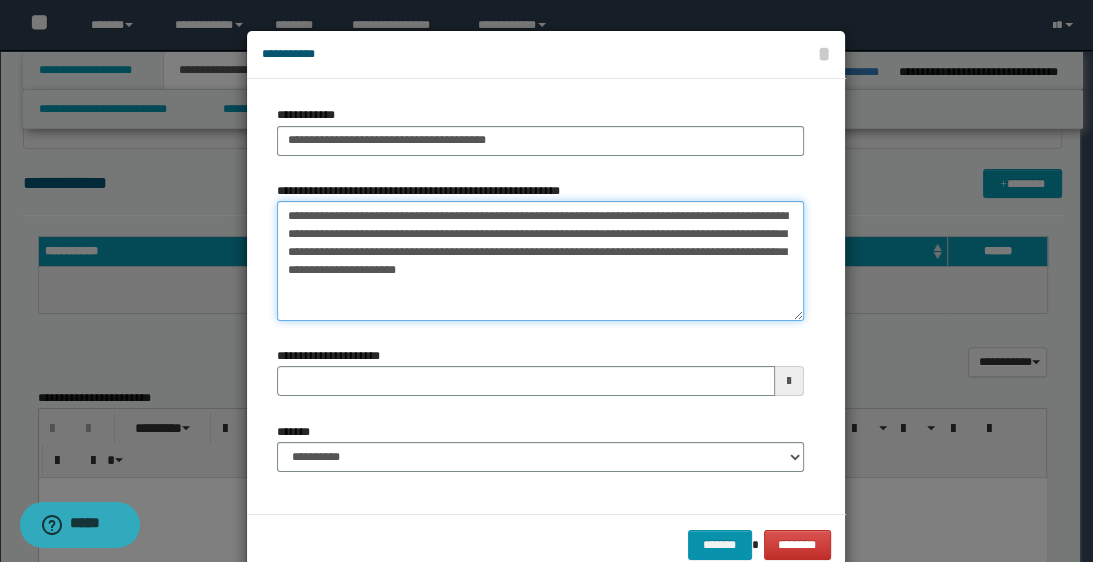 type on "**********" 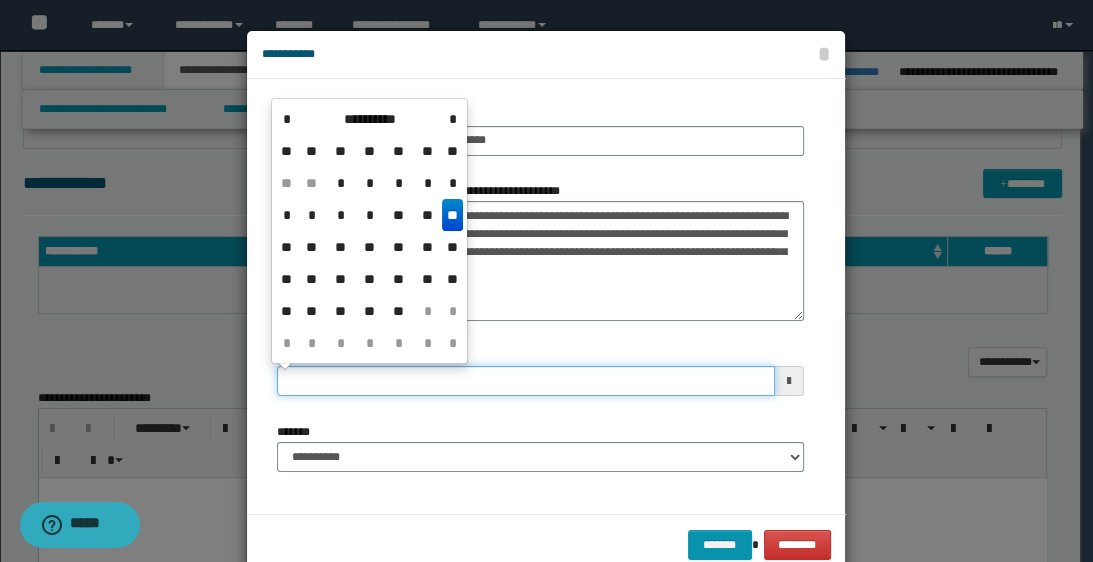 click on "**********" at bounding box center [525, 381] 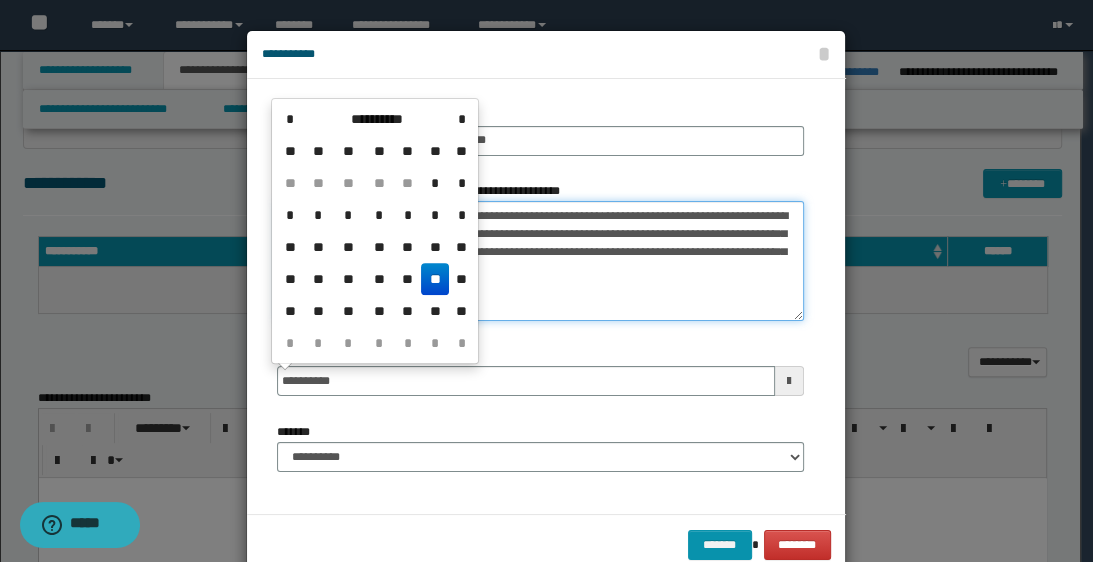 type on "**********" 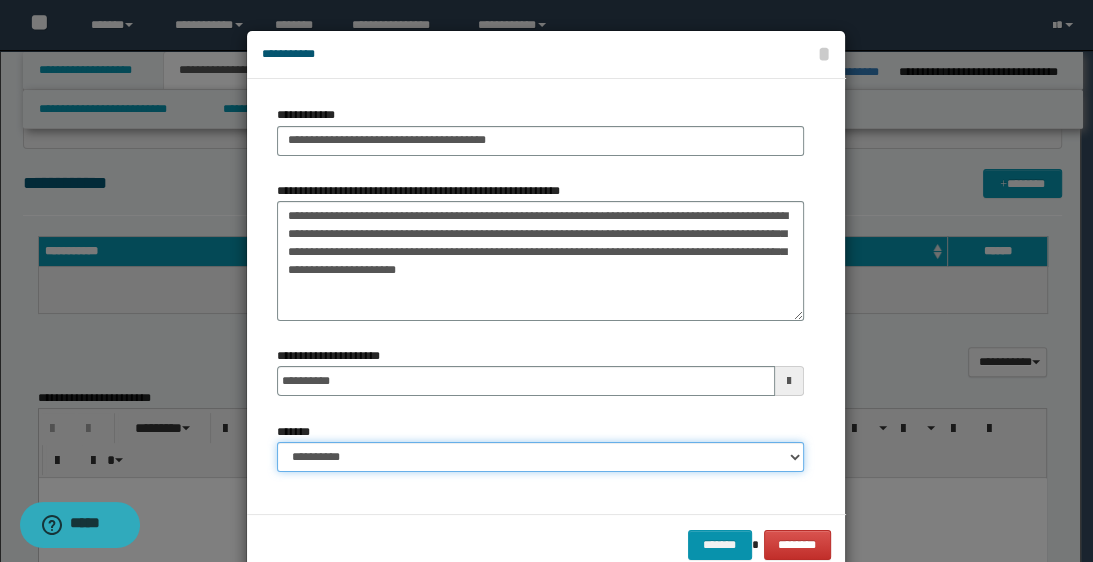 click on "**********" at bounding box center [540, 457] 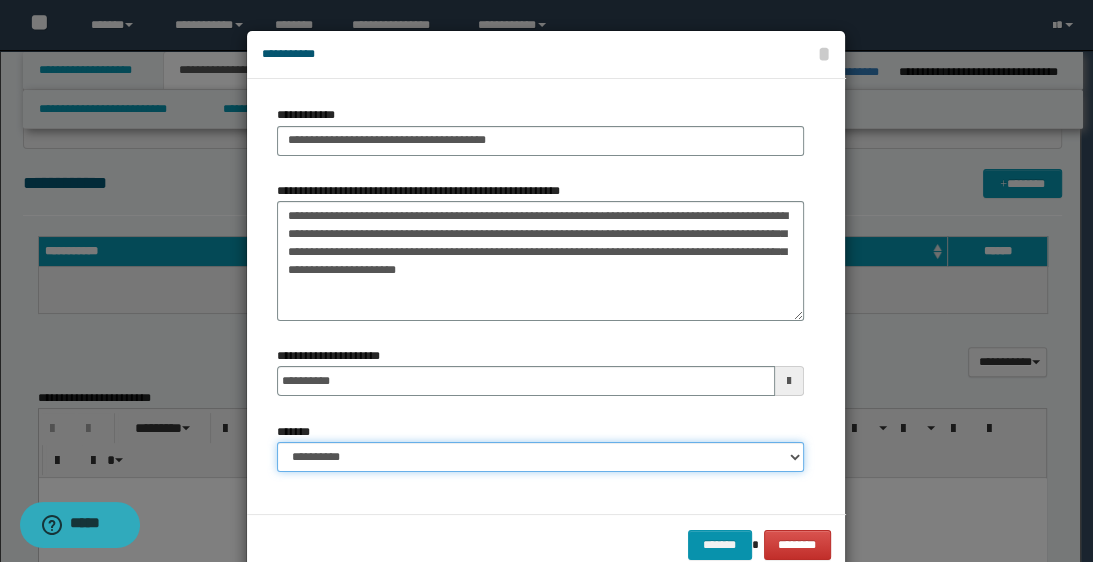 select on "*" 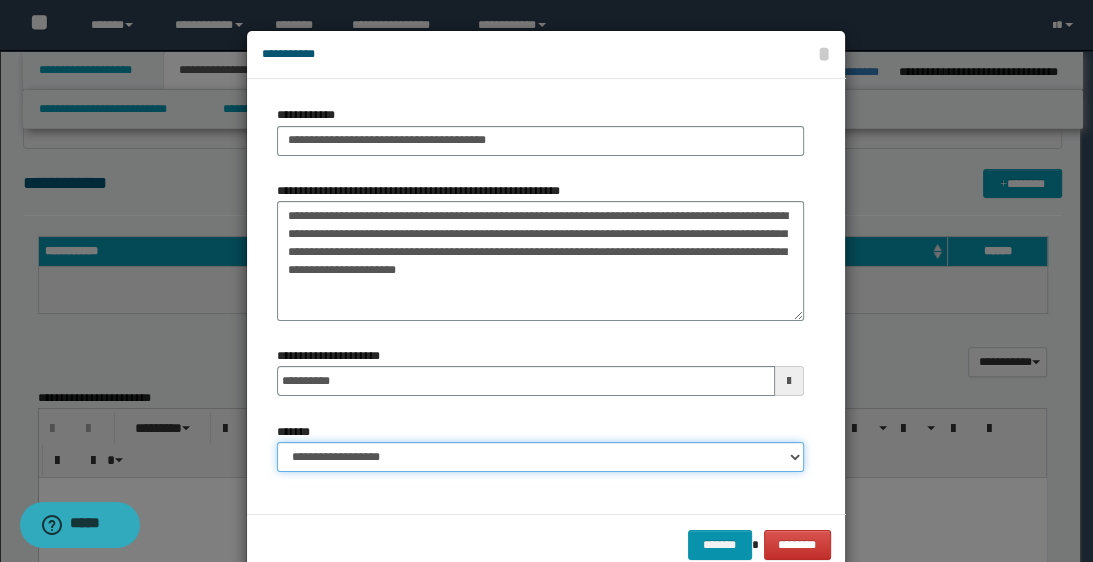 click on "**********" at bounding box center (540, 457) 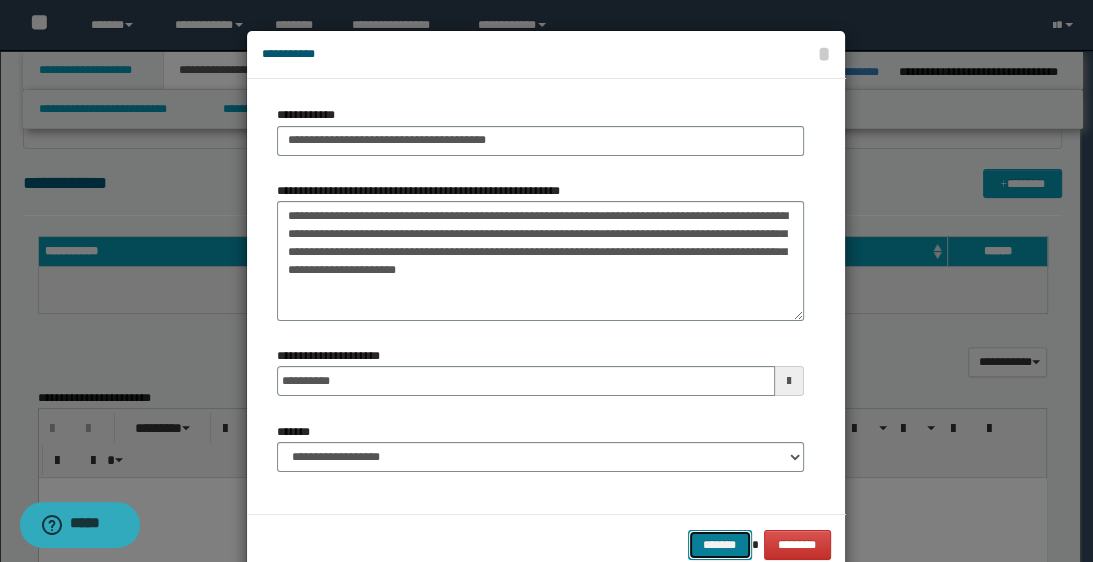 click on "*******" at bounding box center [720, 545] 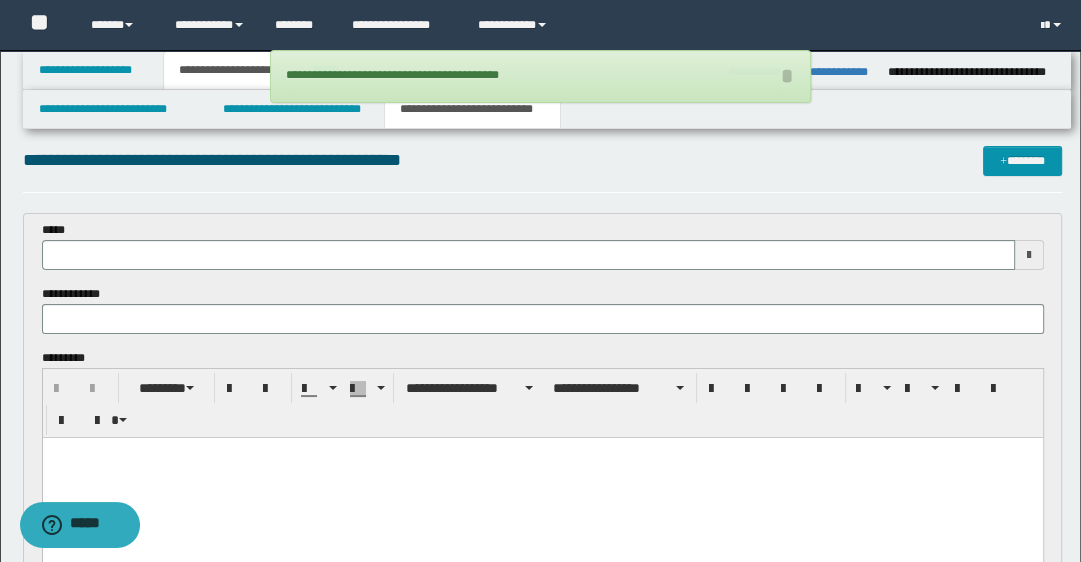 scroll, scrollTop: 0, scrollLeft: 0, axis: both 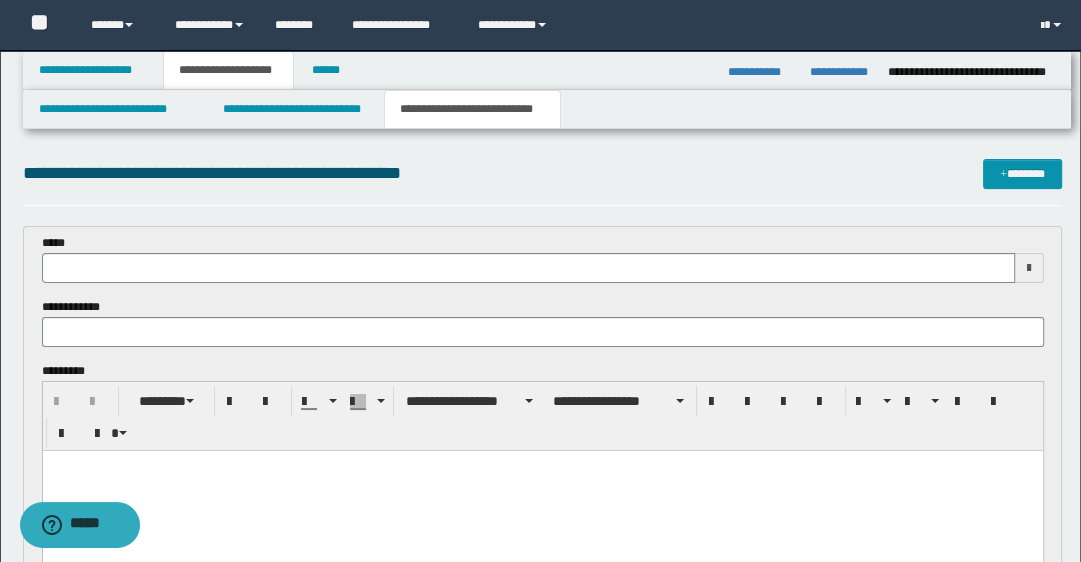 type 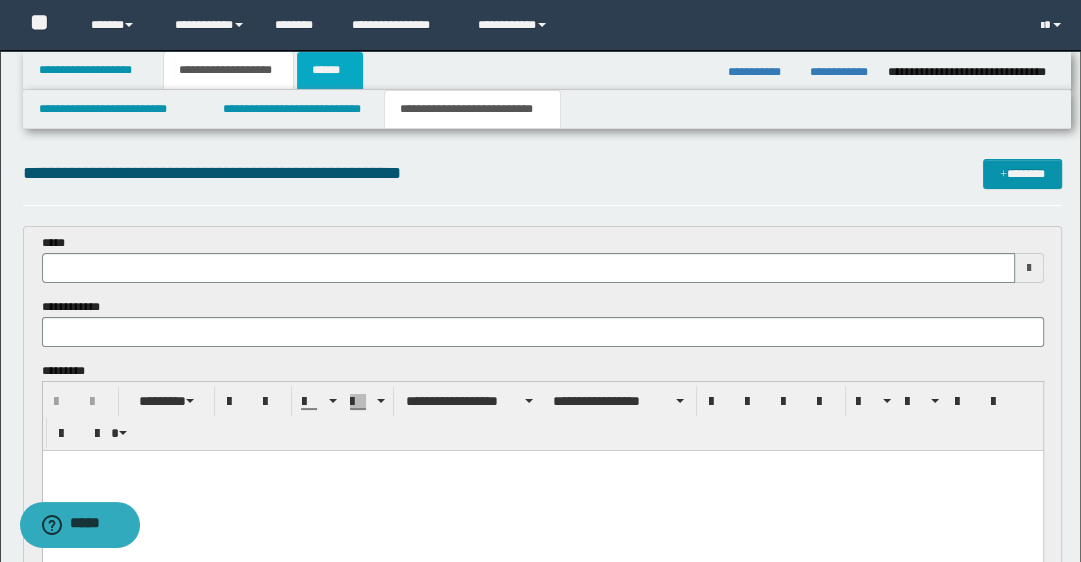 click on "******" at bounding box center (330, 70) 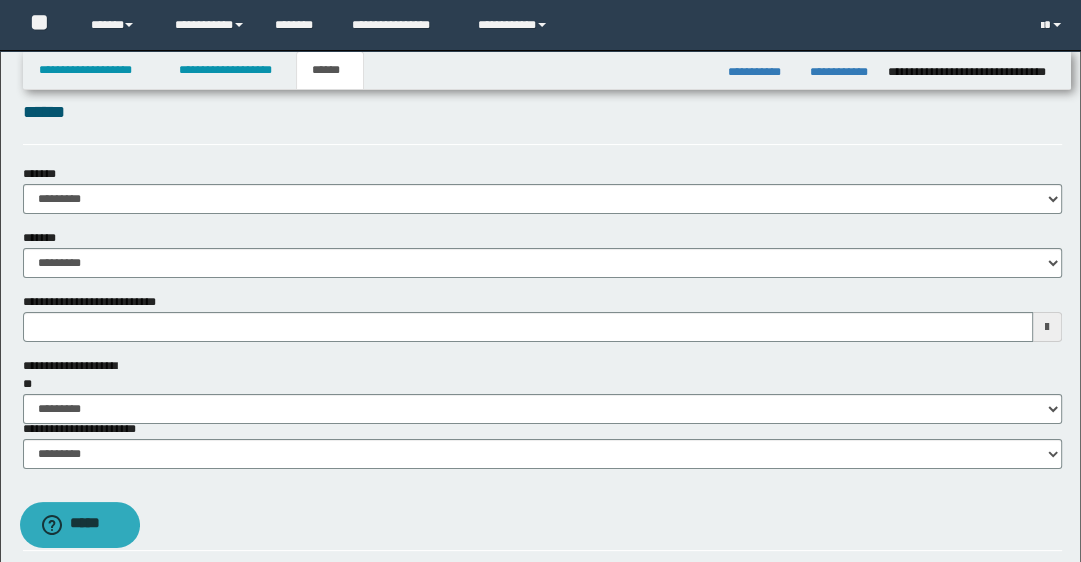 scroll, scrollTop: 80, scrollLeft: 0, axis: vertical 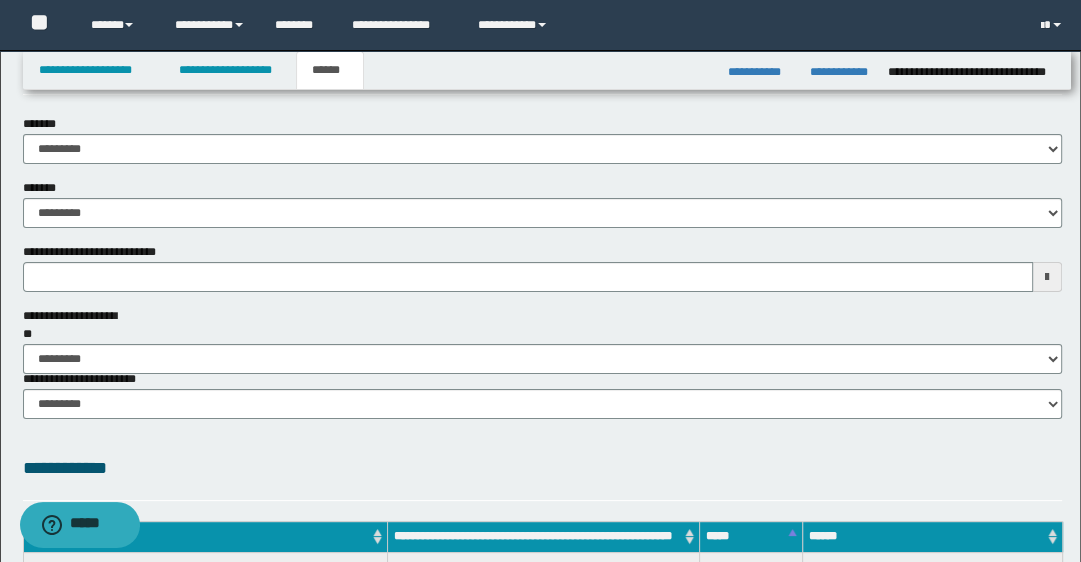 type 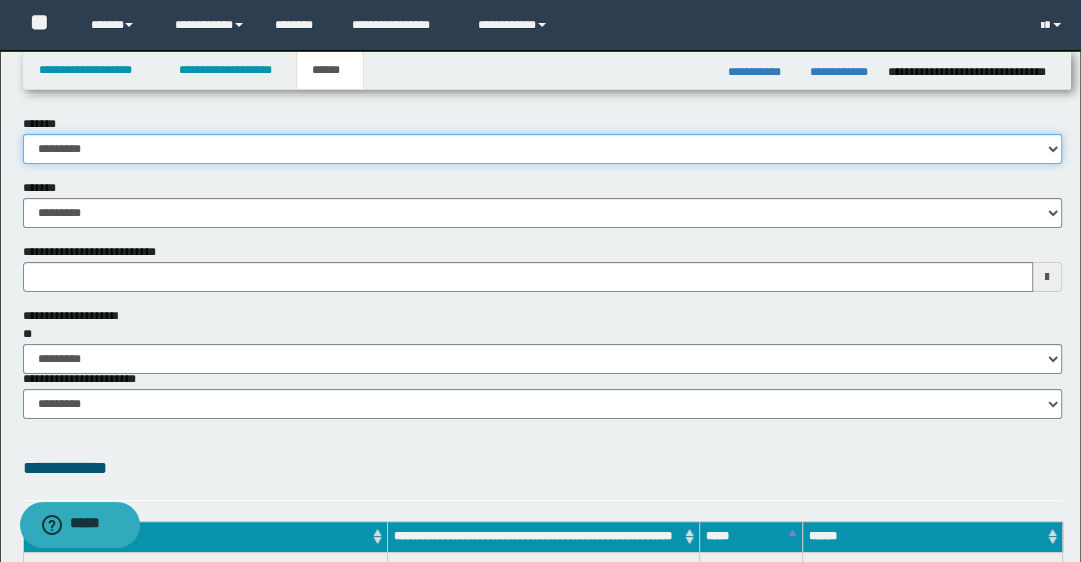 click on "**********" at bounding box center (543, 149) 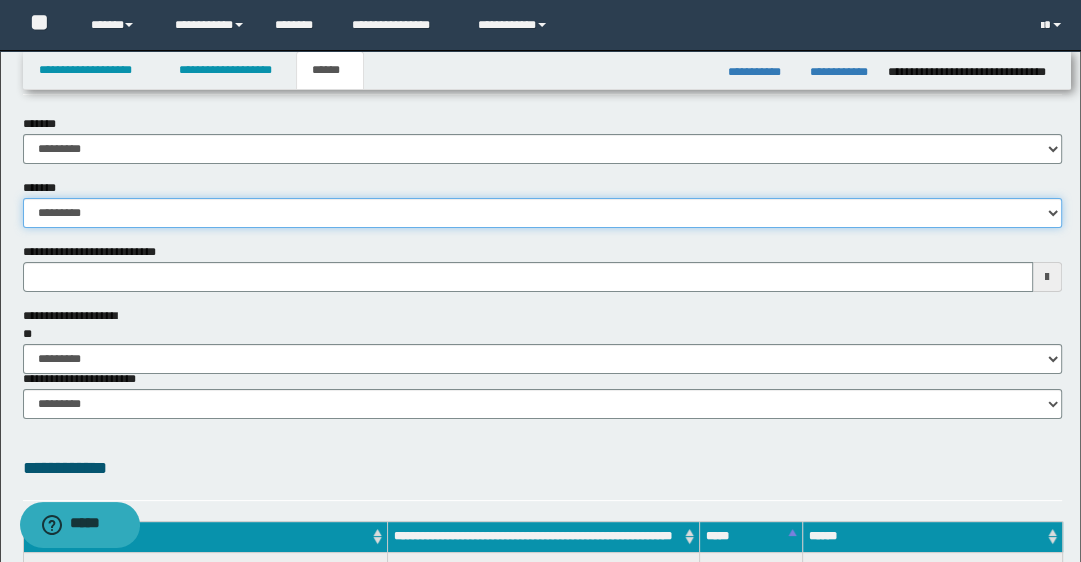 click on "**********" at bounding box center [543, 213] 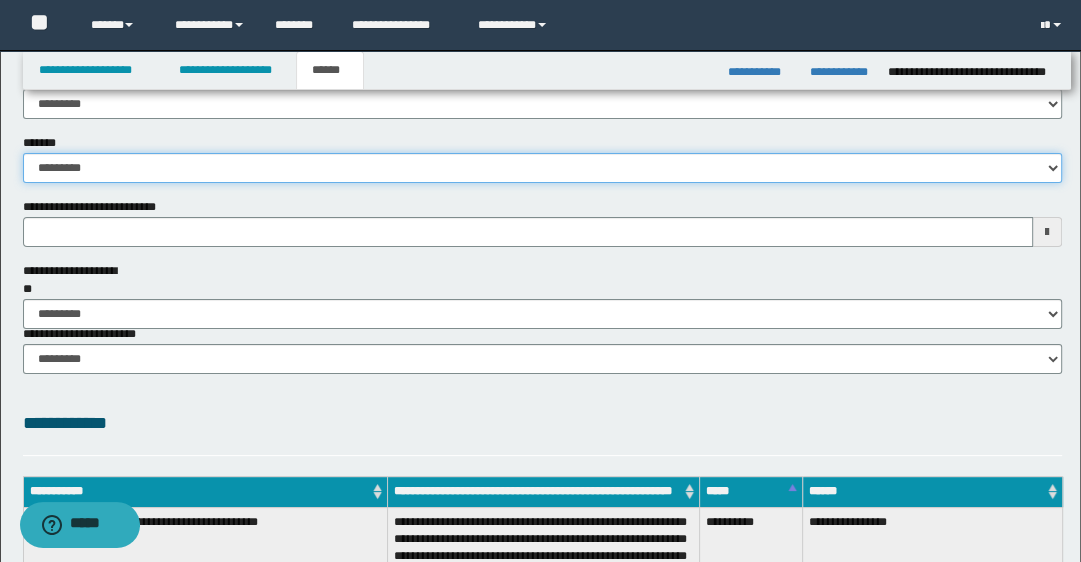 scroll, scrollTop: 160, scrollLeft: 0, axis: vertical 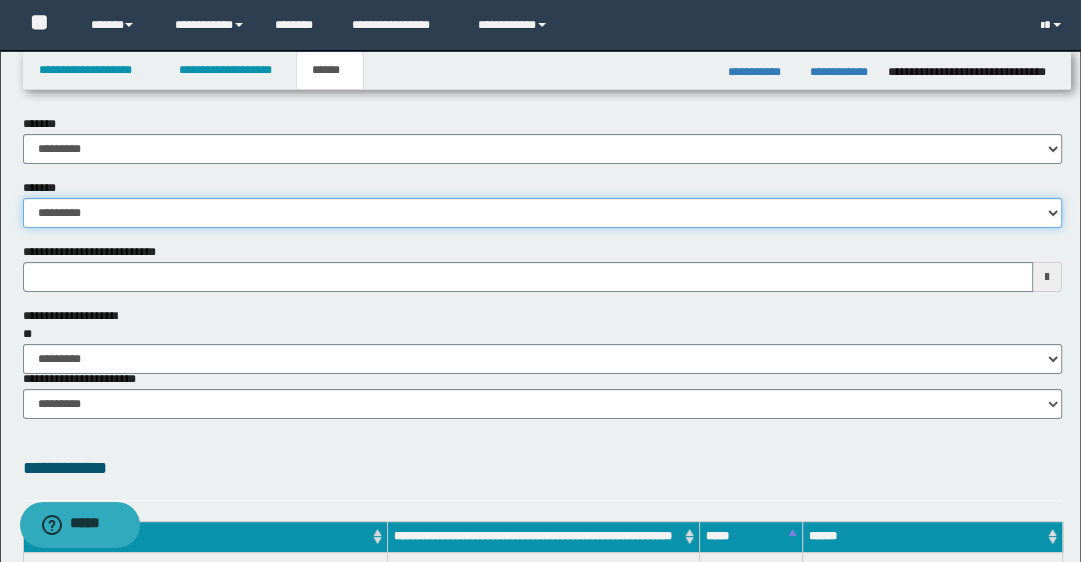 type 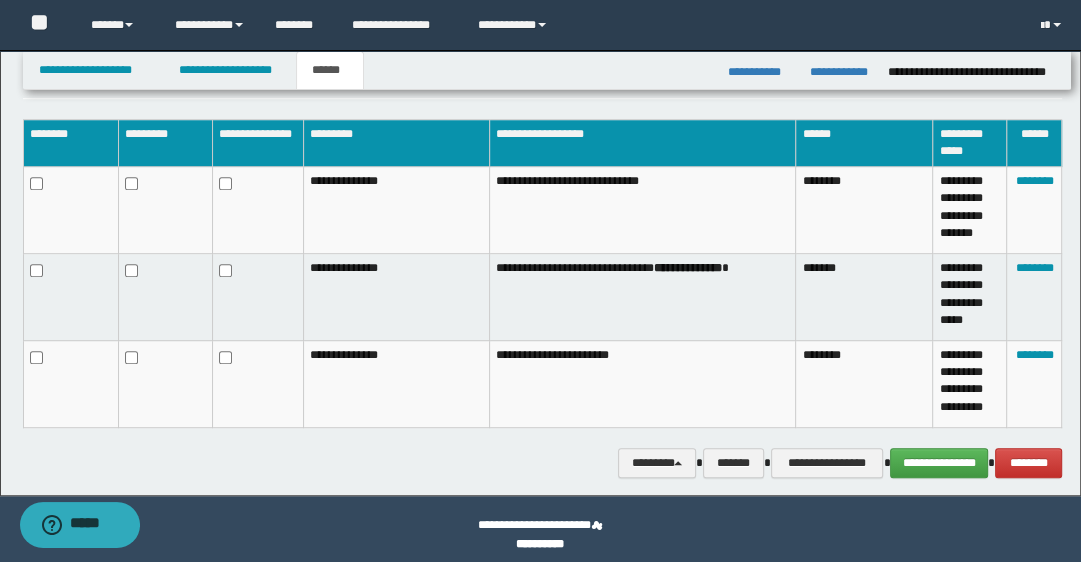 scroll, scrollTop: 753, scrollLeft: 0, axis: vertical 